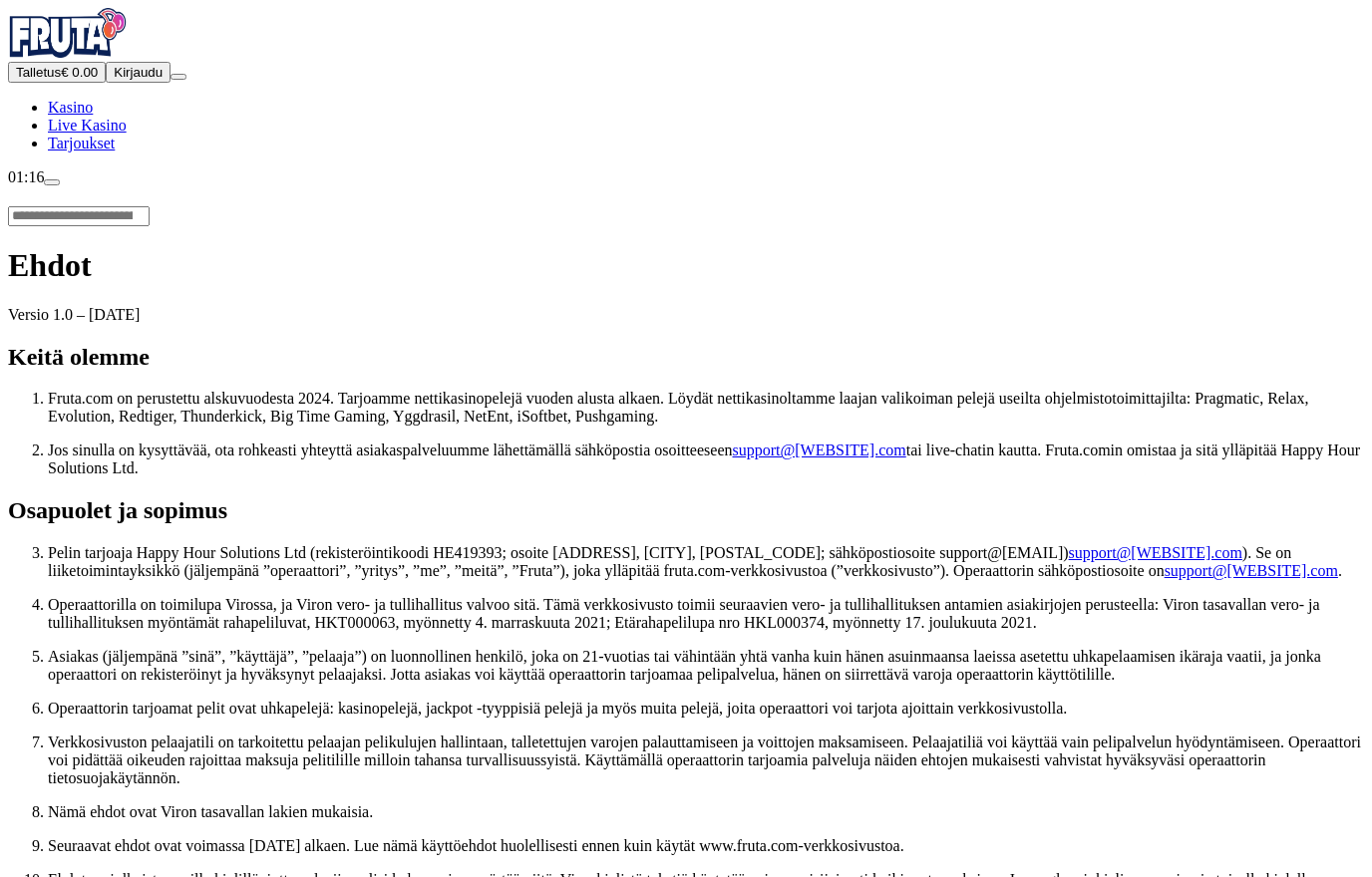 scroll, scrollTop: 0, scrollLeft: 0, axis: both 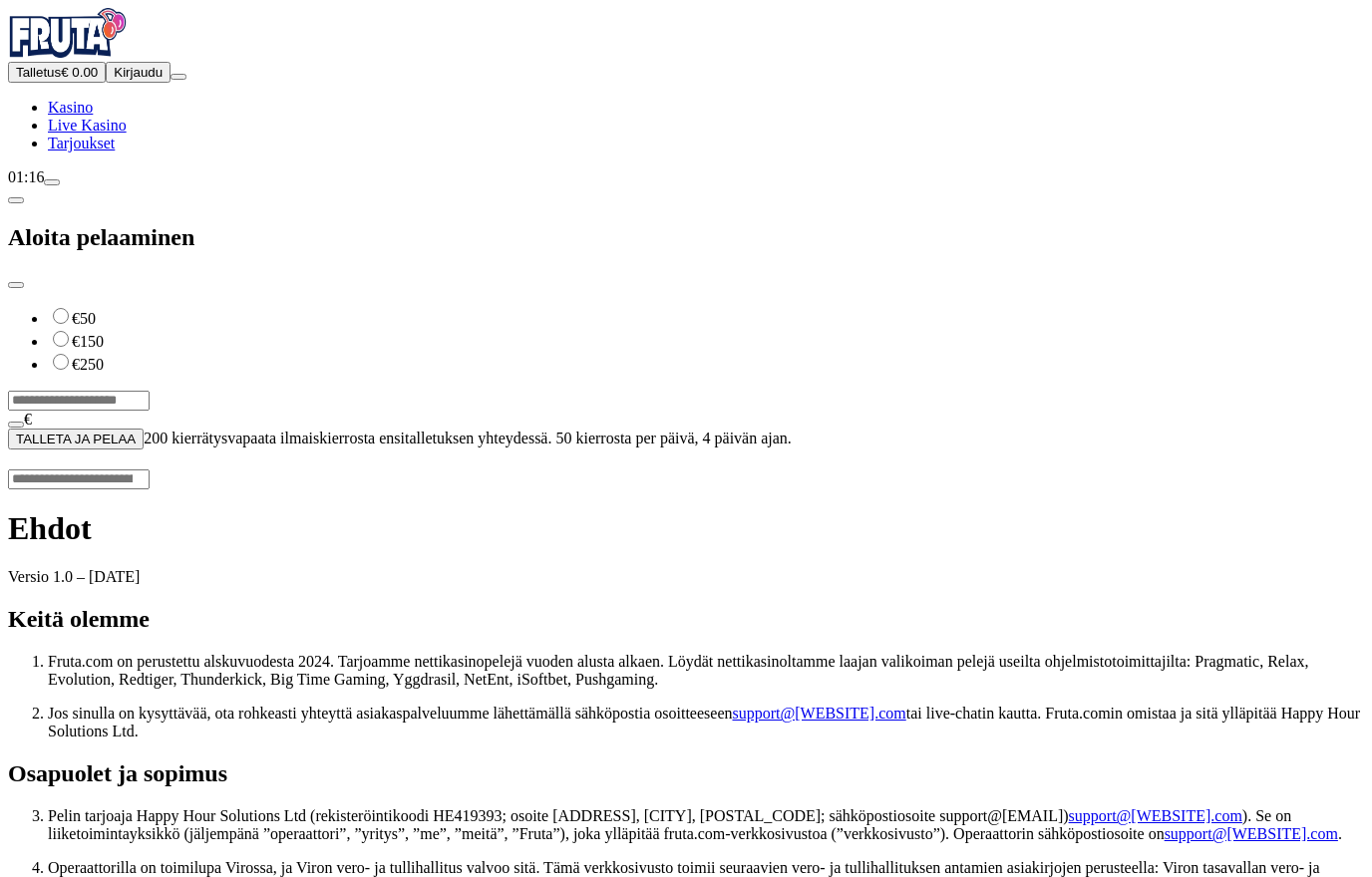 click on "***" at bounding box center [79, 401] 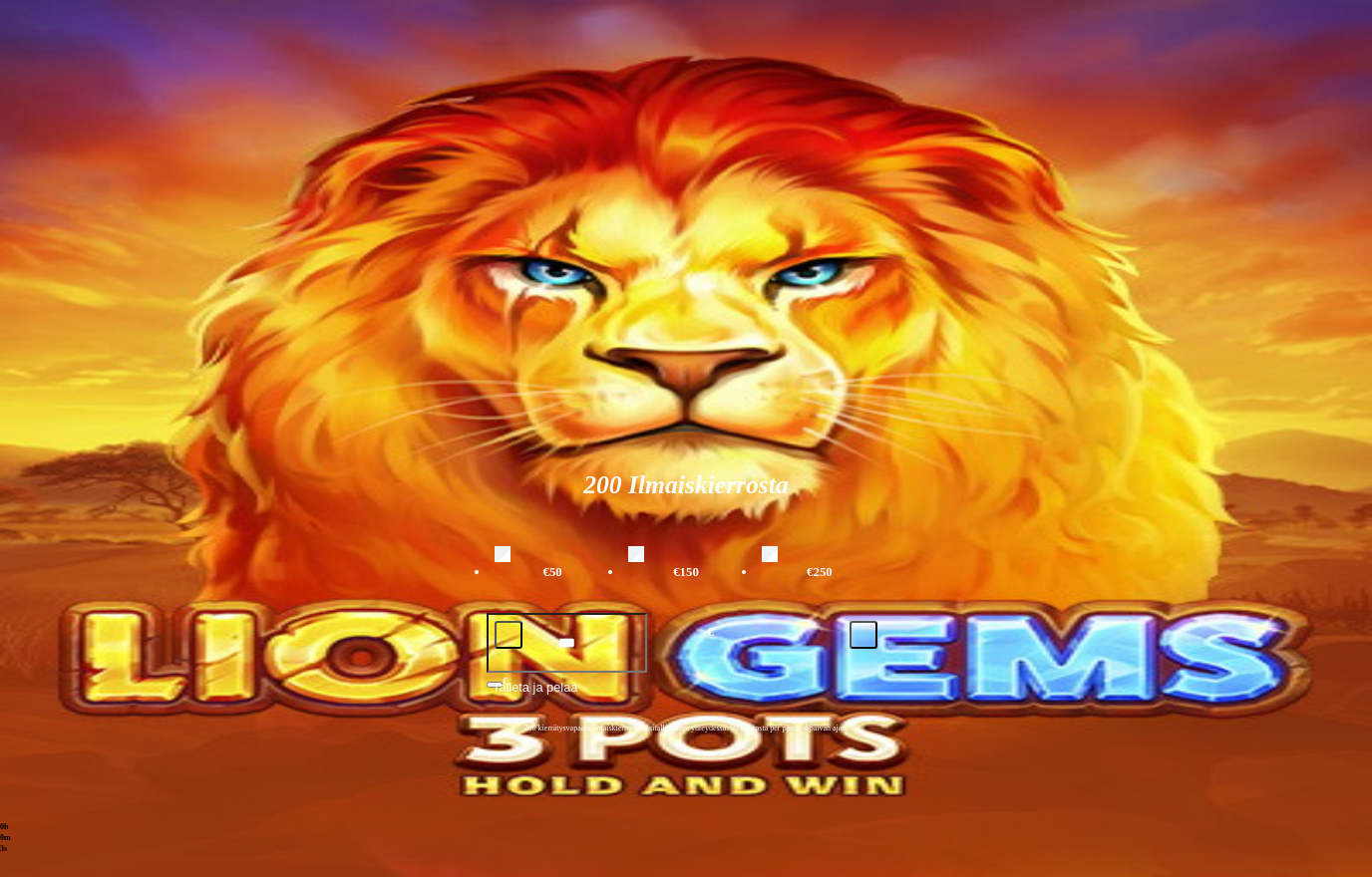 click on "Kolikkopelit" at bounding box center [109, 908] 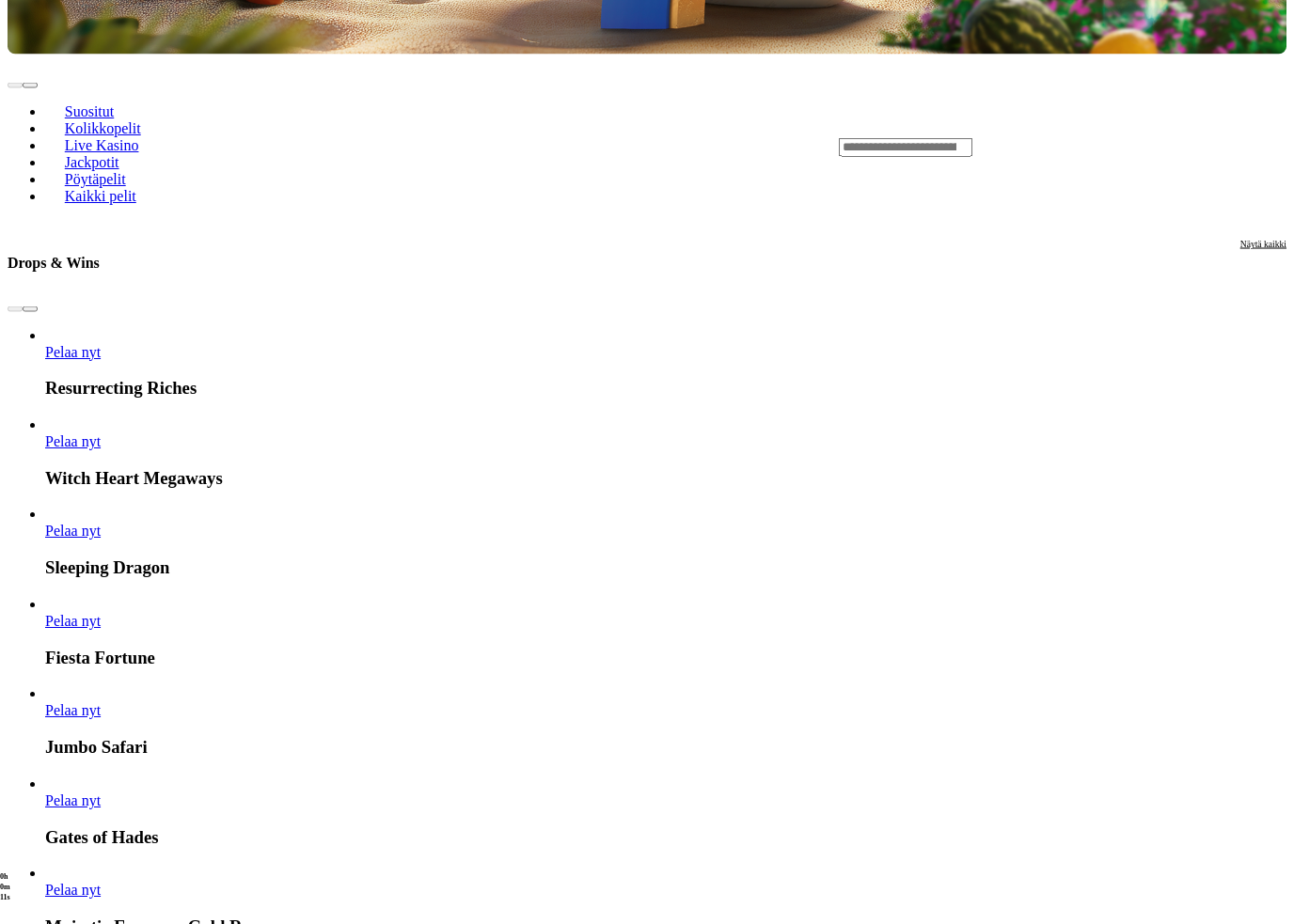 scroll, scrollTop: 730, scrollLeft: 0, axis: vertical 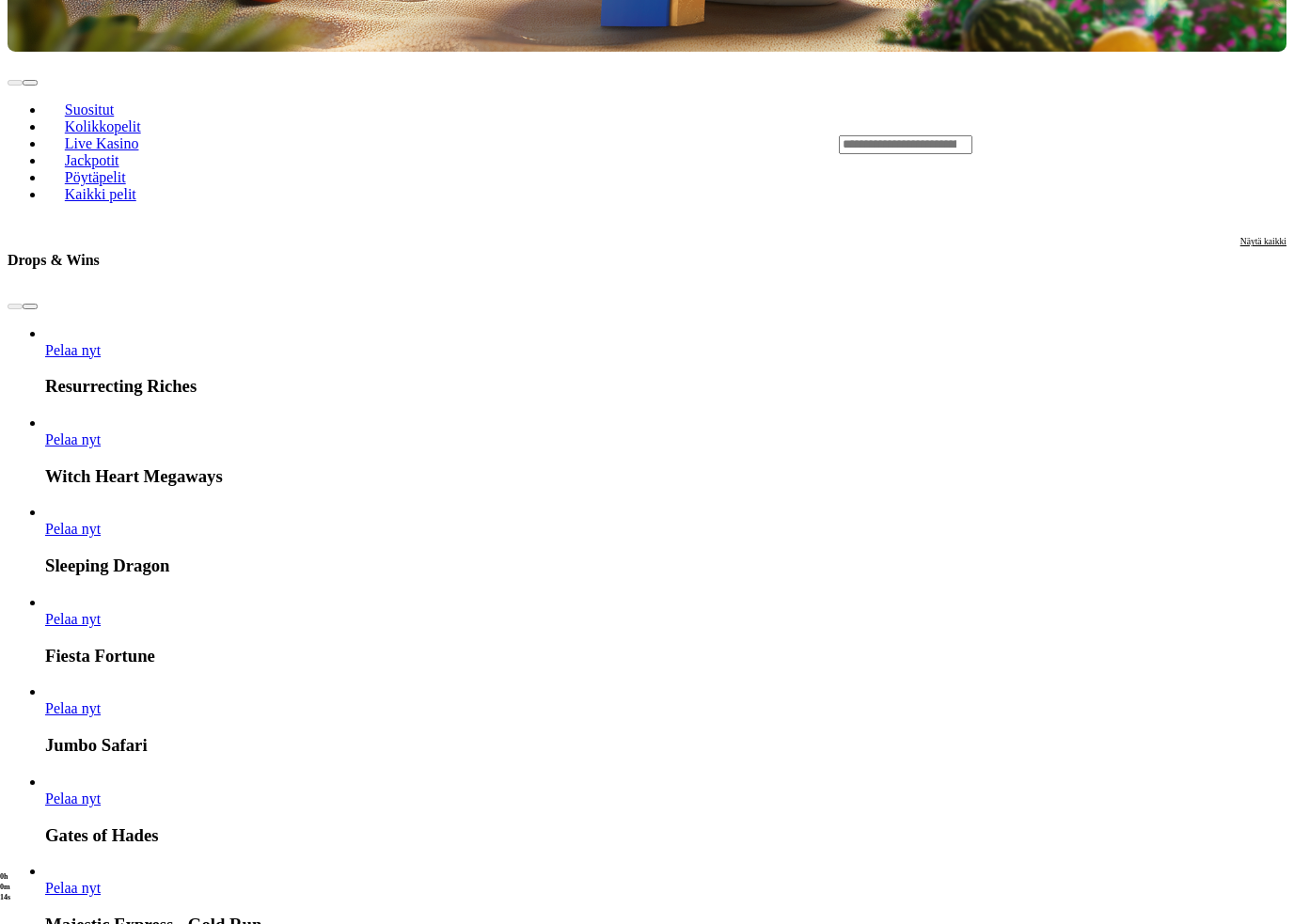 click on "Pelaa nyt" at bounding box center (72, 2703) 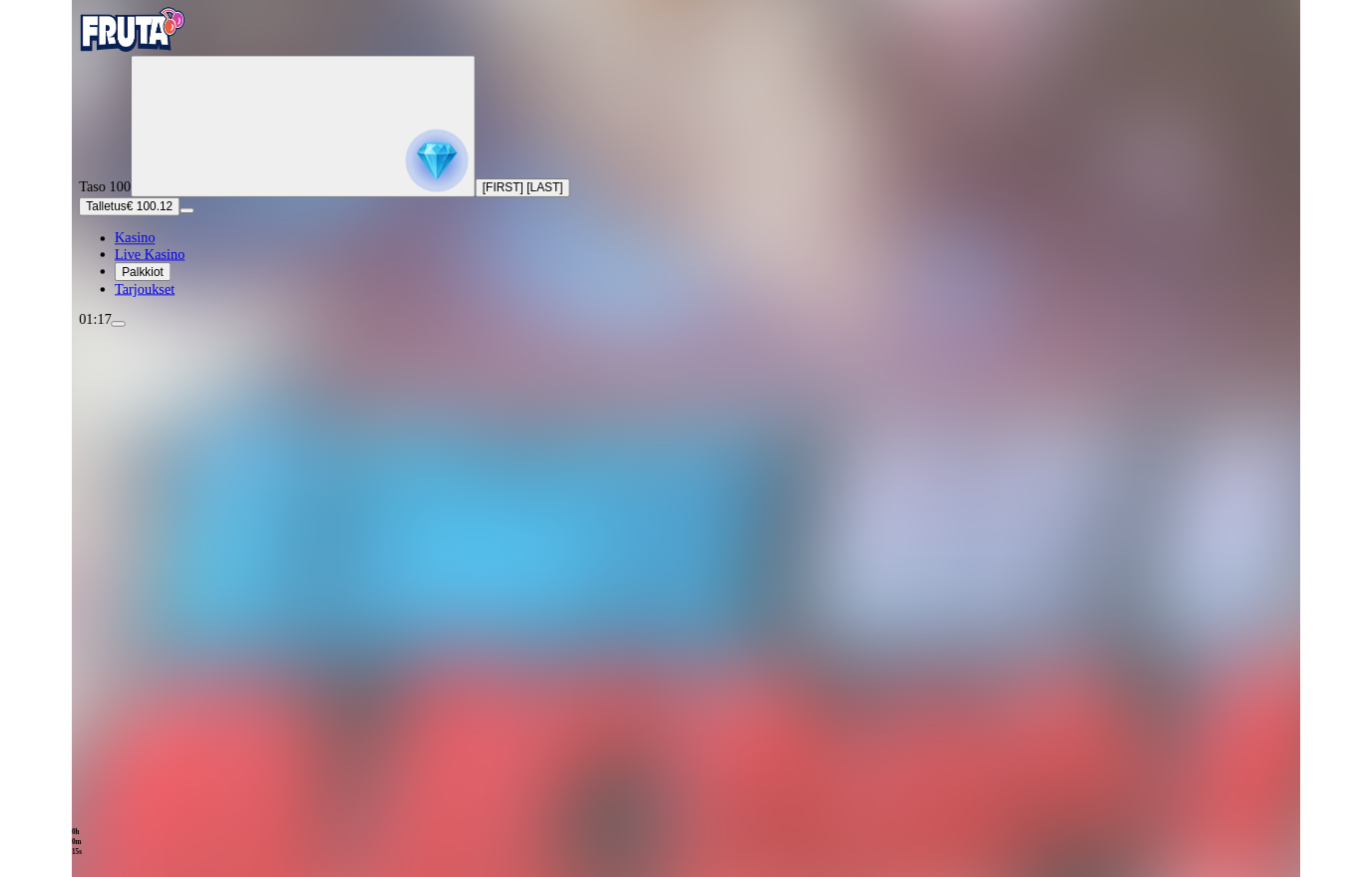 scroll, scrollTop: 0, scrollLeft: 0, axis: both 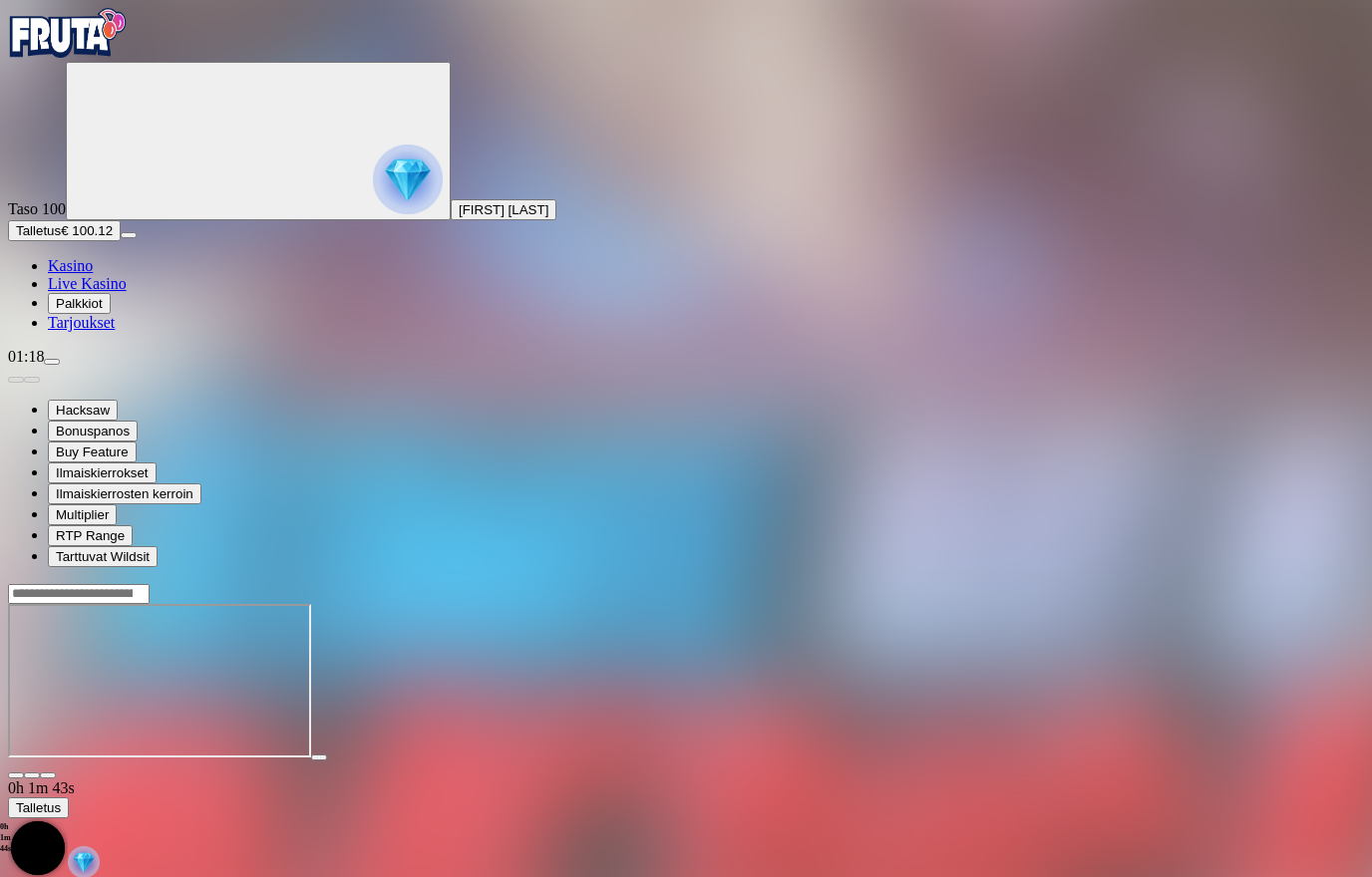 click on "Kasino" at bounding box center (70, 265) 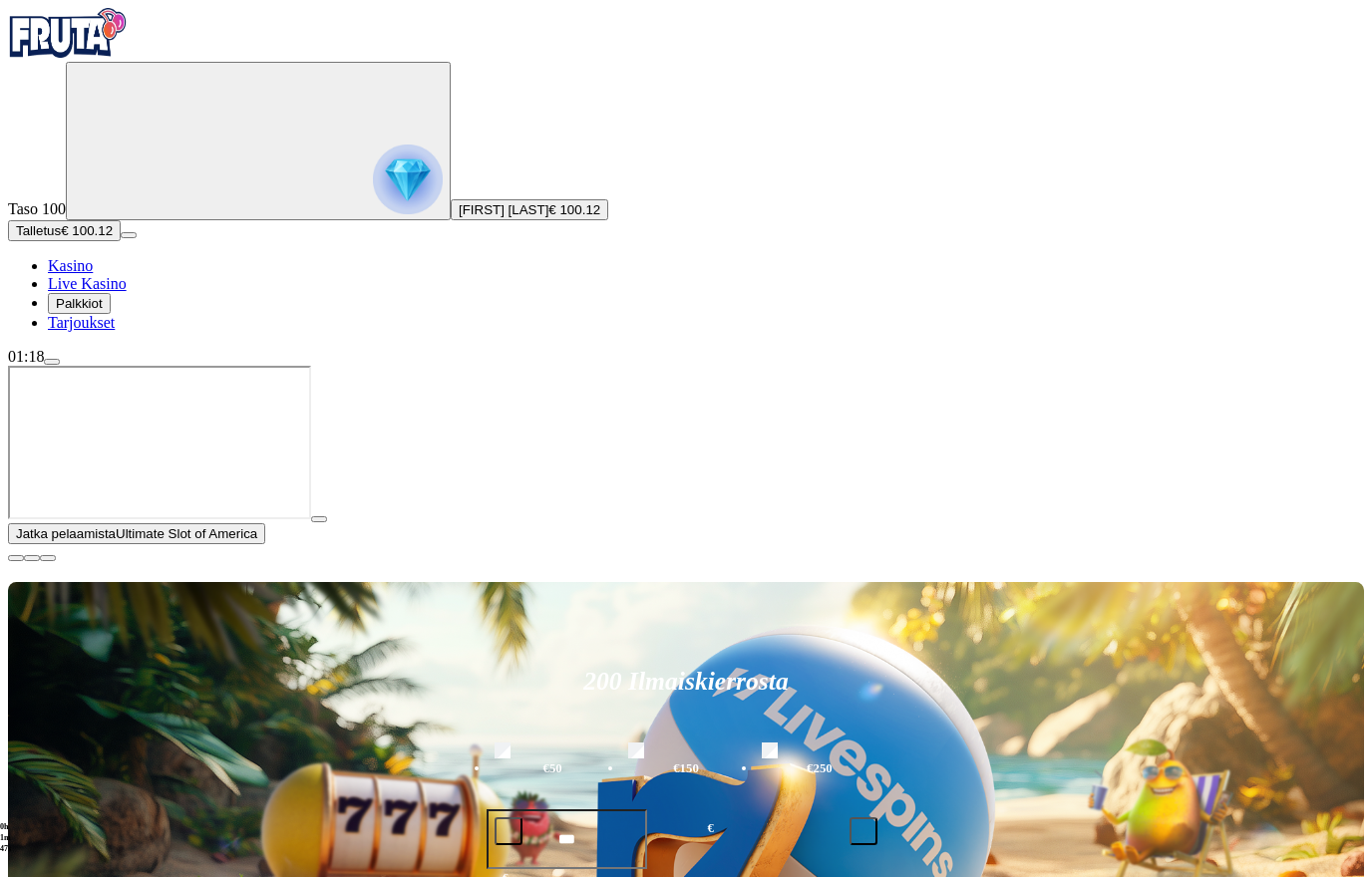 click at bounding box center [16, 558] 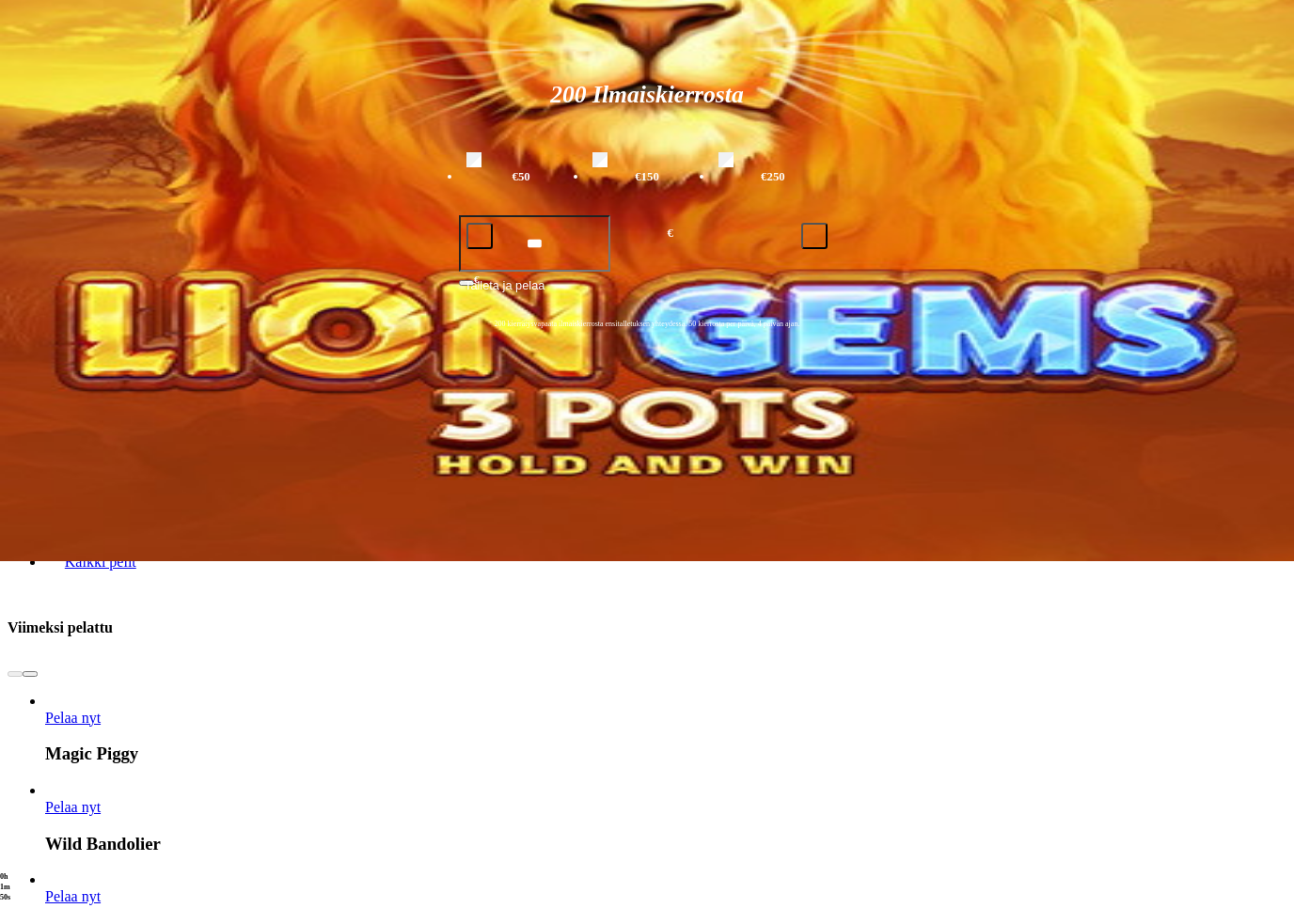 scroll, scrollTop: 446, scrollLeft: 0, axis: vertical 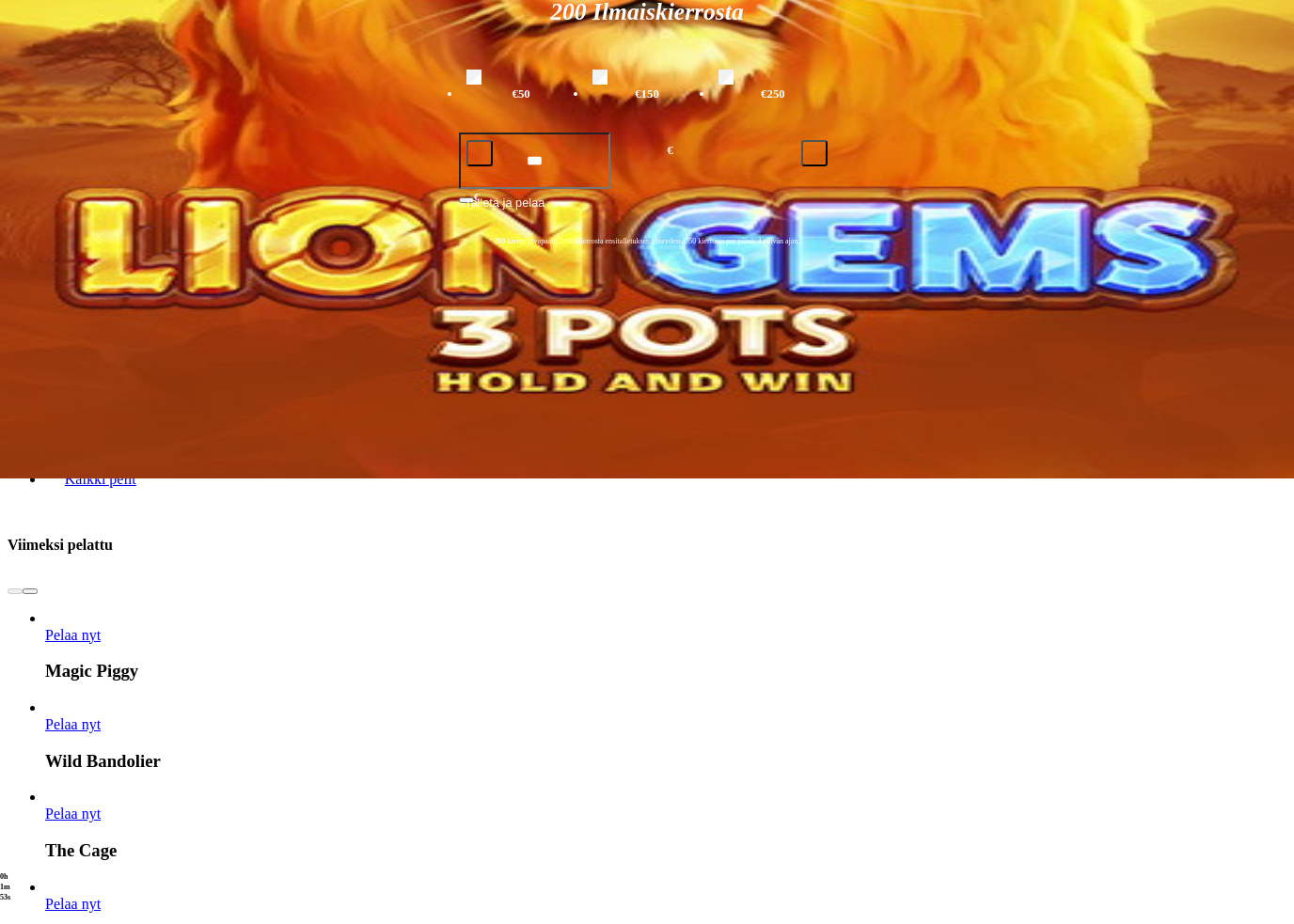 click on "Pelaa nyt" at bounding box center (72, 1811) 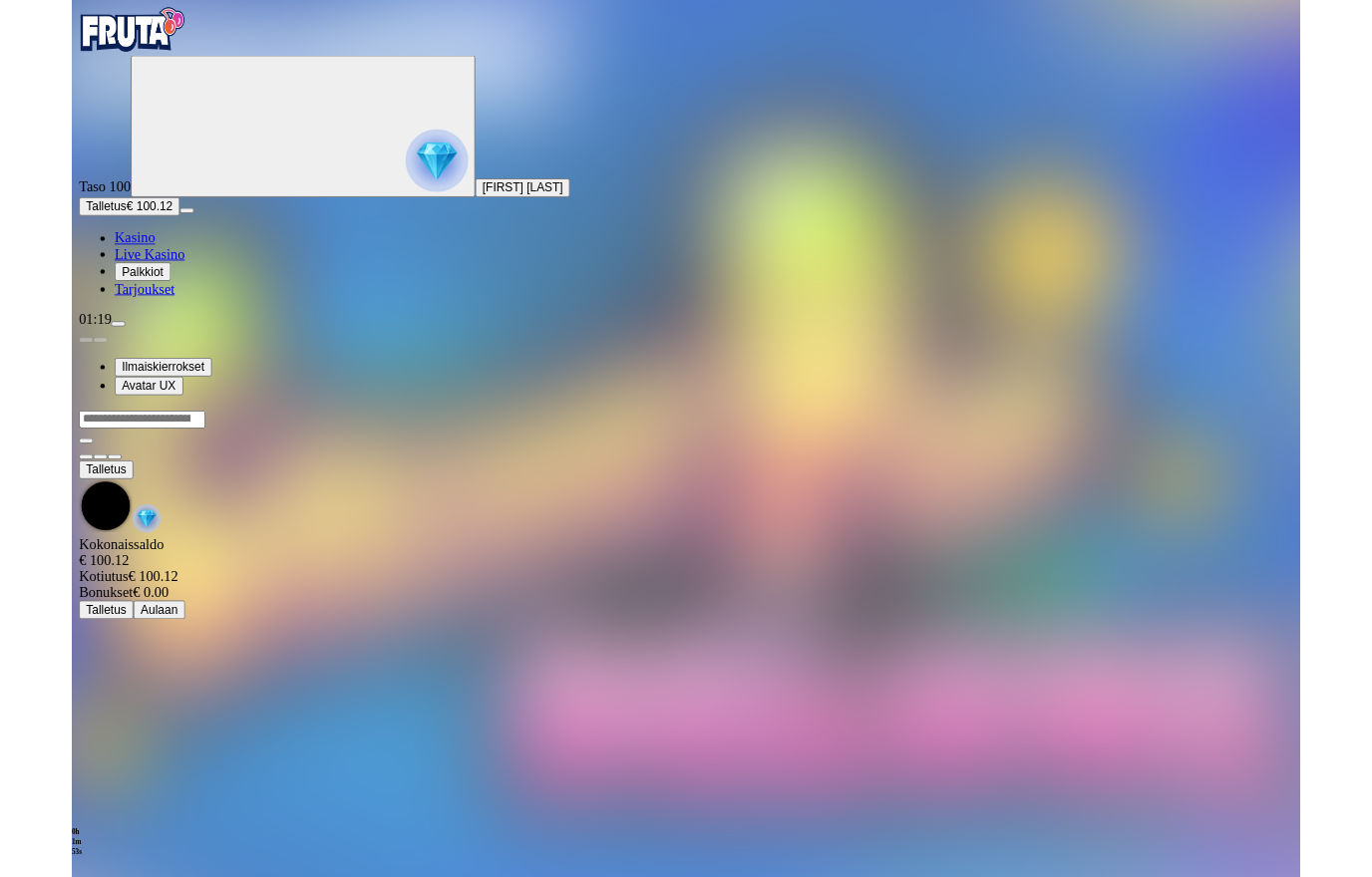 scroll, scrollTop: 0, scrollLeft: 0, axis: both 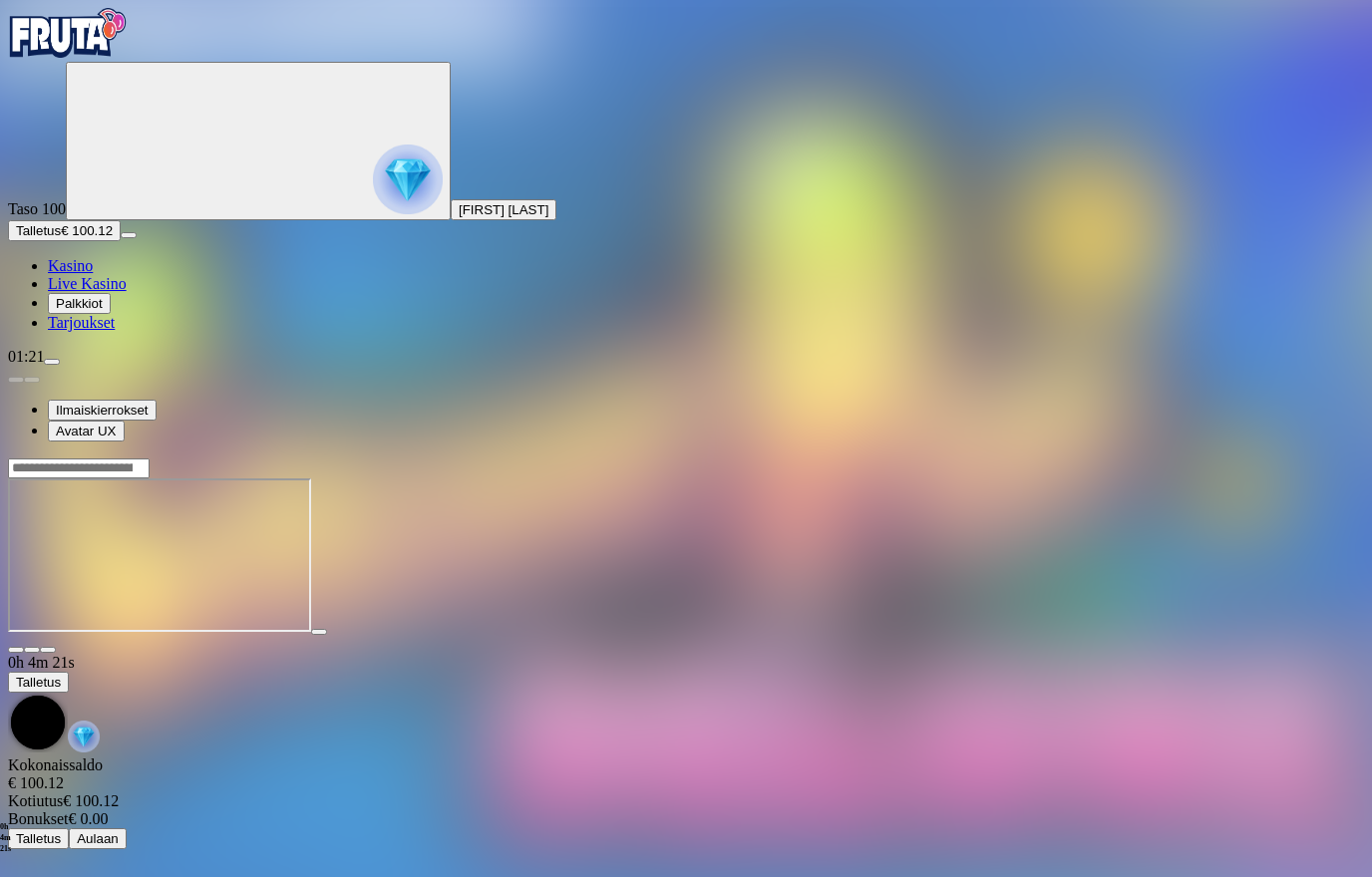 click on "Kasino" at bounding box center [70, 265] 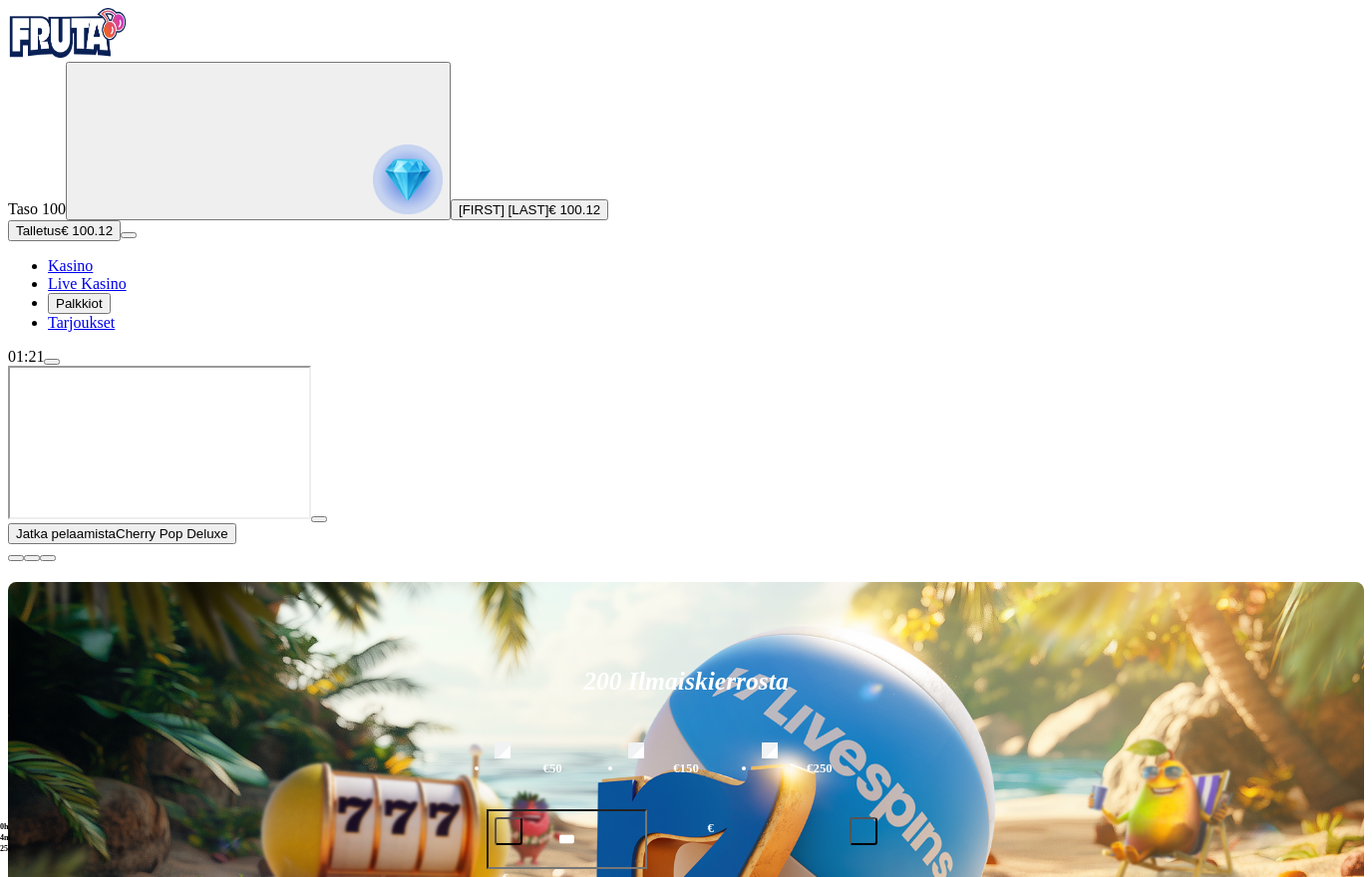 click at bounding box center (16, 558) 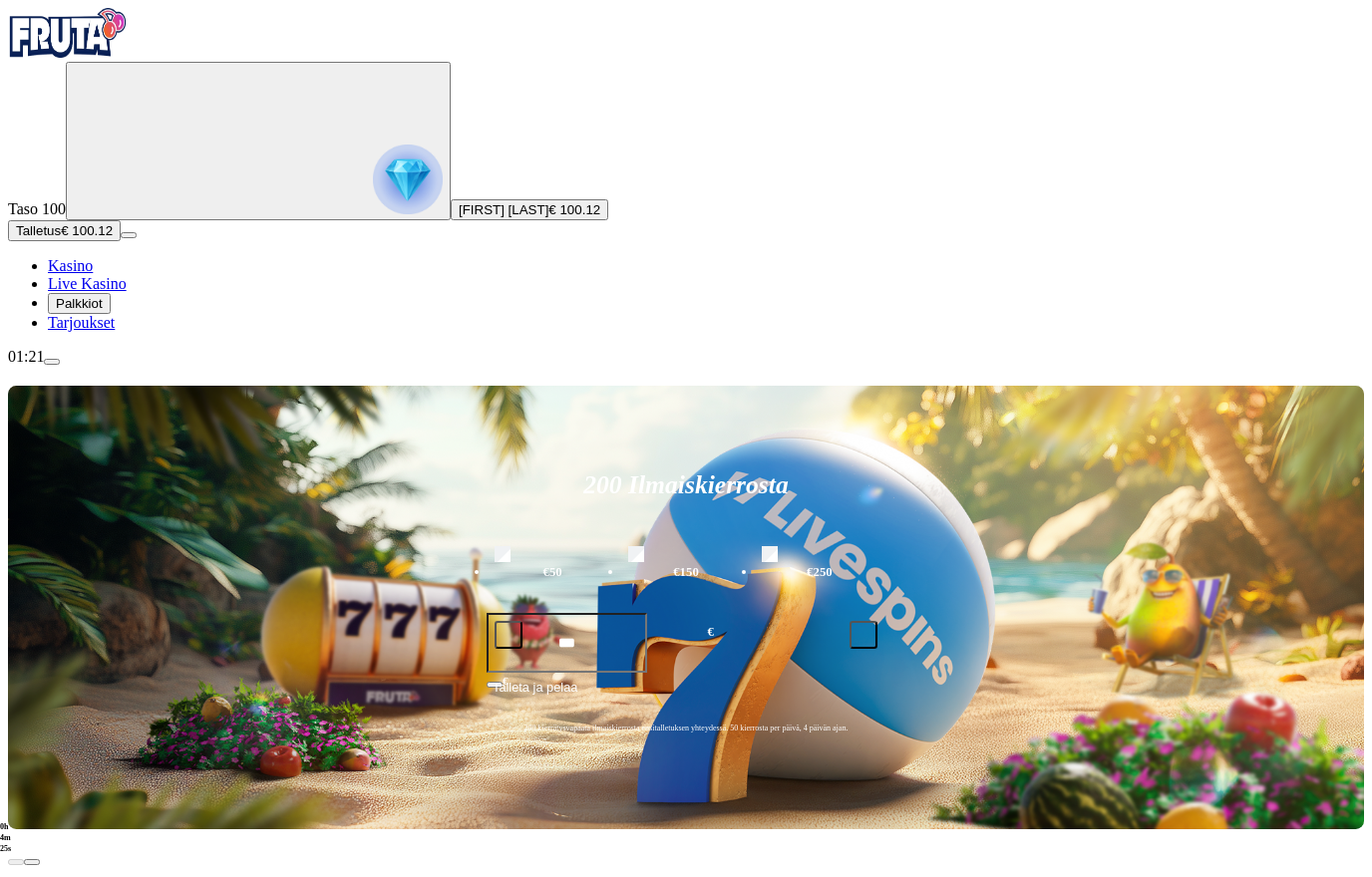 click on "200 Ilmaiskierrosta €50 €150 €250 *** € € Talleta ja pelaa 200 kierrätysvapaata ilmaiskierrosta ensitalletuksen yhteydessä. 50 kierrosta per päivä, 4 päivän ajan. Suositut Kolikkopelit Live Kasino Jackpotit Pöytäpelit Kaikki pelit Viimeksi pelattu Pelaa nyt Magic Piggy Pelaa nyt Wild Bandolier Pelaa nyt The Cage Pelaa nyt Honey Rush 100 Pelaa nyt Voodoo Hex Pelaa nyt Punch Club Pelaa nyt Dungeon Tower Pelaa nyt Cherry Pop Deluxe Pelaa nyt Scarab Rising Pelaa nyt Rich Wilde and the Pearls of Vishnu Pelaa nyt Crystal Robot Suosituinta alueellasi Näytä kaikki Pelaa nyt Gates of High Roller Pelaa nyt Cherry Pop Deluxe Pelaa nyt Brute Force Pelaa nyt Fire In The Hole xBomb Pelaa nyt Book of Dead Pelaa nyt Le Bandit Pelaa nyt Gold Blitz Pelaa nyt Sweet Bonanza Pelaa nyt Energy Coins: Hold and Win Pelaa nyt Bill & Coin Dream Drop Pelaa nyt Moon Princess 100 Uusia pelejä Näytä kaikki Pelaa nyt Giga Match Gems Pelaa nyt Aiko and the Wind Spirit Pelaa nyt Rise of Orpheus  Pelaa nyt Pelaa nyt FAQ" at bounding box center [686, 8697] 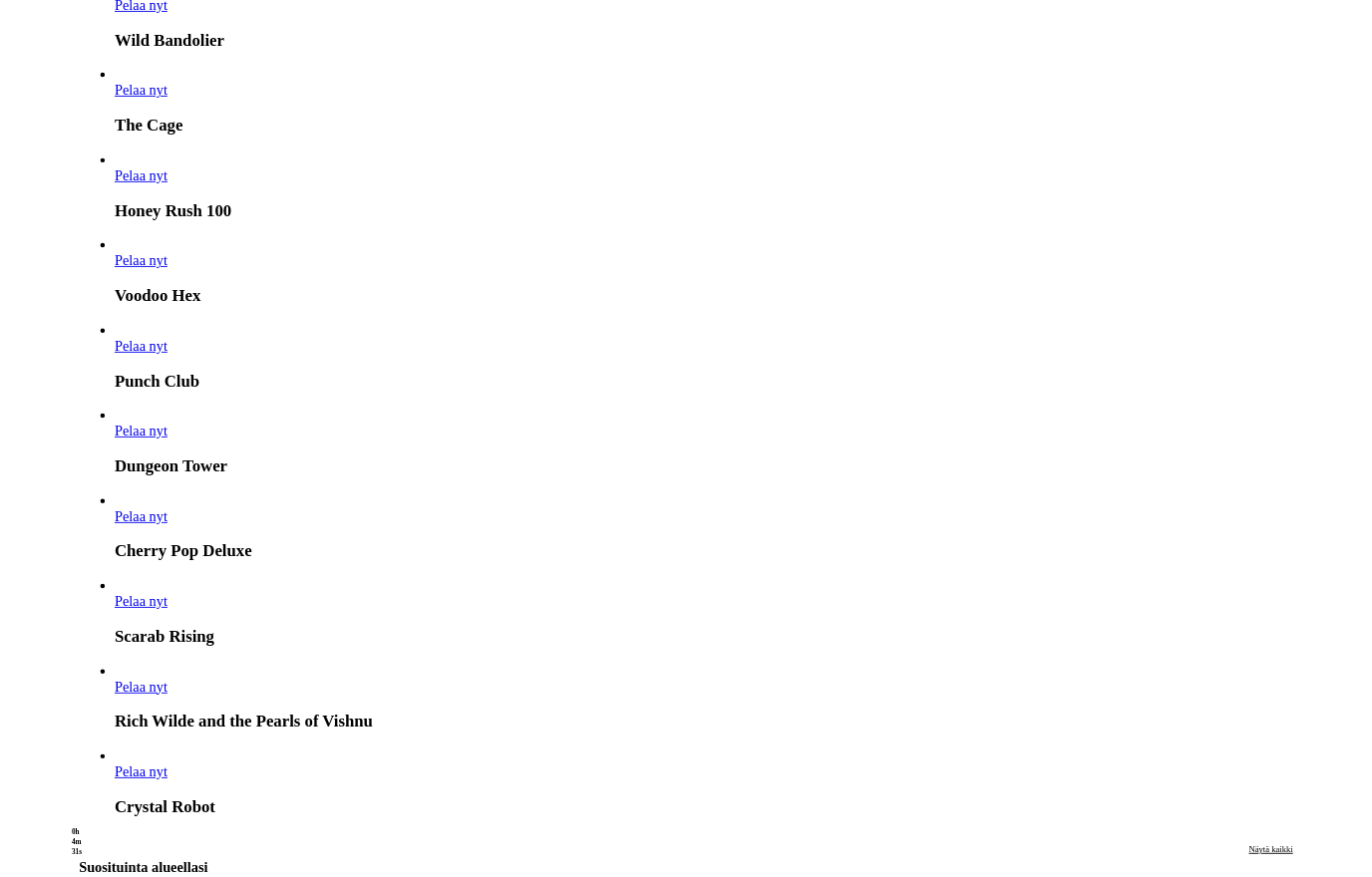 scroll, scrollTop: 1234, scrollLeft: 0, axis: vertical 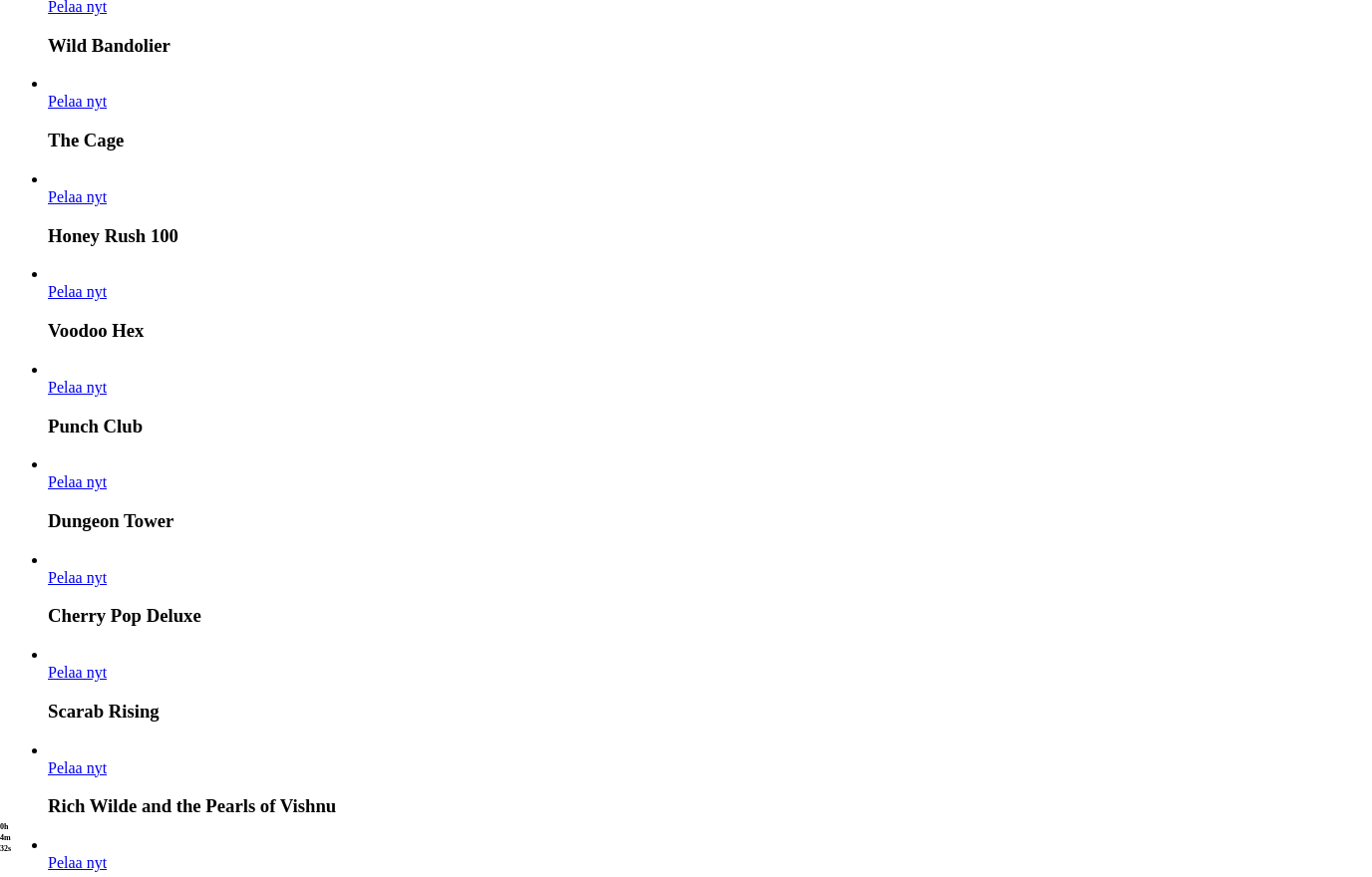 click on "Pelaa nyt" at bounding box center (77, 15312) 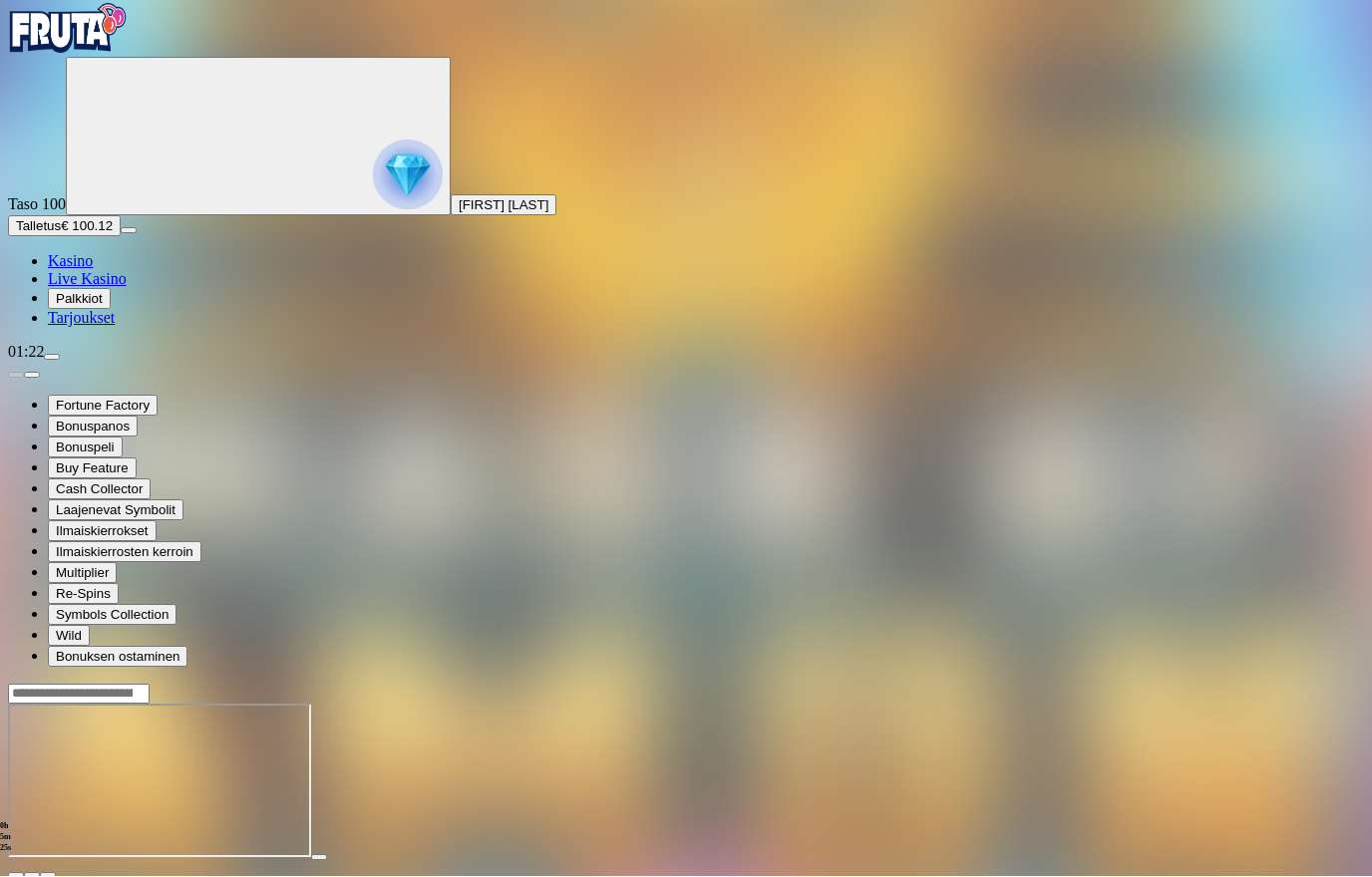 scroll, scrollTop: 5, scrollLeft: 0, axis: vertical 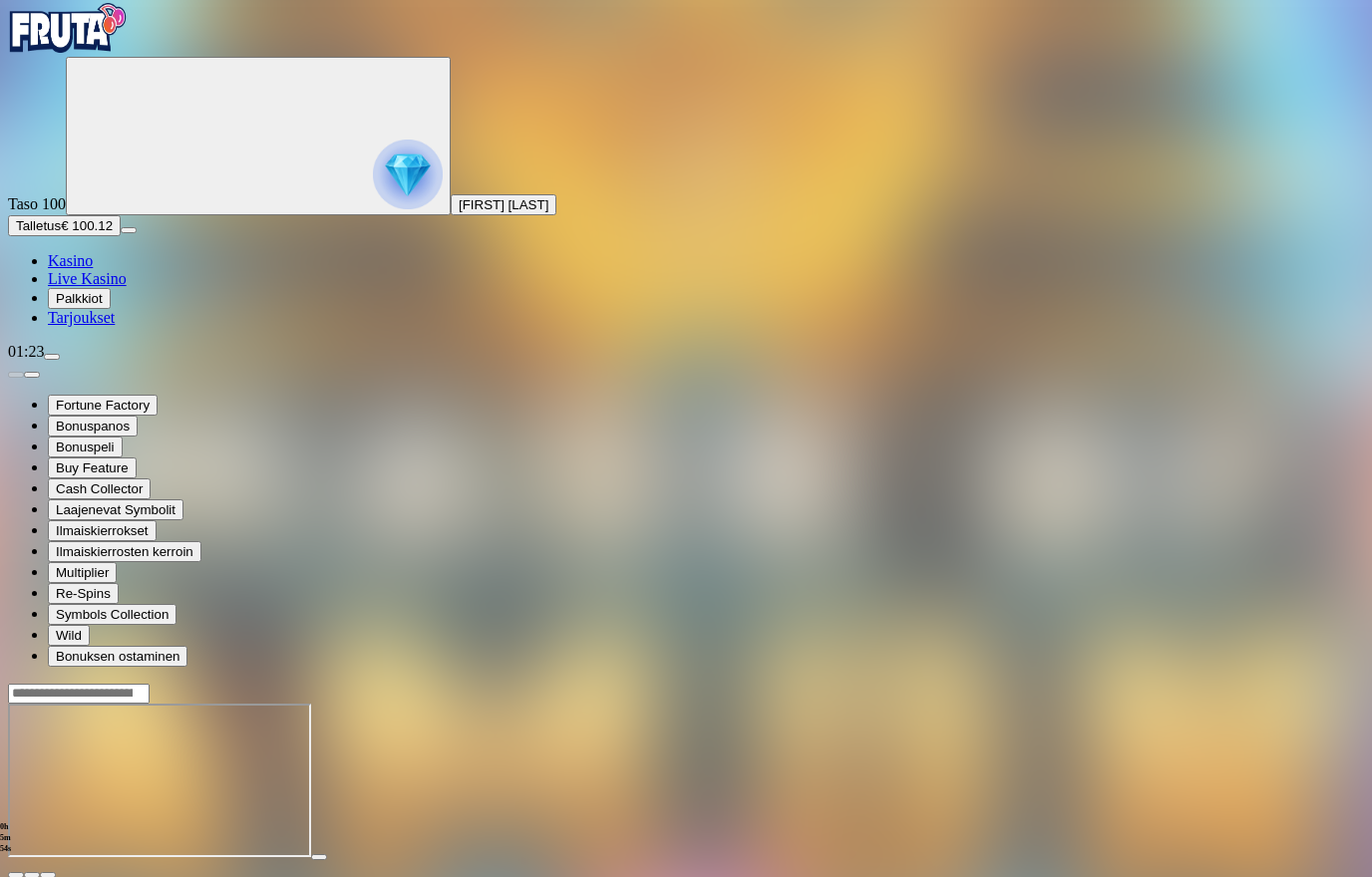 click on "Kasino" at bounding box center (70, 260) 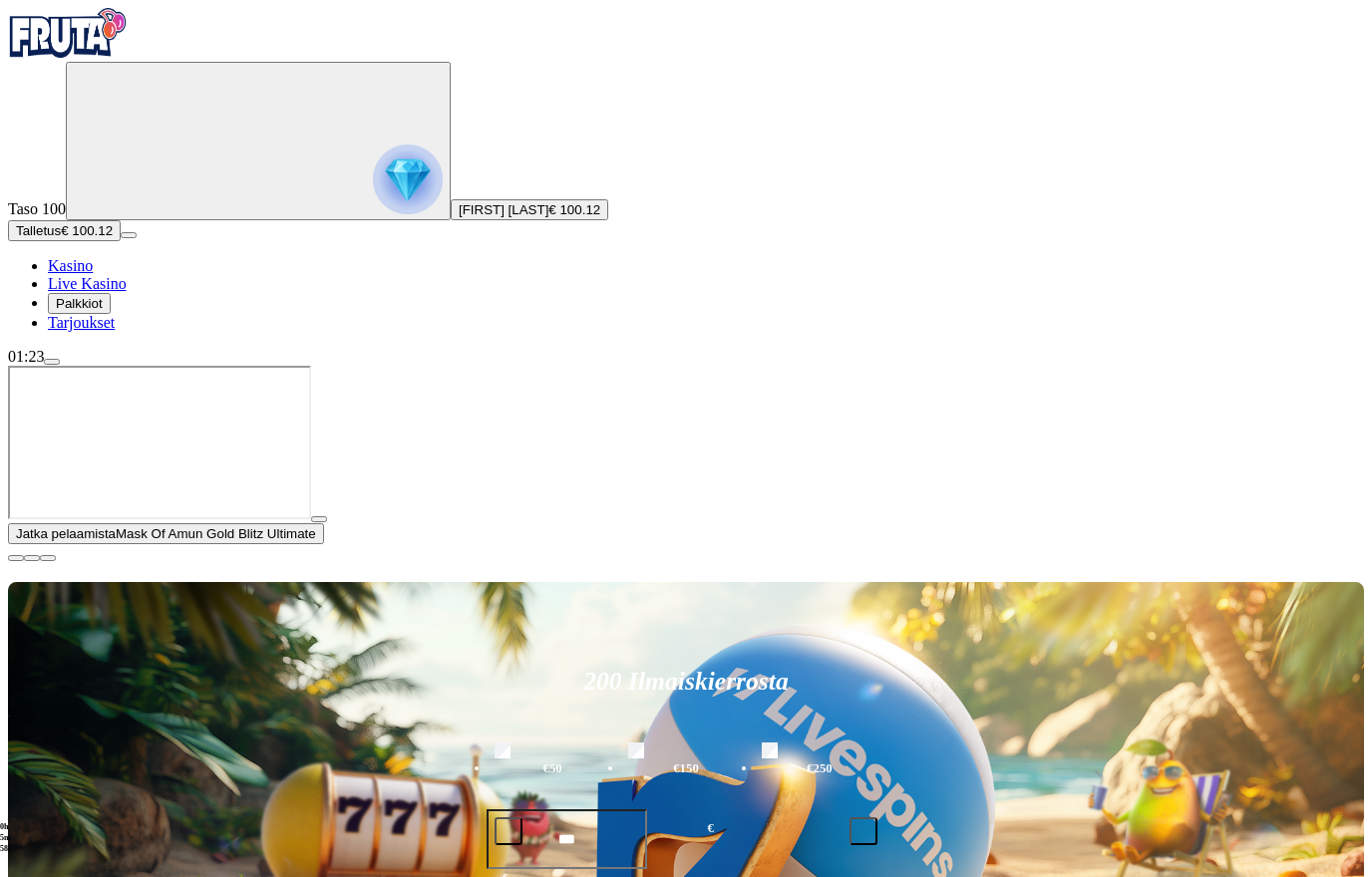 click at bounding box center (16, 558) 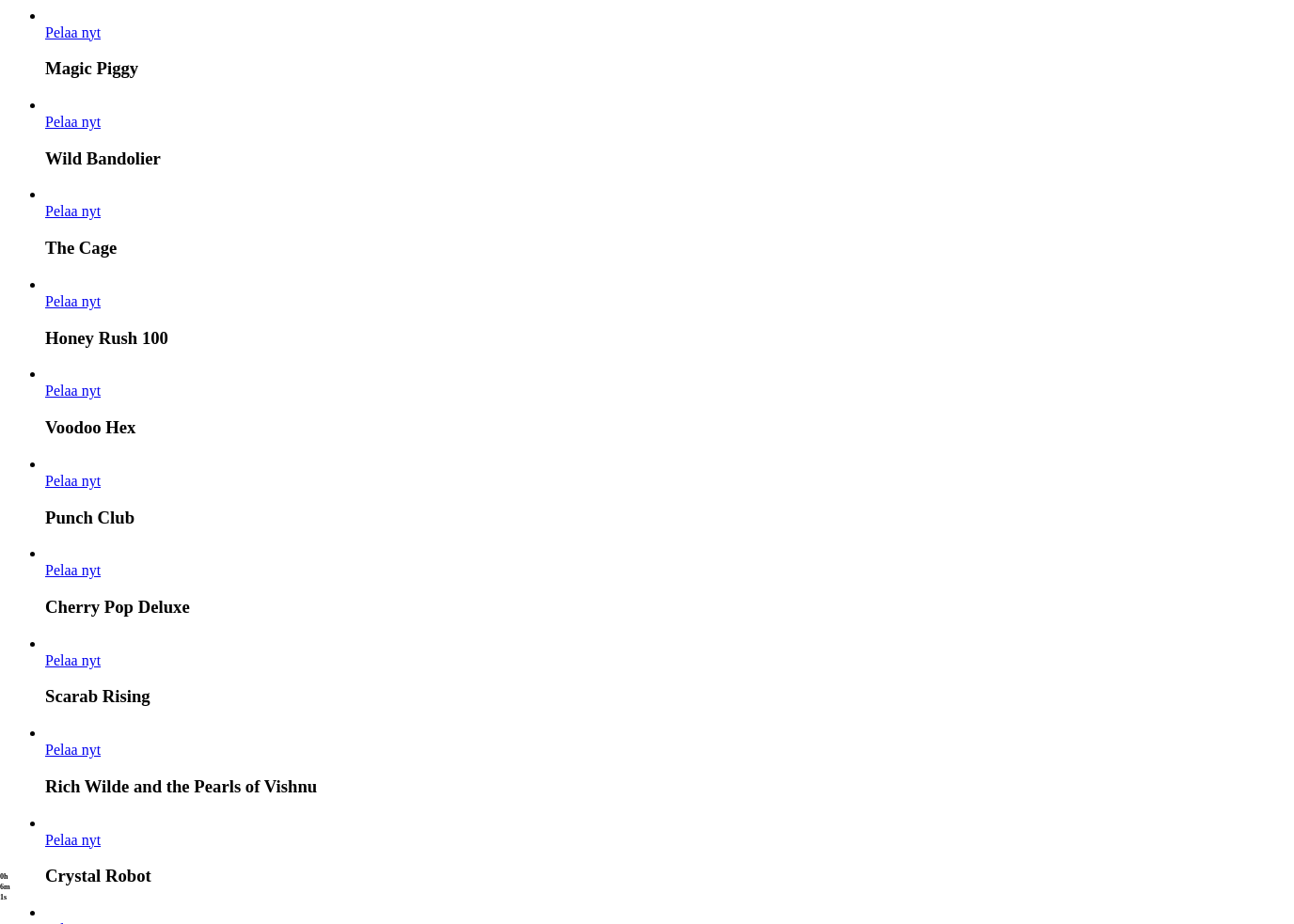 scroll, scrollTop: 1049, scrollLeft: 0, axis: vertical 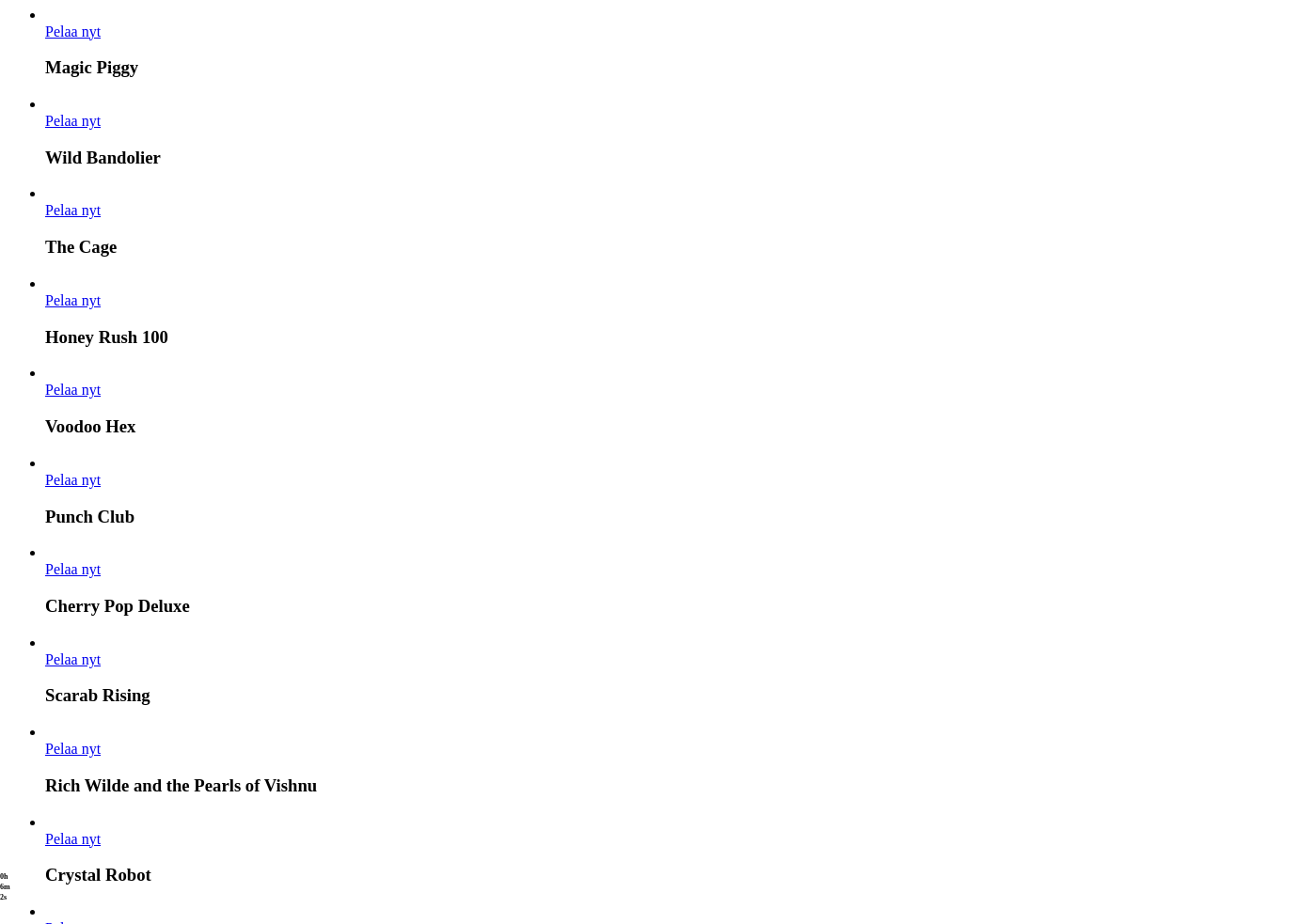 click at bounding box center (726, 5112) 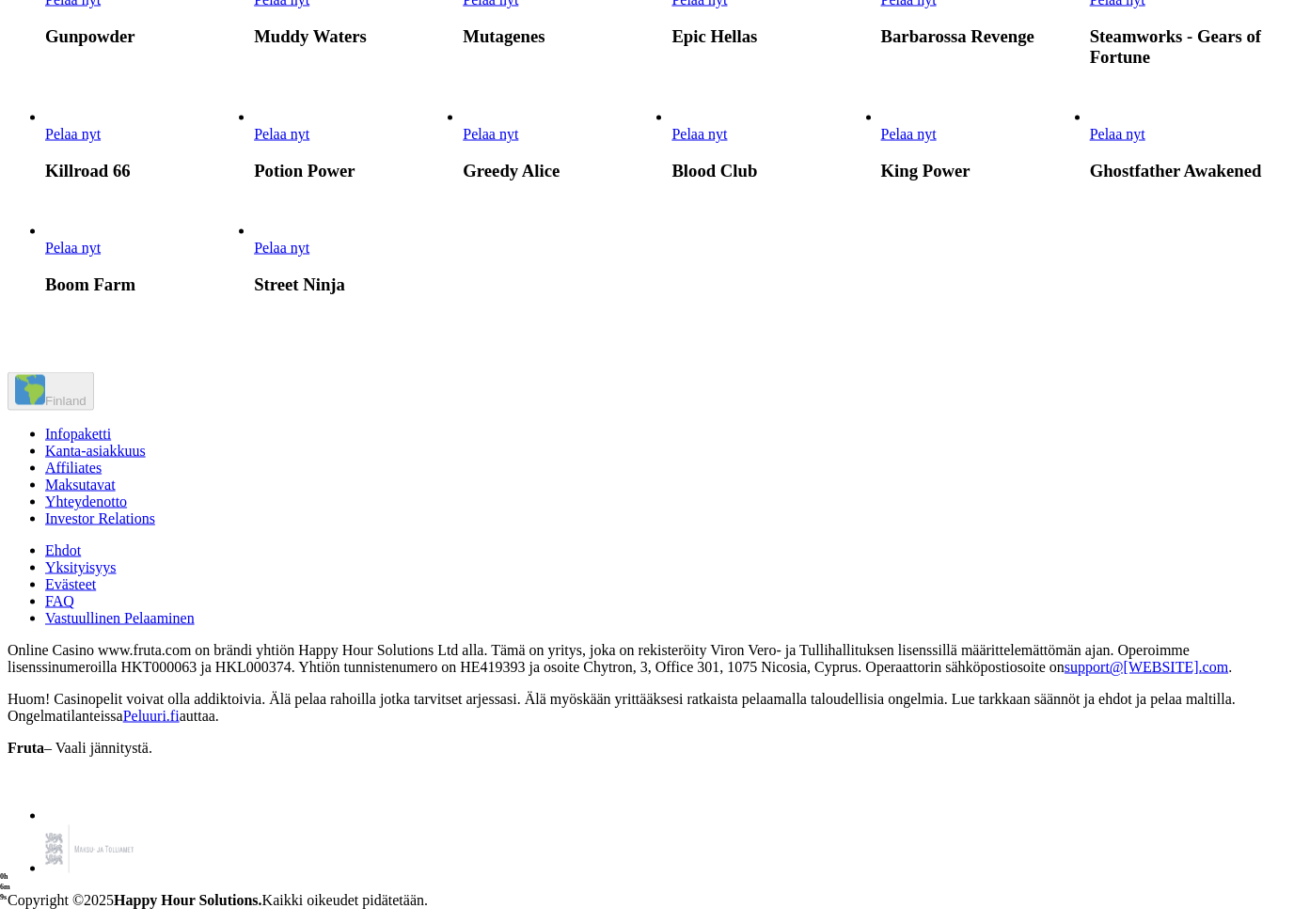 scroll, scrollTop: 1352, scrollLeft: 0, axis: vertical 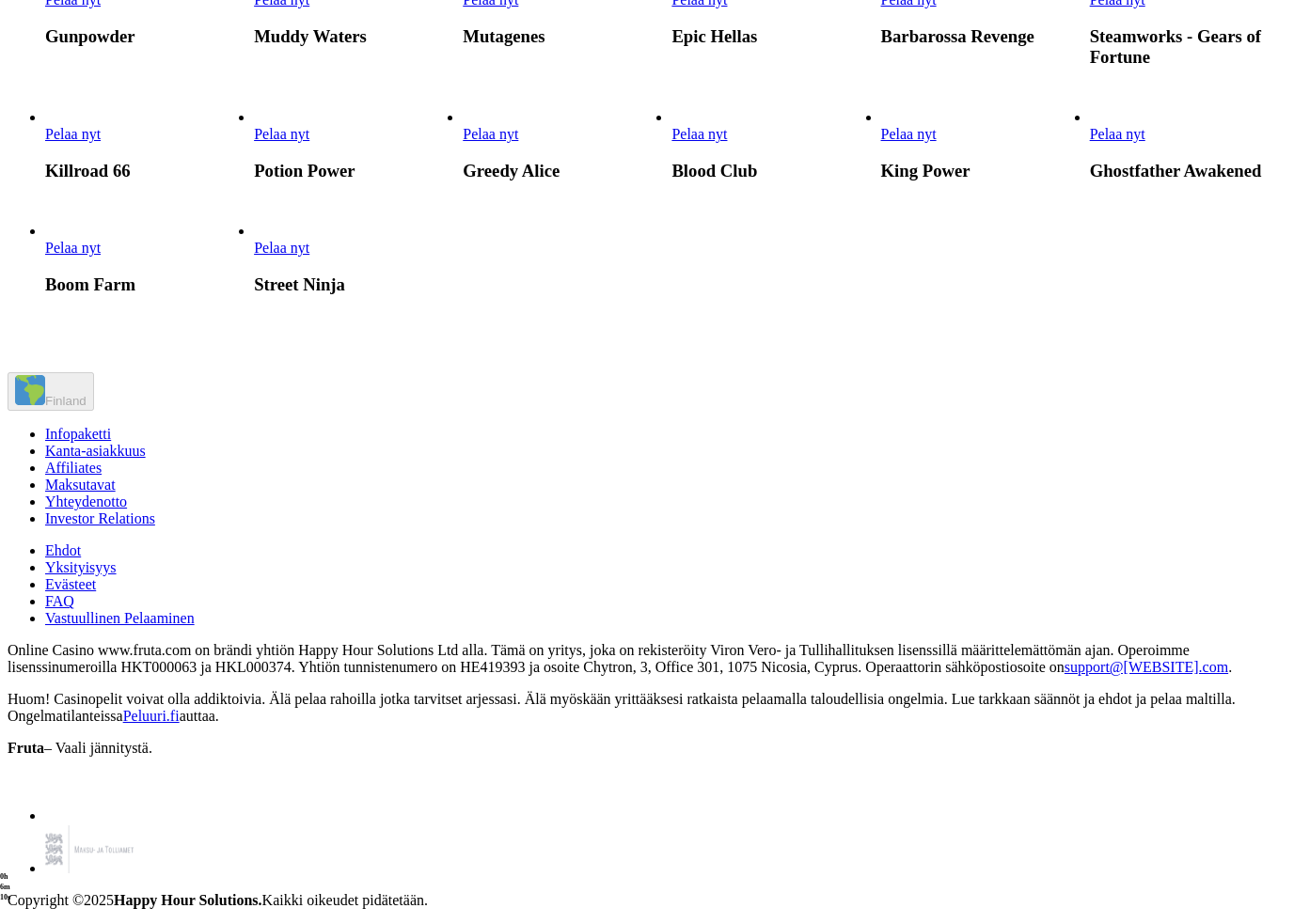 click on "Pelaa nyt" at bounding box center (908, -1) 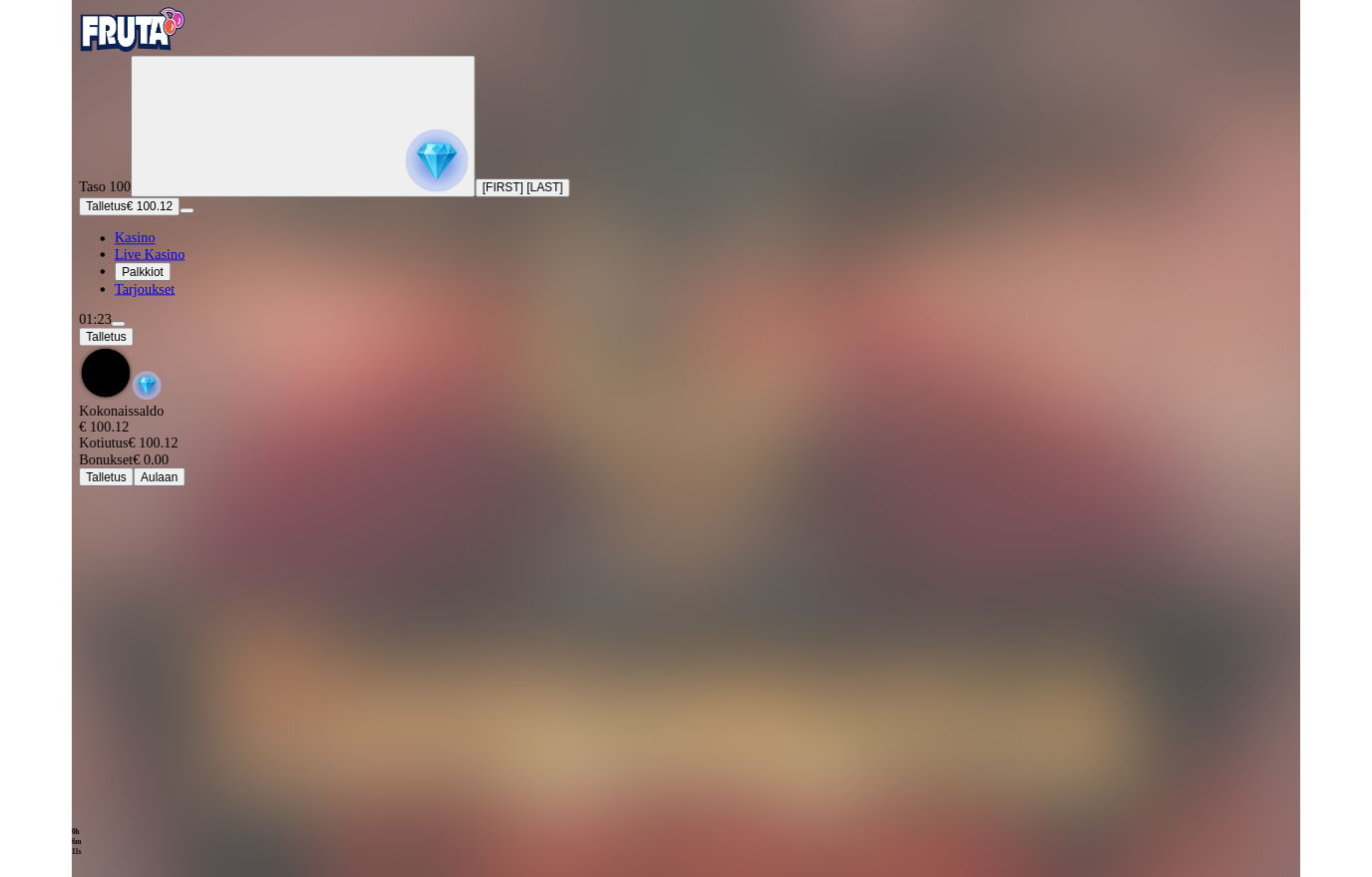 scroll, scrollTop: 0, scrollLeft: 0, axis: both 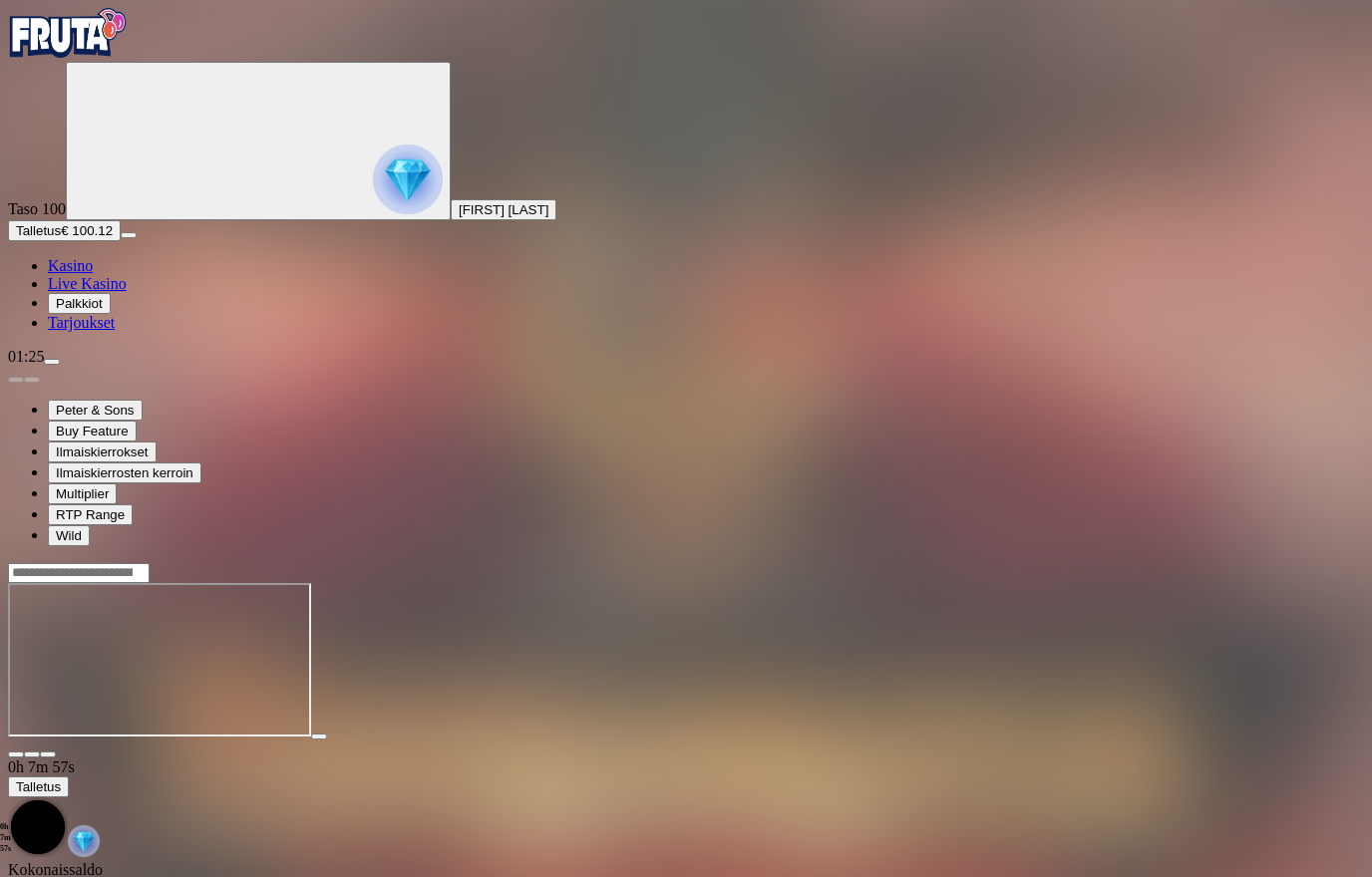 click on "Kasino" at bounding box center [70, 265] 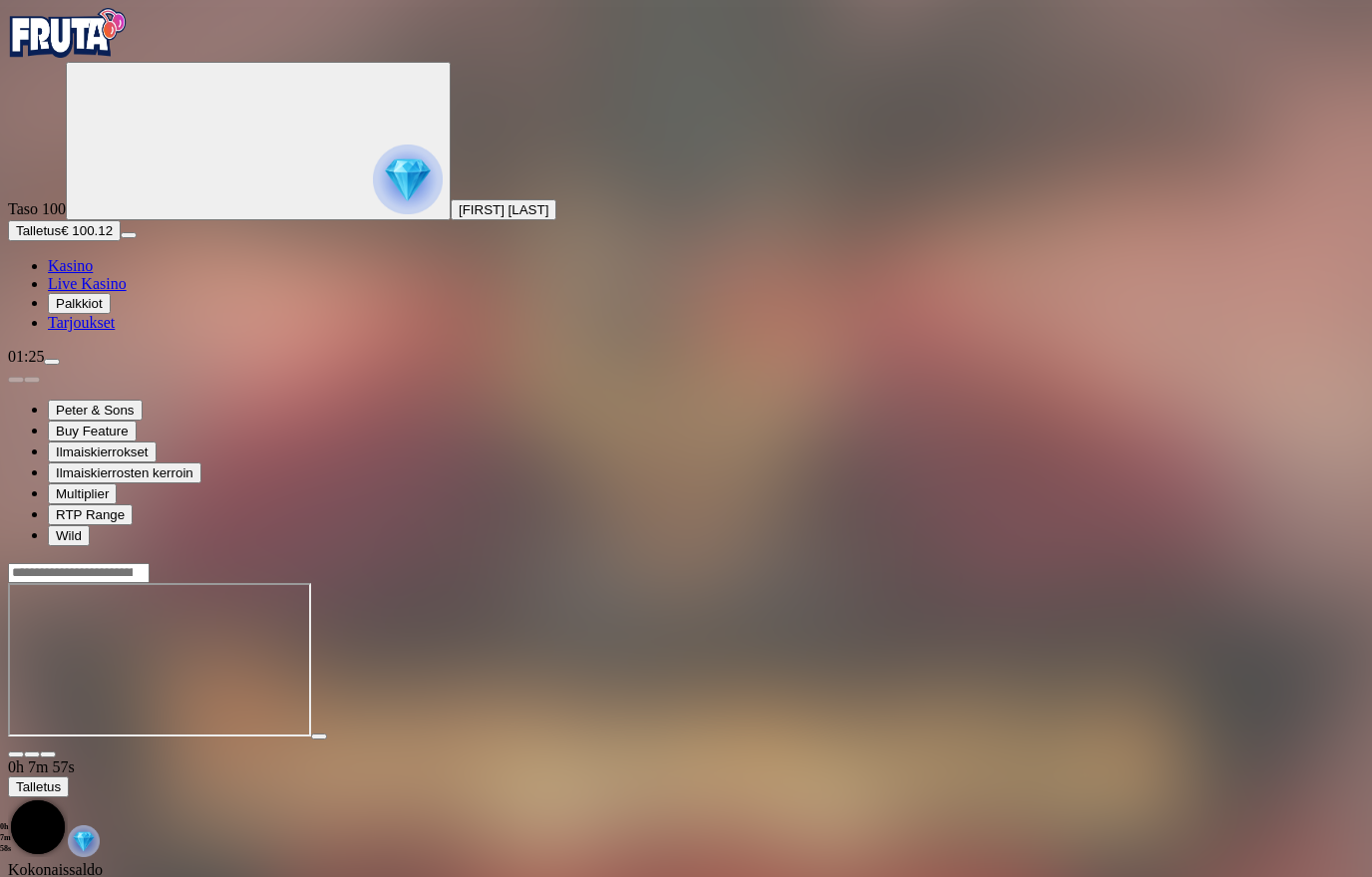 click on "Kasino" at bounding box center [70, 265] 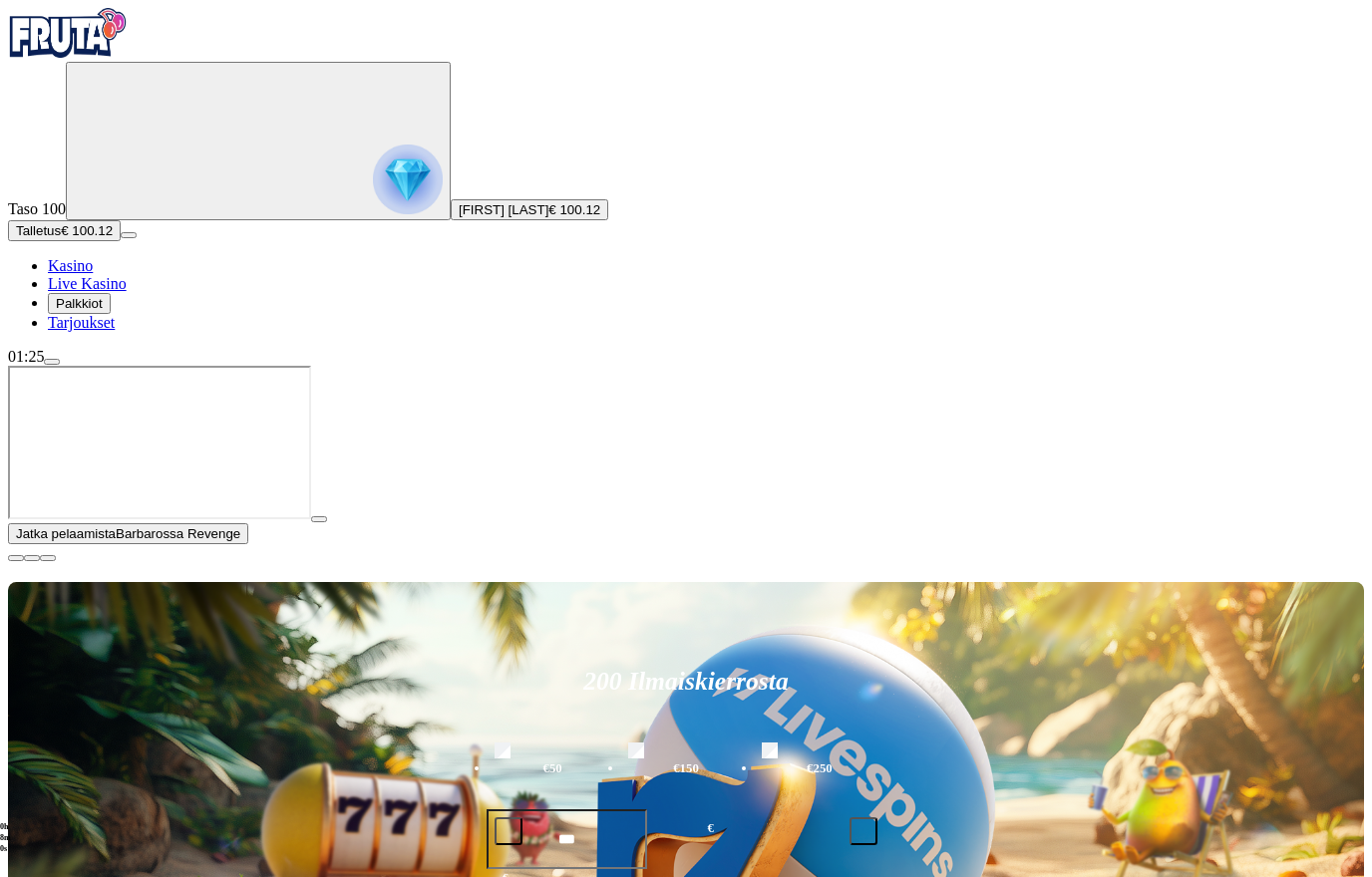 click on "Pelaa nyt Magic Piggy Pelaa nyt Wild Bandolier Pelaa nyt The Cage Pelaa nyt Honey Rush 100 Pelaa nyt Voodoo Hex Pelaa nyt Punch Club Pelaa nyt Cherry Pop Deluxe Pelaa nyt Scarab Rising Pelaa nyt Rich Wilde and the Pearls of Vishnu Pelaa nyt Crystal Robot Pelaa nyt Barbarossa Revenge" at bounding box center [750, 1821] 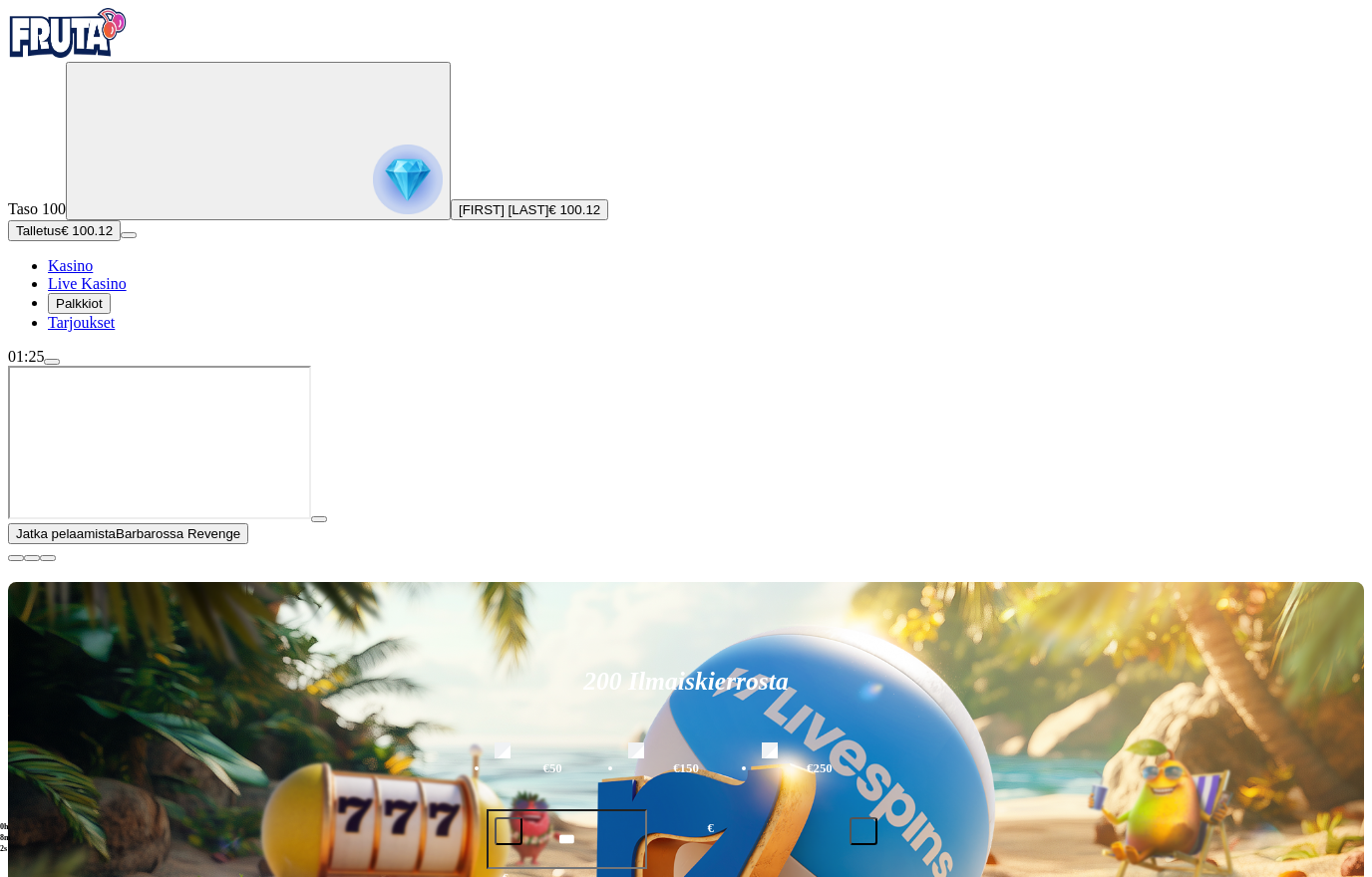 click at bounding box center (16, 558) 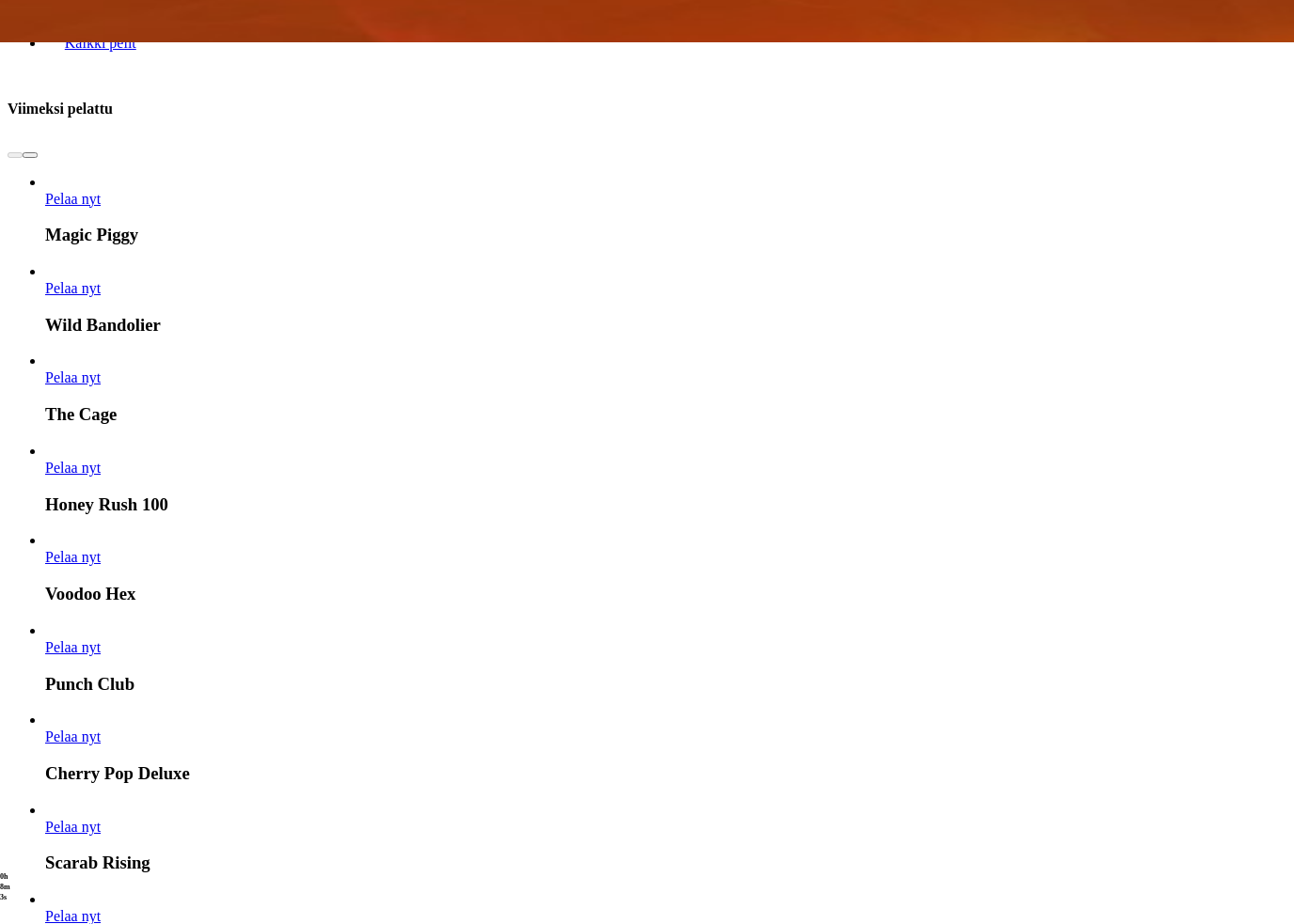 scroll, scrollTop: 883, scrollLeft: 0, axis: vertical 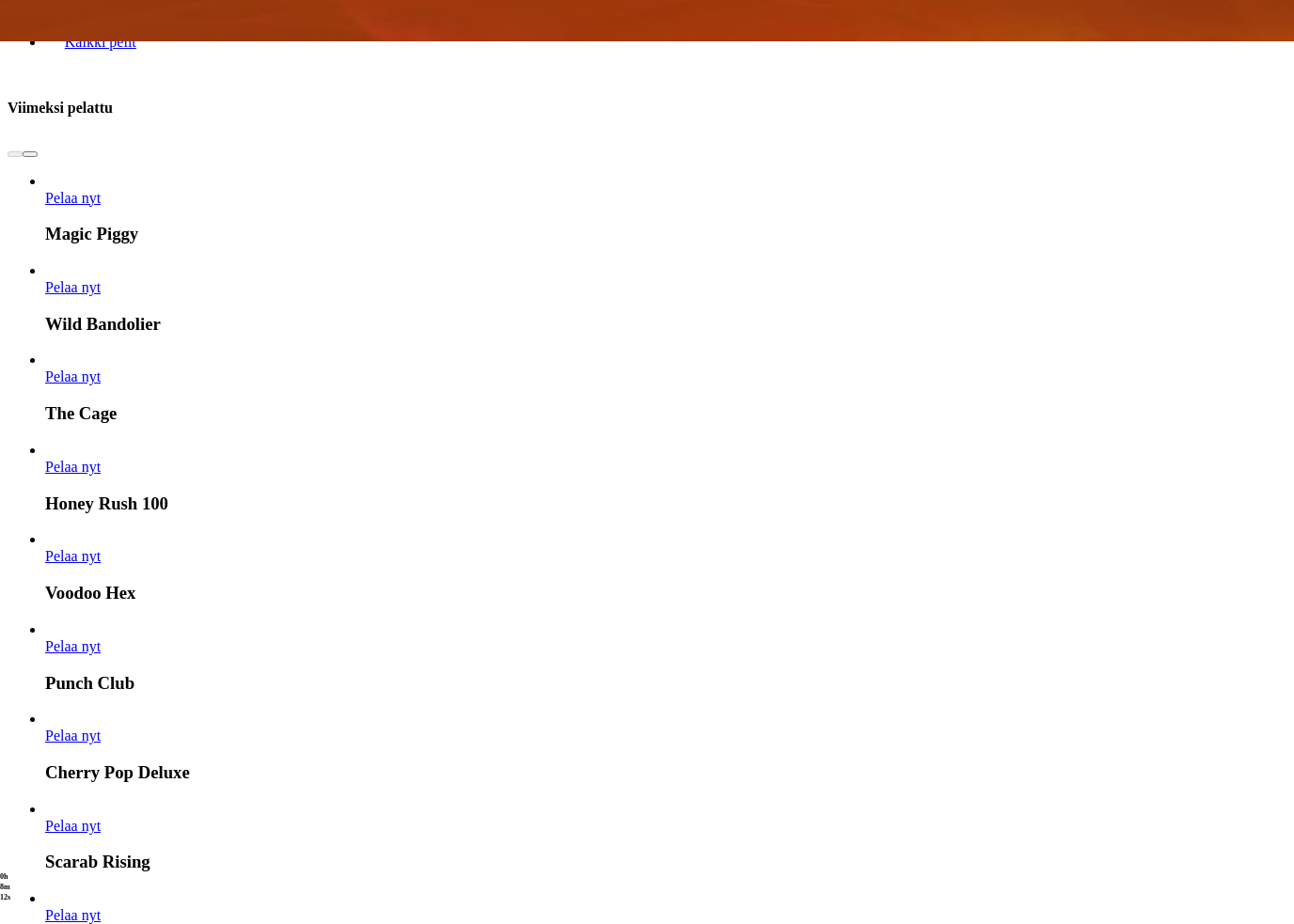 click at bounding box center (-702, 14125) 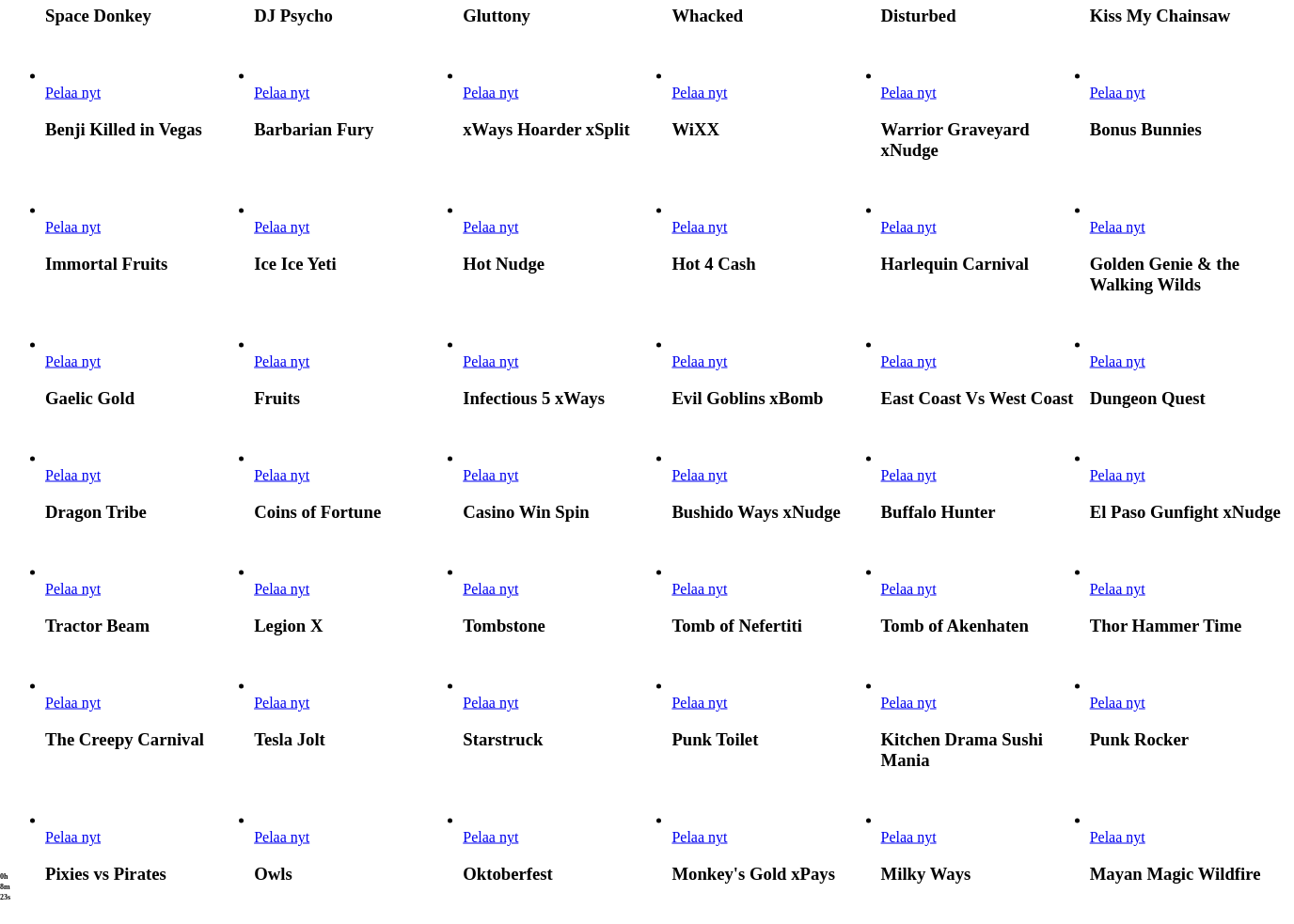 scroll, scrollTop: 1136, scrollLeft: 0, axis: vertical 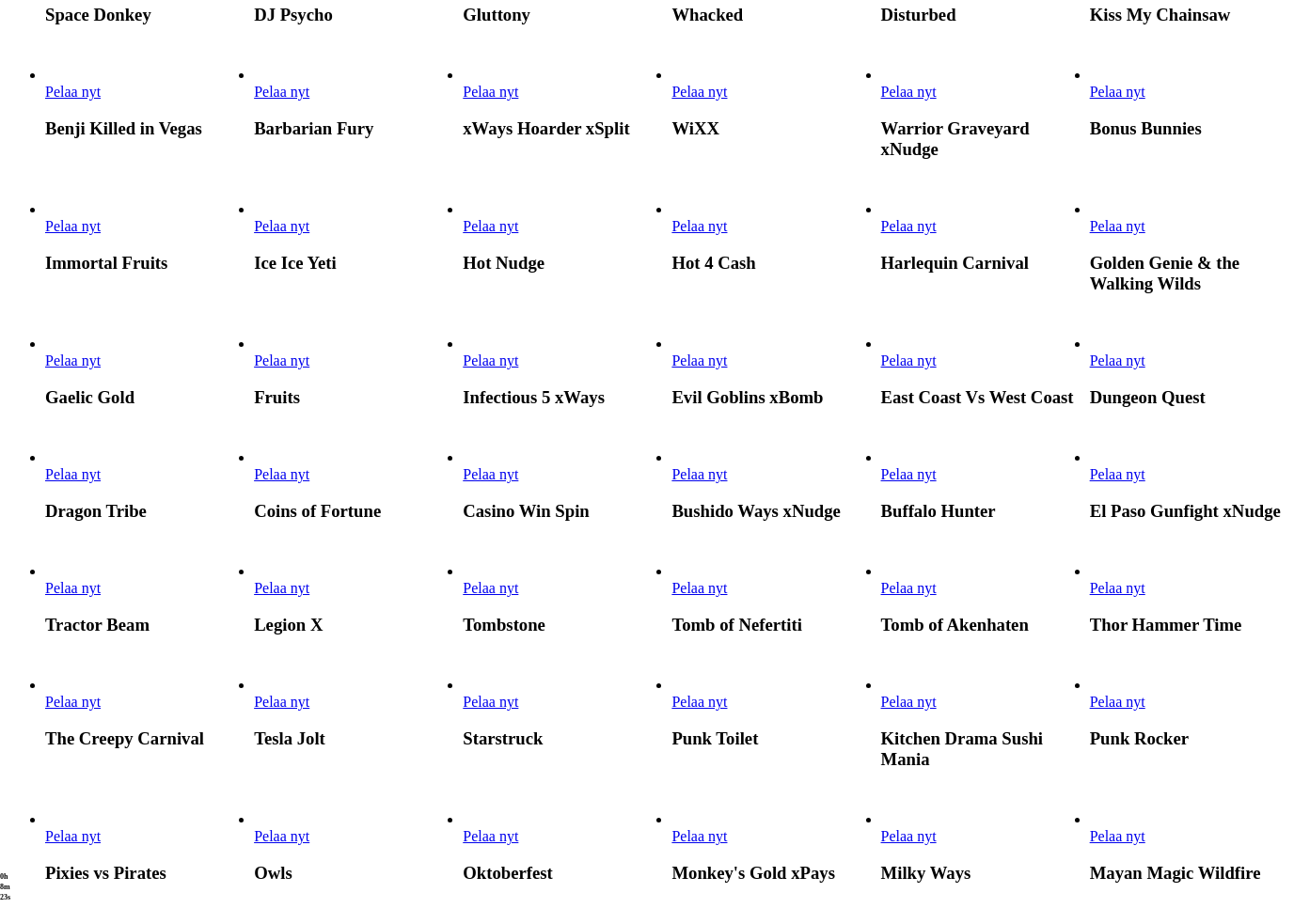 click on "Pelaa nyt" at bounding box center [908, 226] 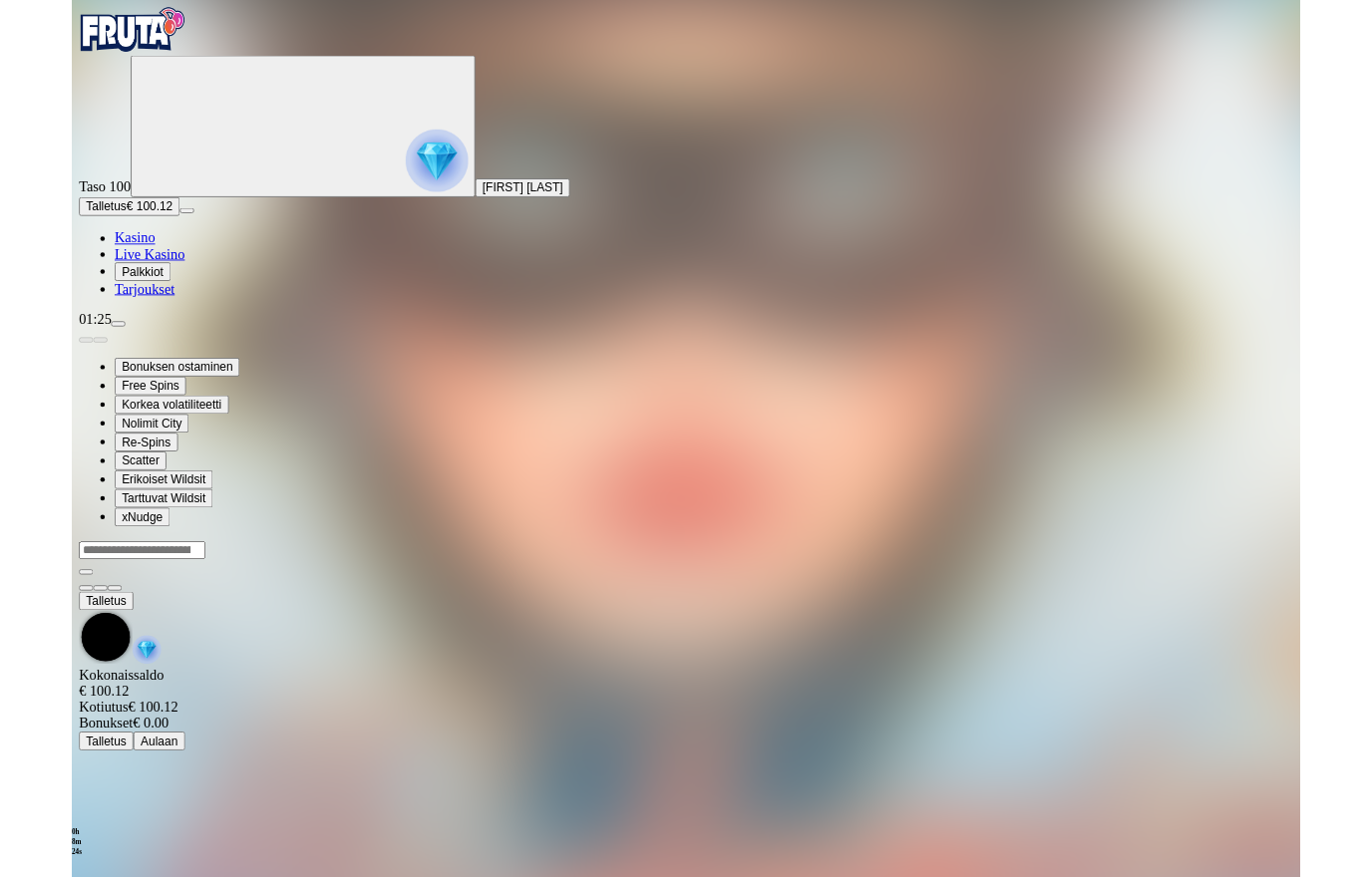 scroll, scrollTop: 0, scrollLeft: 0, axis: both 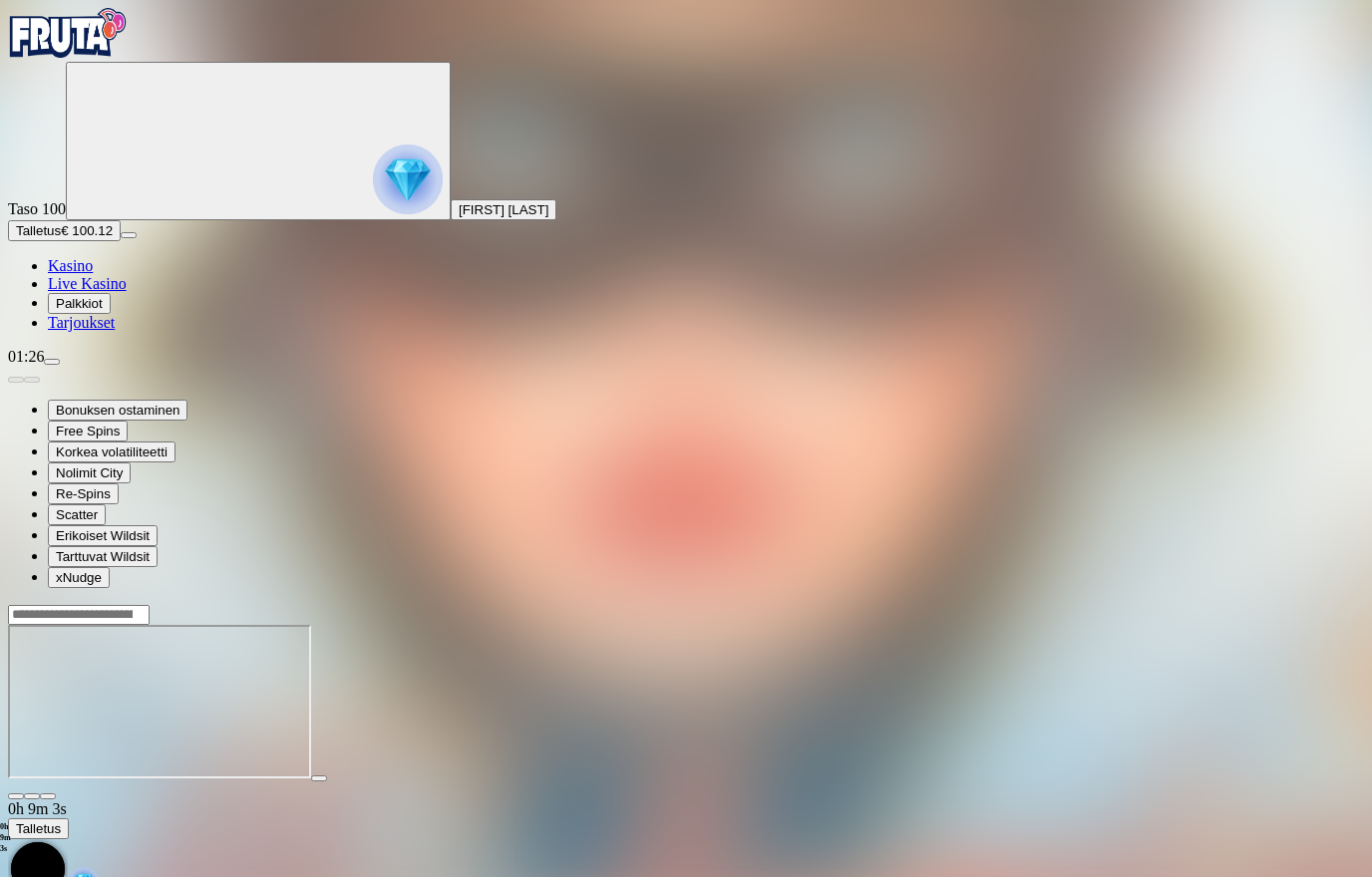 click on "Kasino" at bounding box center [70, 265] 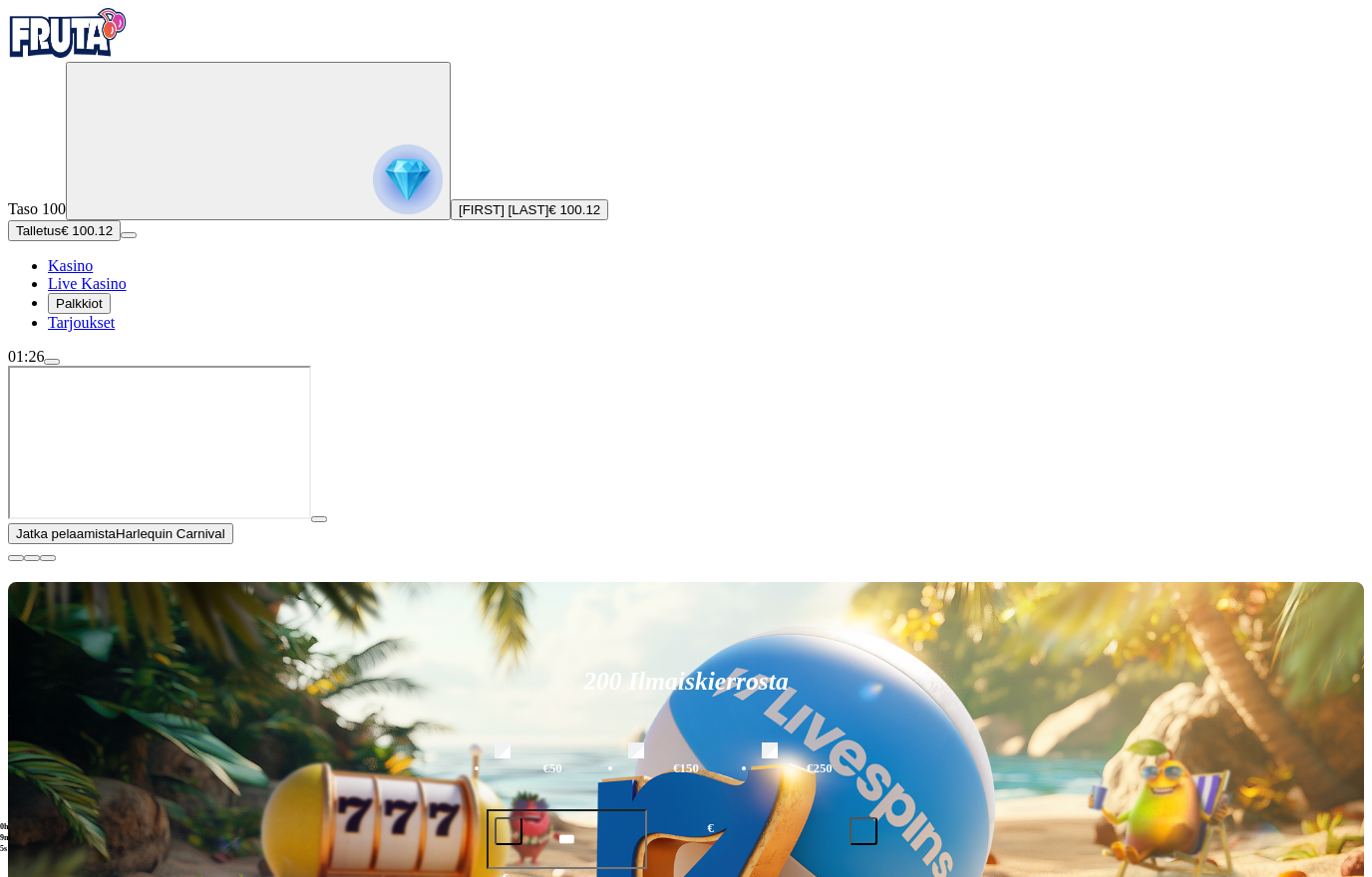 click on "Kasino" at bounding box center [70, 265] 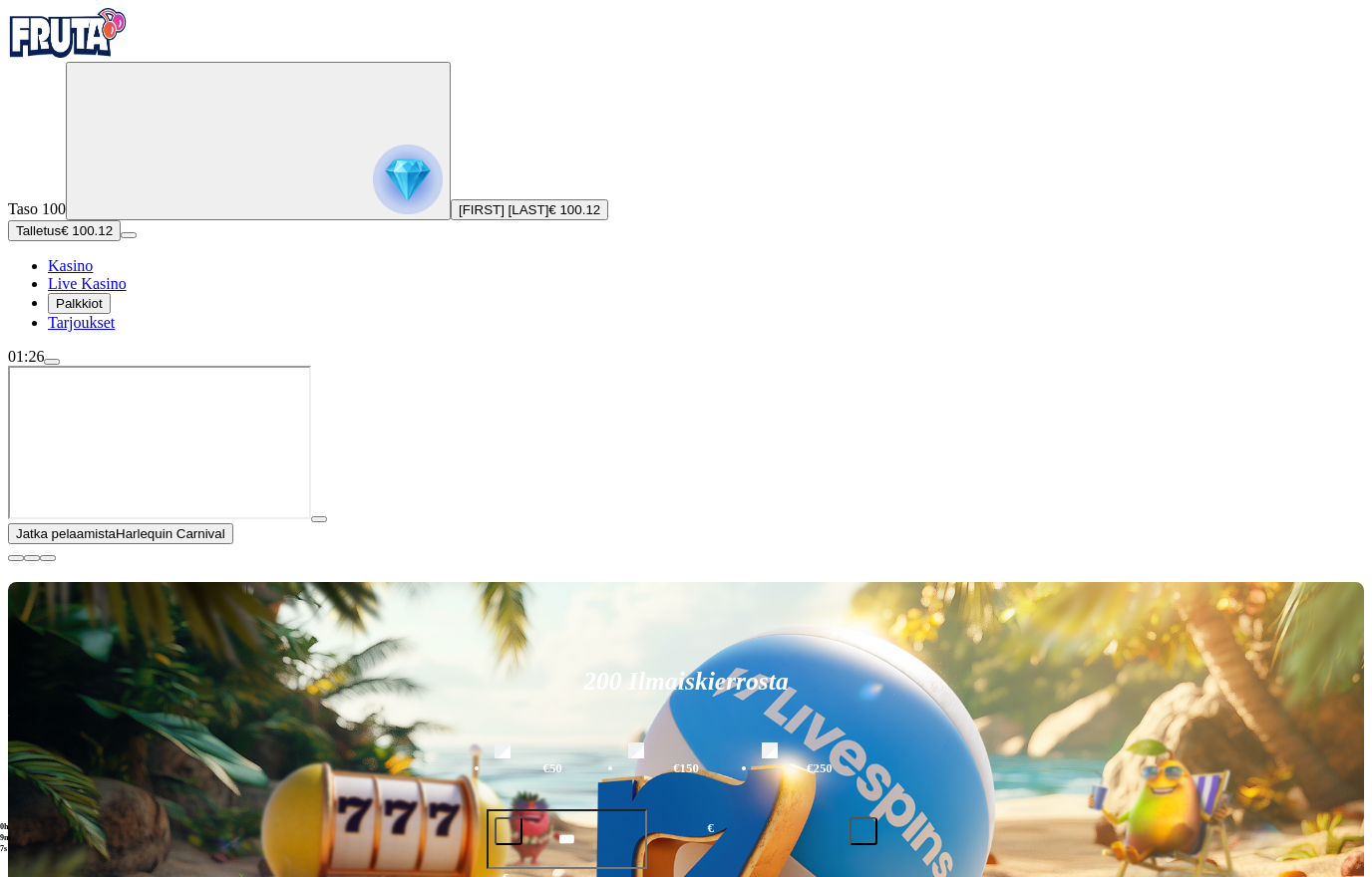 click at bounding box center [16, 558] 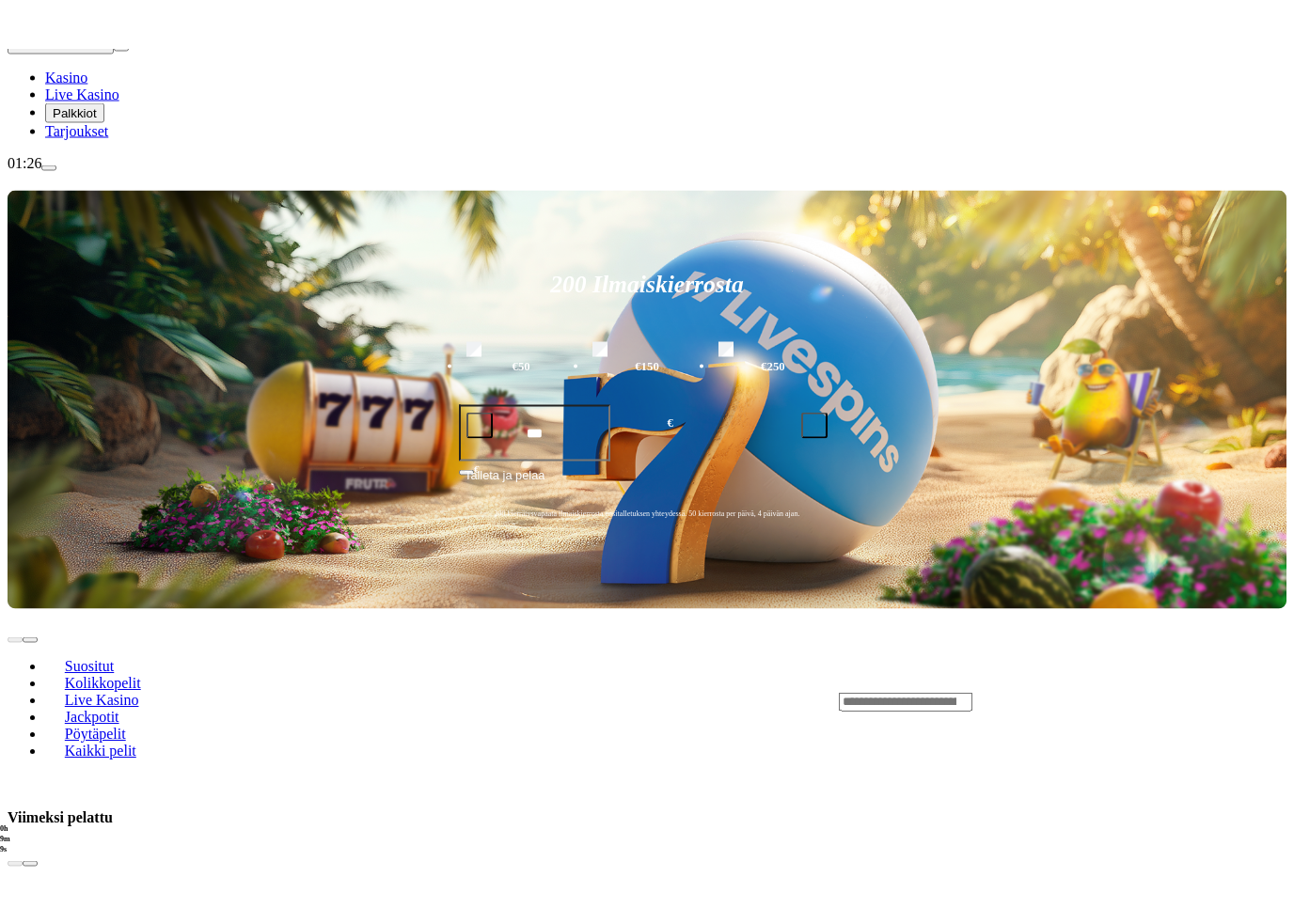 scroll, scrollTop: 223, scrollLeft: 0, axis: vertical 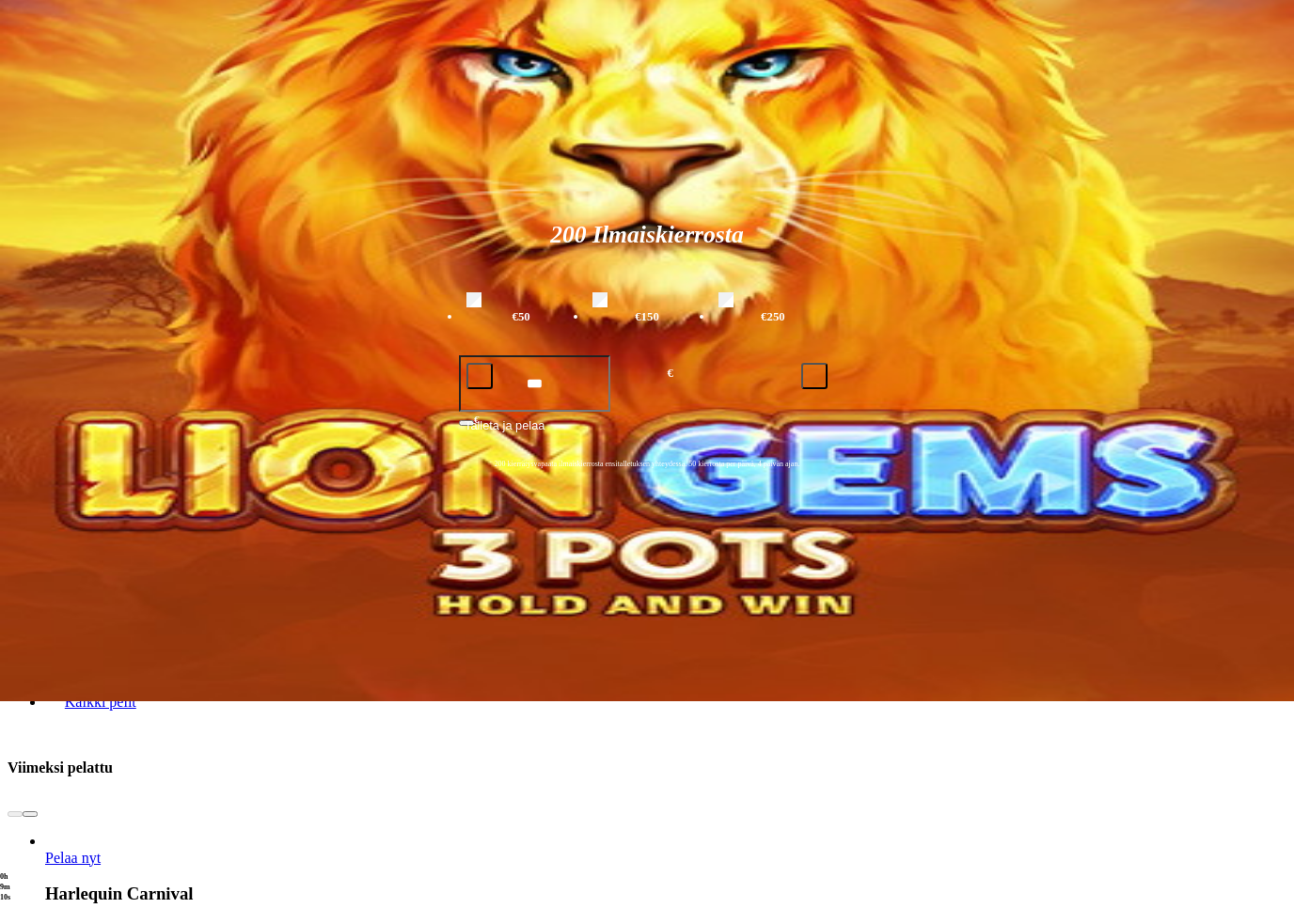 click at bounding box center (45, 1315) 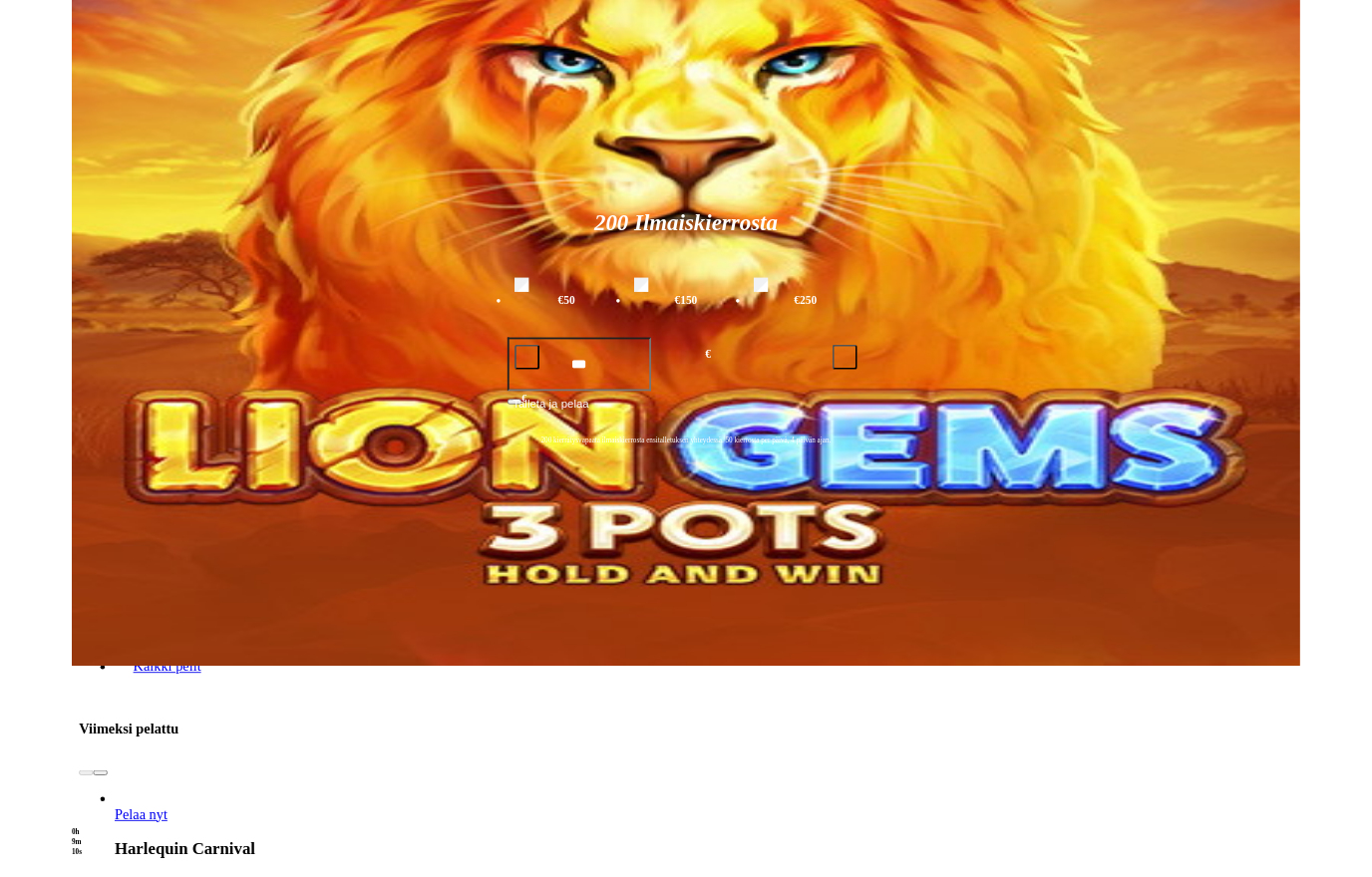 scroll, scrollTop: 0, scrollLeft: 0, axis: both 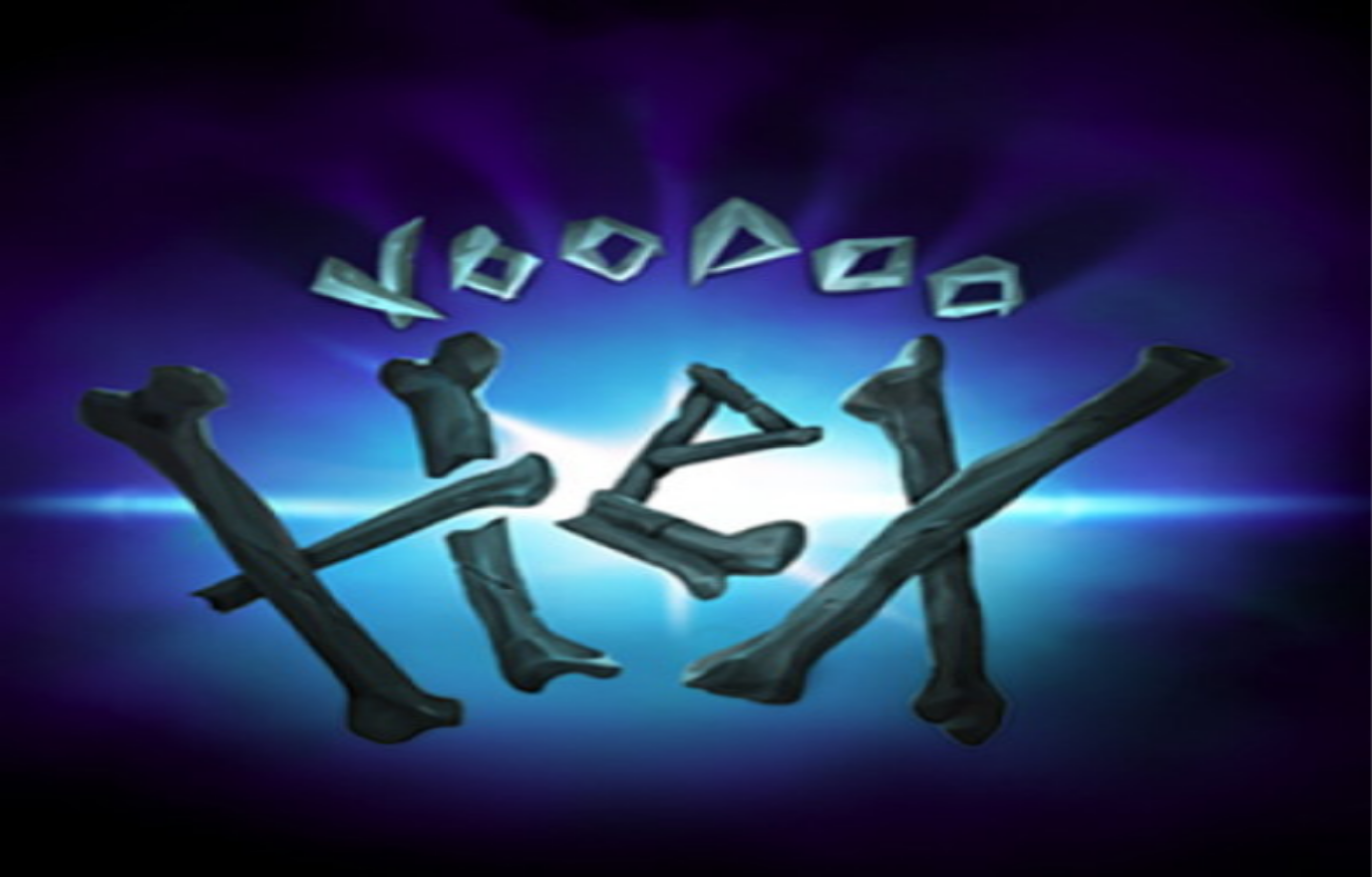 click on "Kasino" at bounding box center (70, 265) 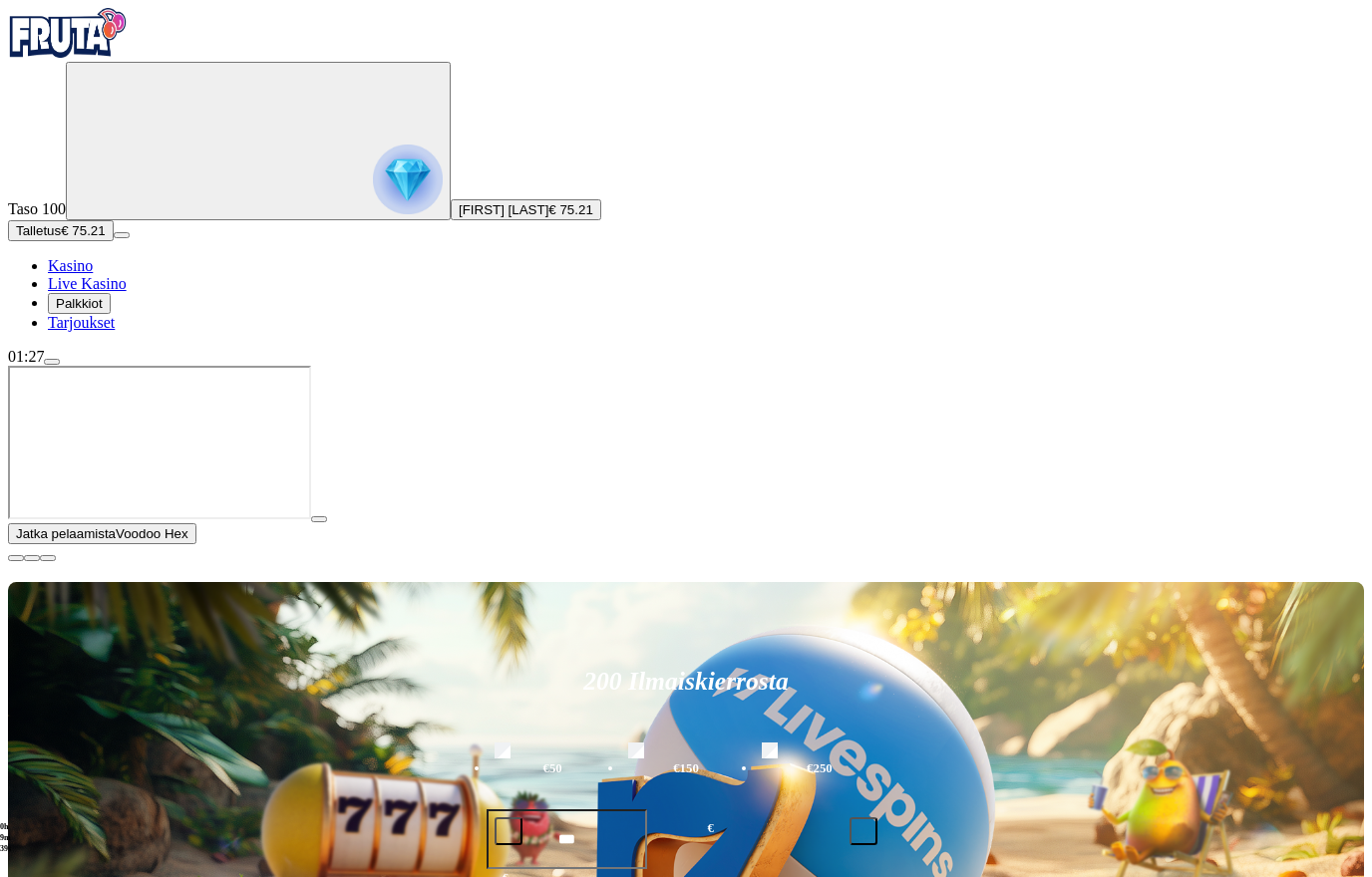 click on "Kasino" at bounding box center [70, 265] 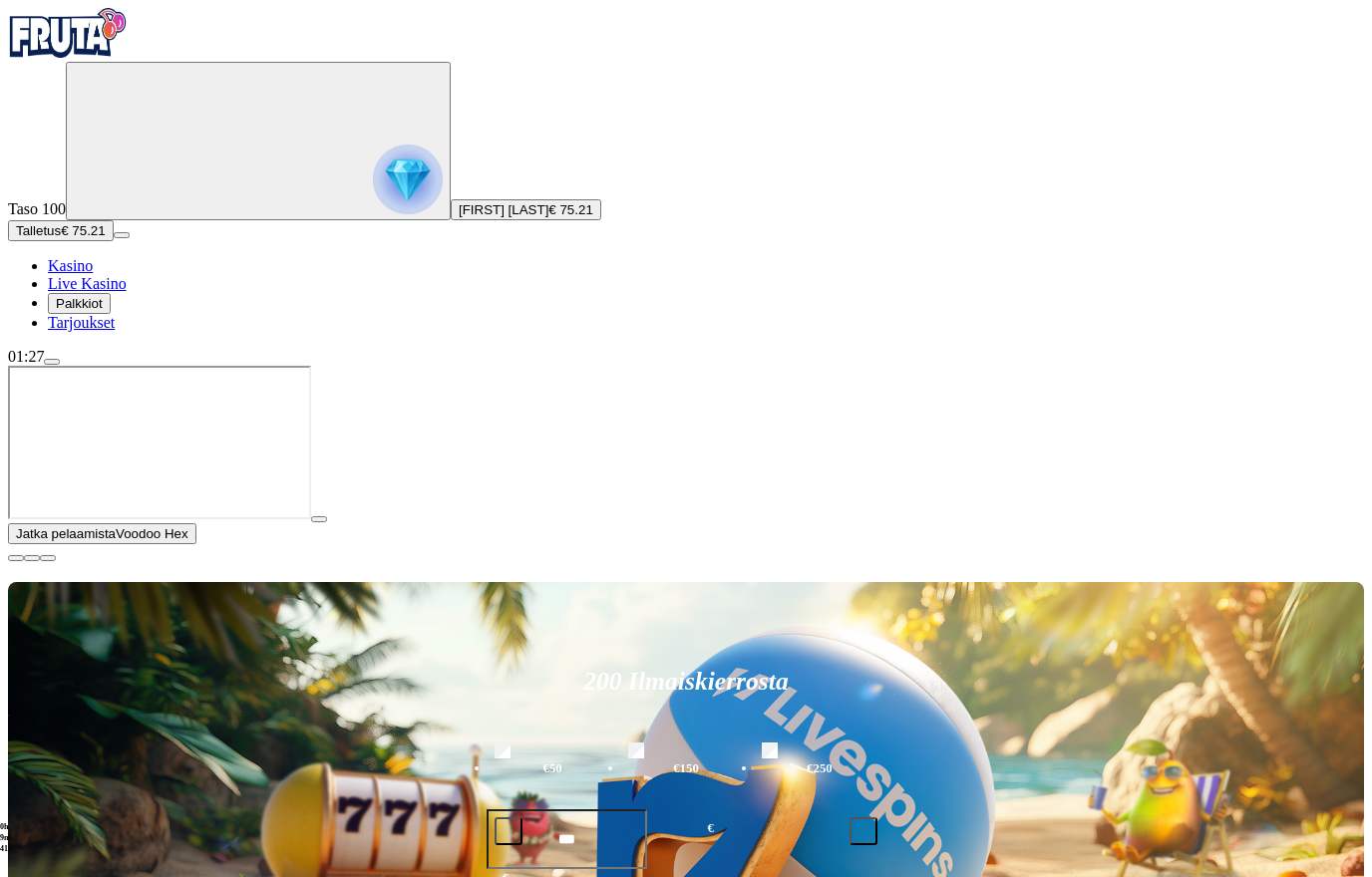 click on "Pelaa nyt Harlequin Carnival Pelaa nyt Magic Piggy Pelaa nyt Wild Bandolier Pelaa nyt The Cage Pelaa nyt Honey Rush 100 Pelaa nyt Voodoo Hex Pelaa nyt Punch Club Pelaa nyt Cherry Pop Deluxe Pelaa nyt Scarab Rising Pelaa nyt Rich Wilde and the Pearls of Vishnu Pelaa nyt Crystal Robot" at bounding box center [750, 1821] 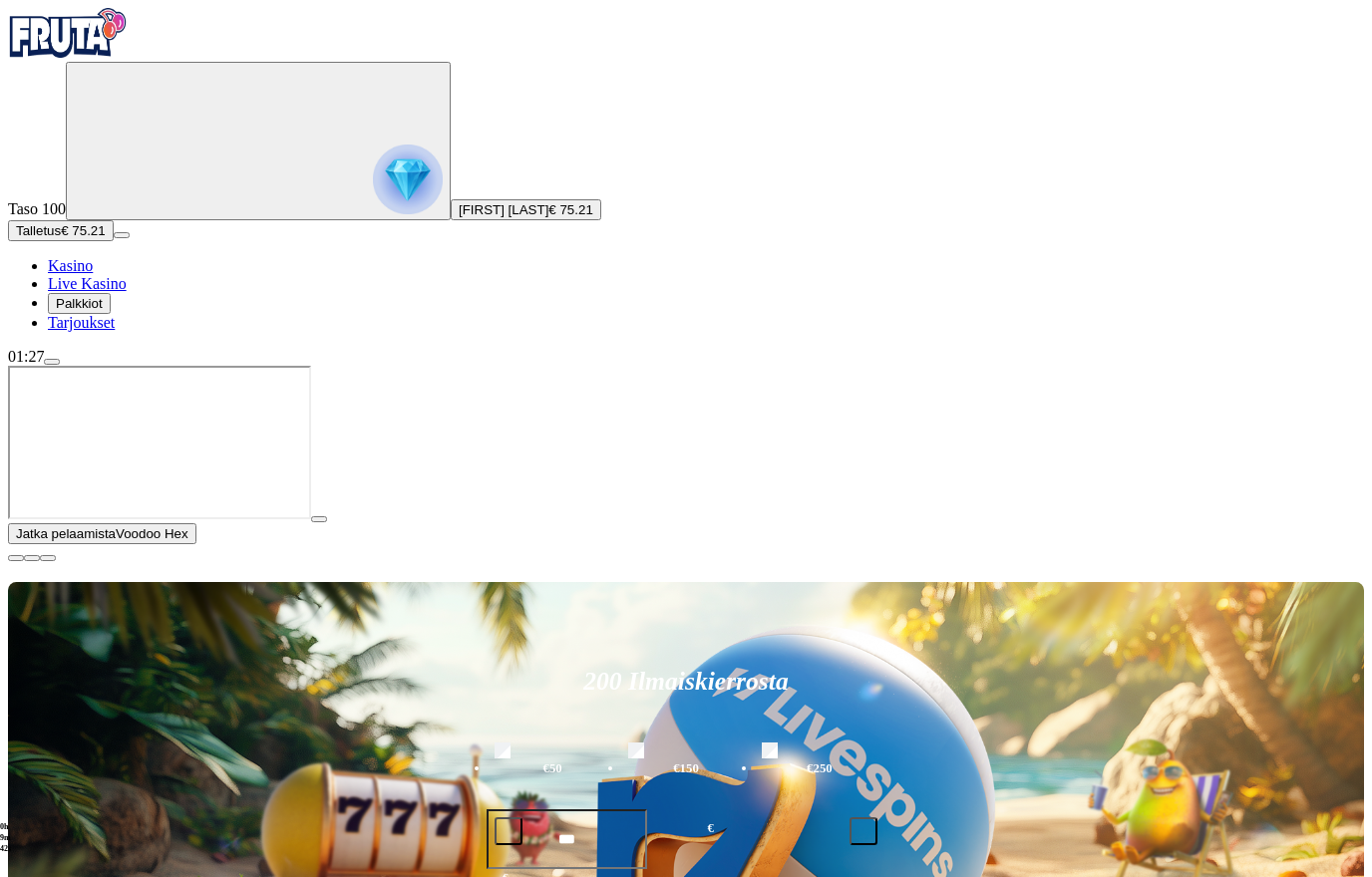 click at bounding box center [16, 558] 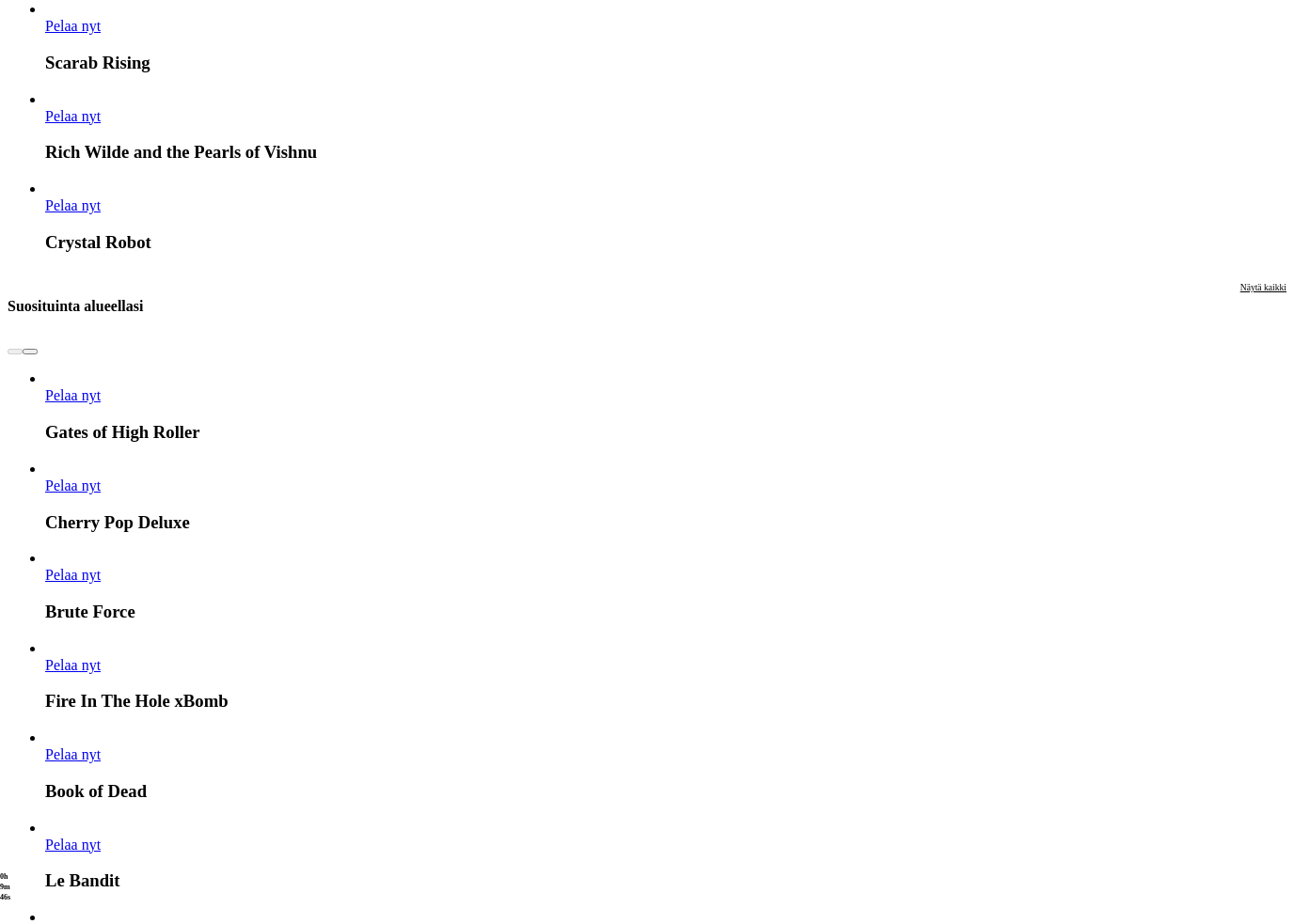 scroll, scrollTop: 1800, scrollLeft: 0, axis: vertical 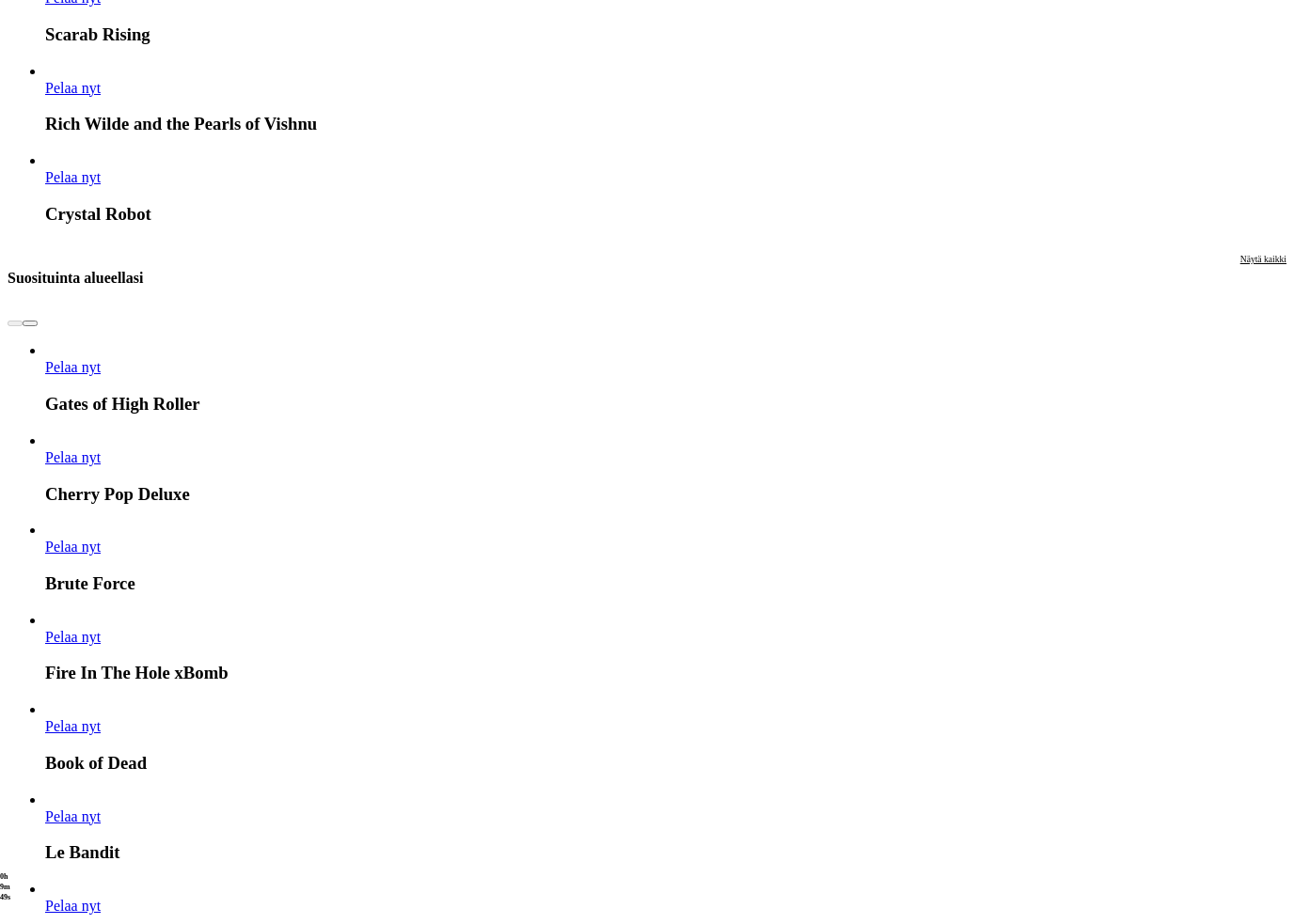 click on "Pelaa nyt" at bounding box center [72, 15269] 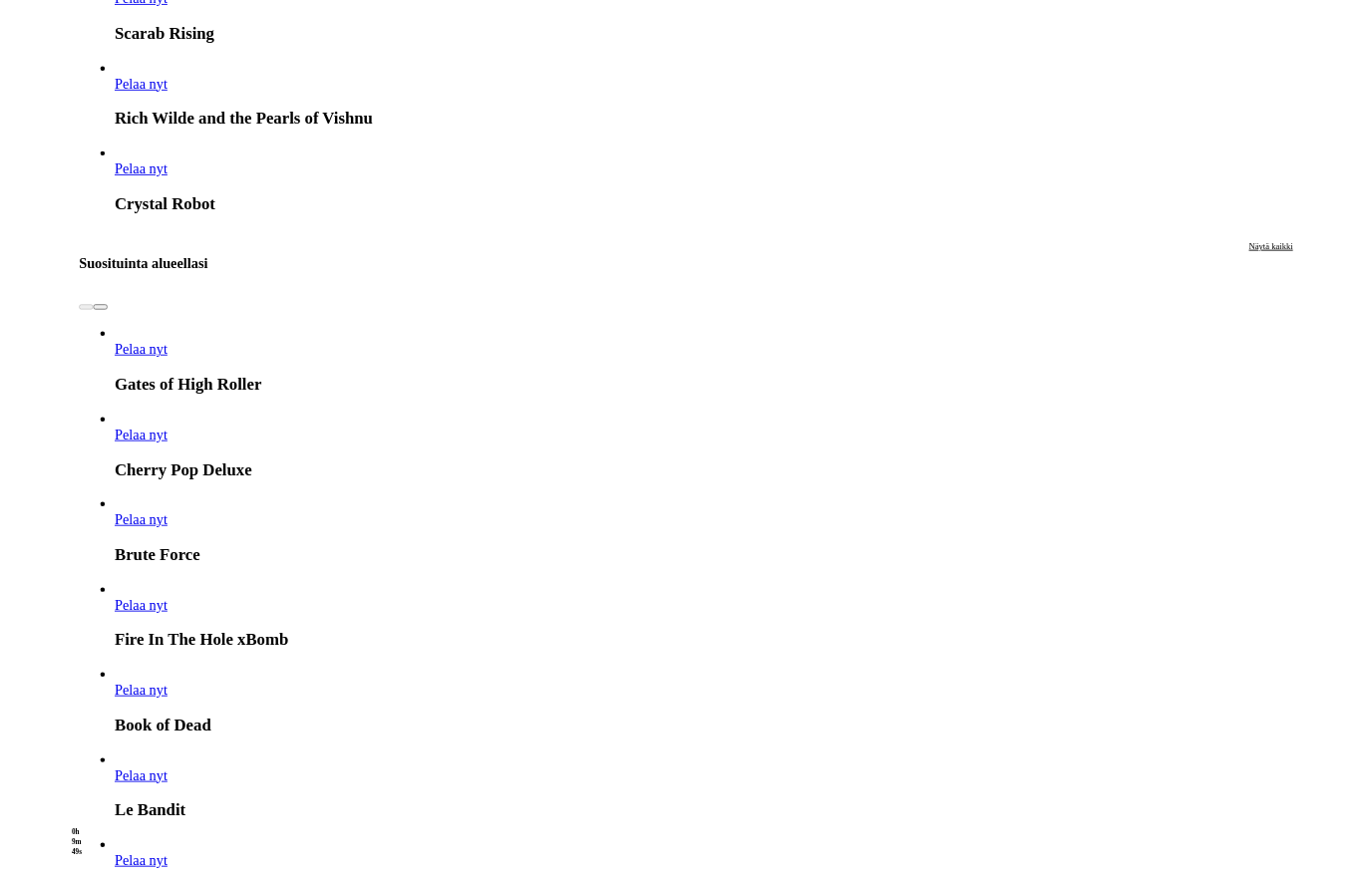 scroll, scrollTop: 0, scrollLeft: 0, axis: both 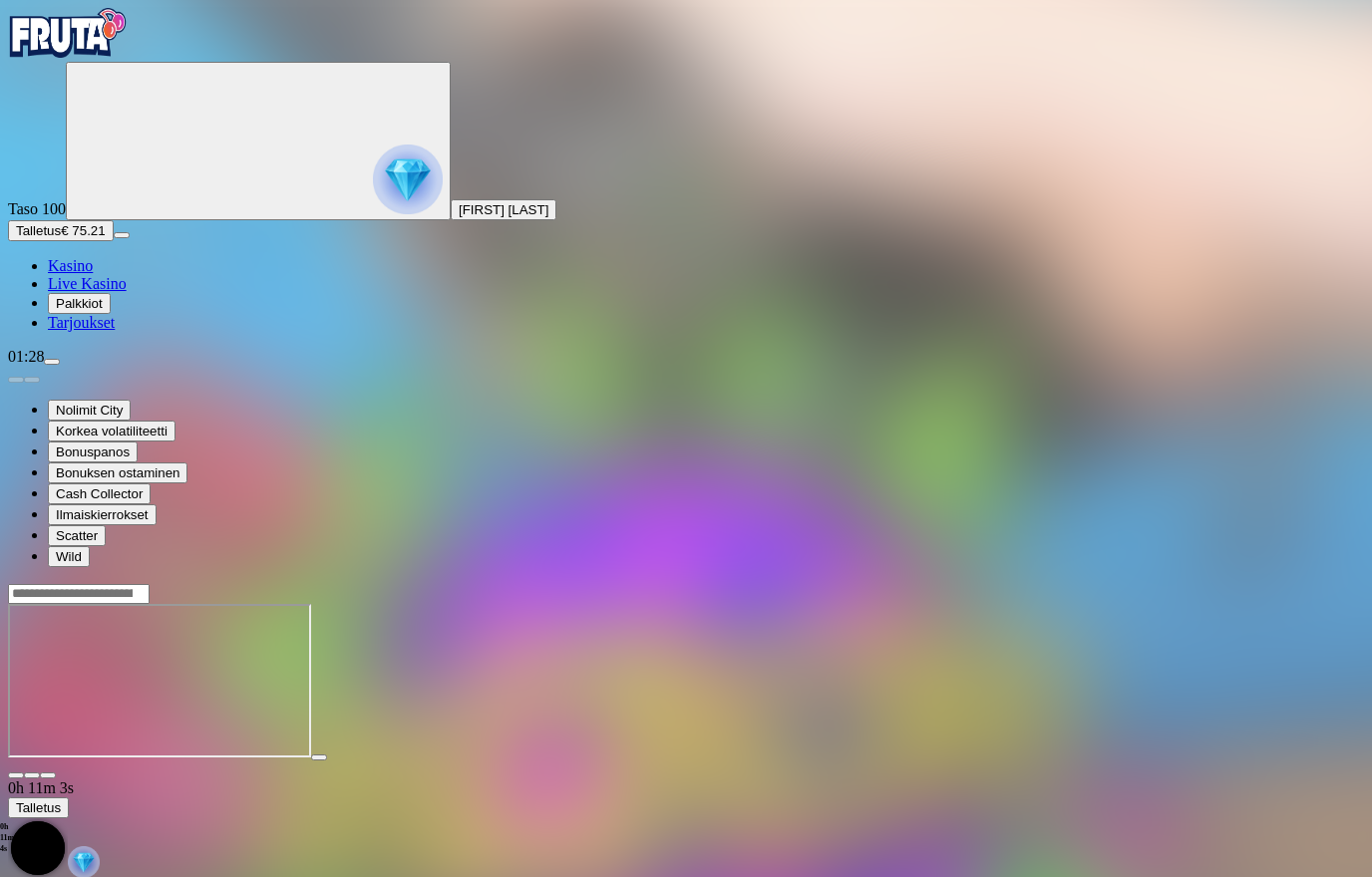 click on "Kasino" at bounding box center (70, 265) 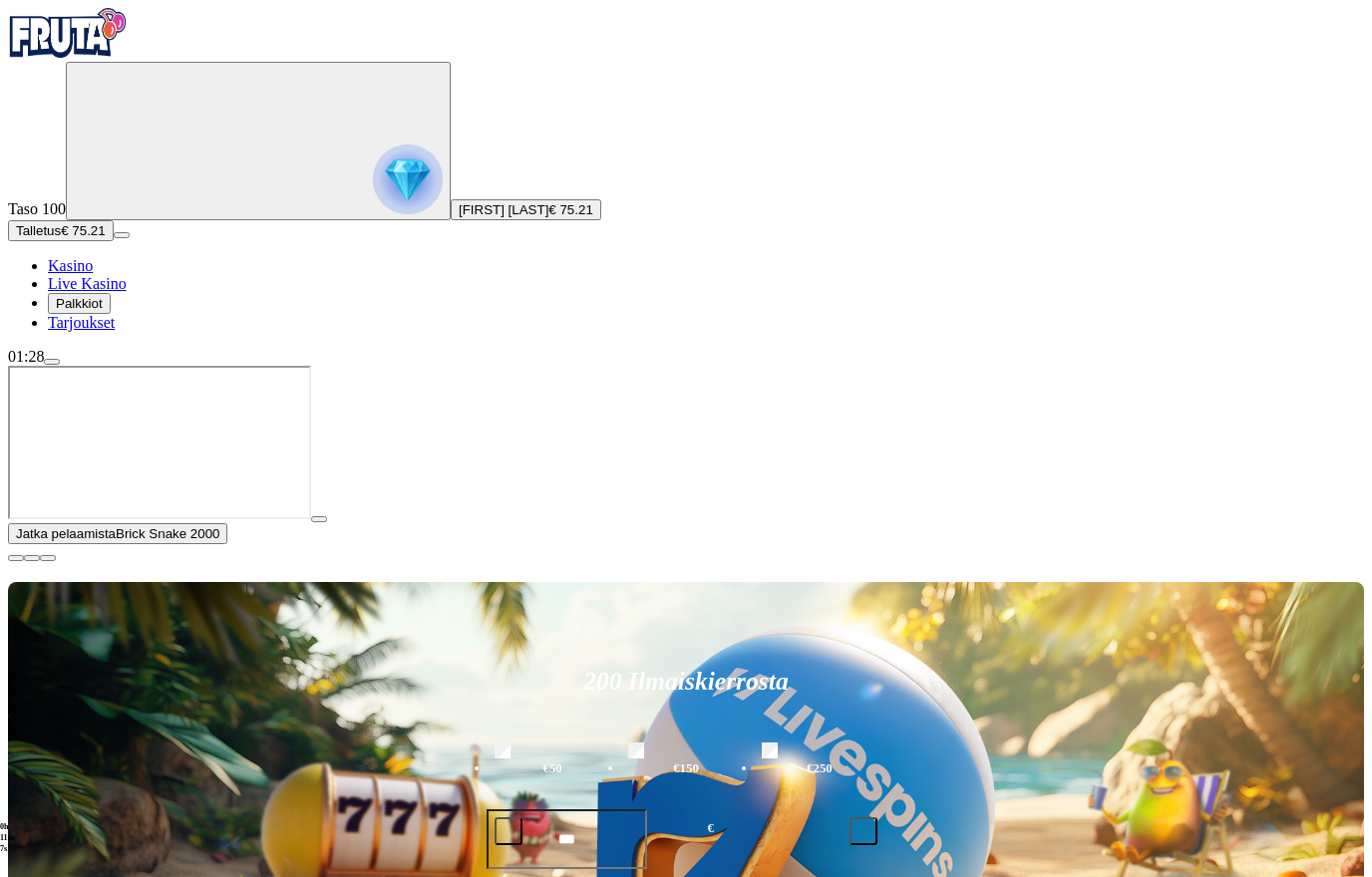 click at bounding box center (686, 553) 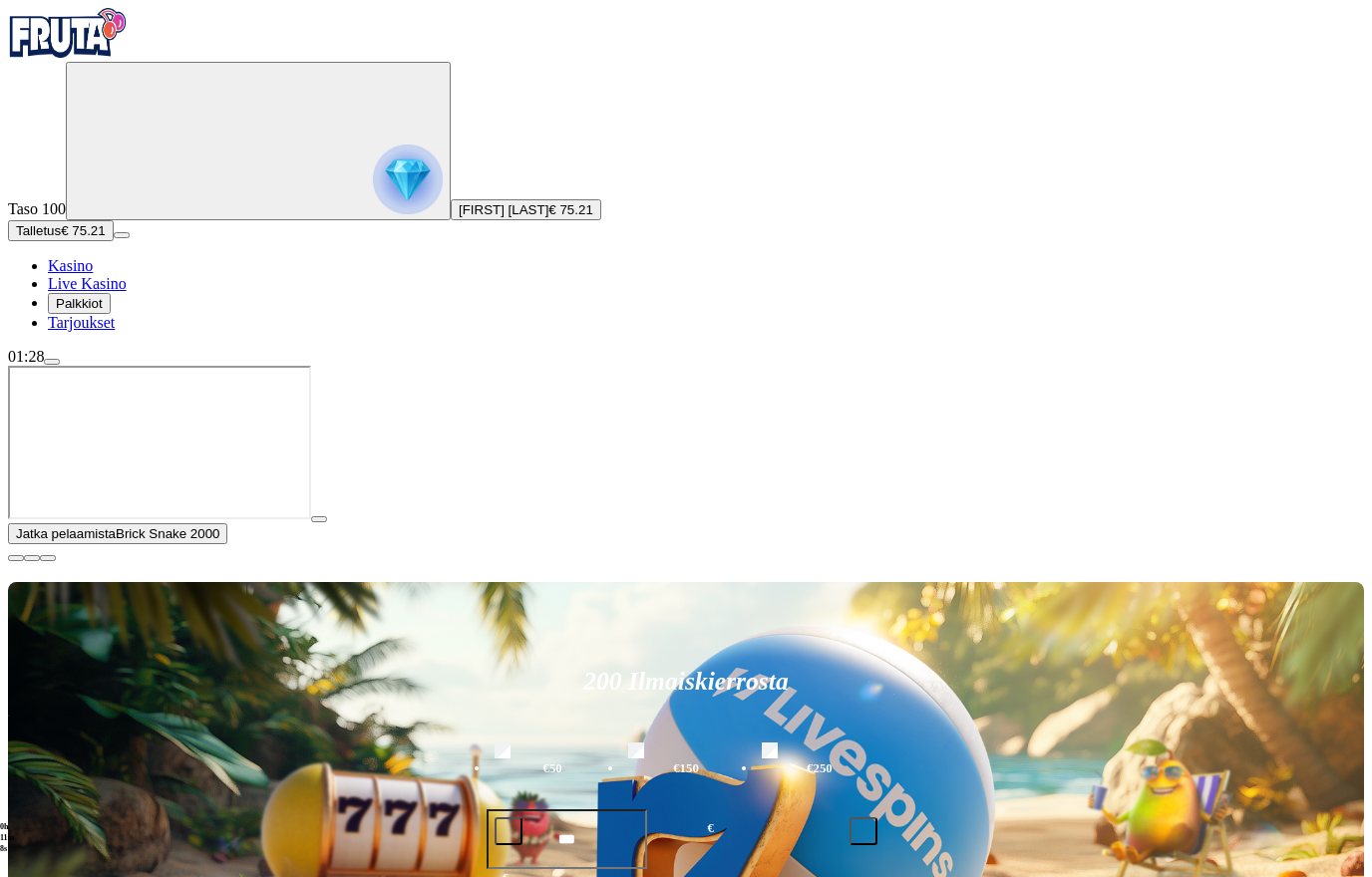 click at bounding box center (686, 553) 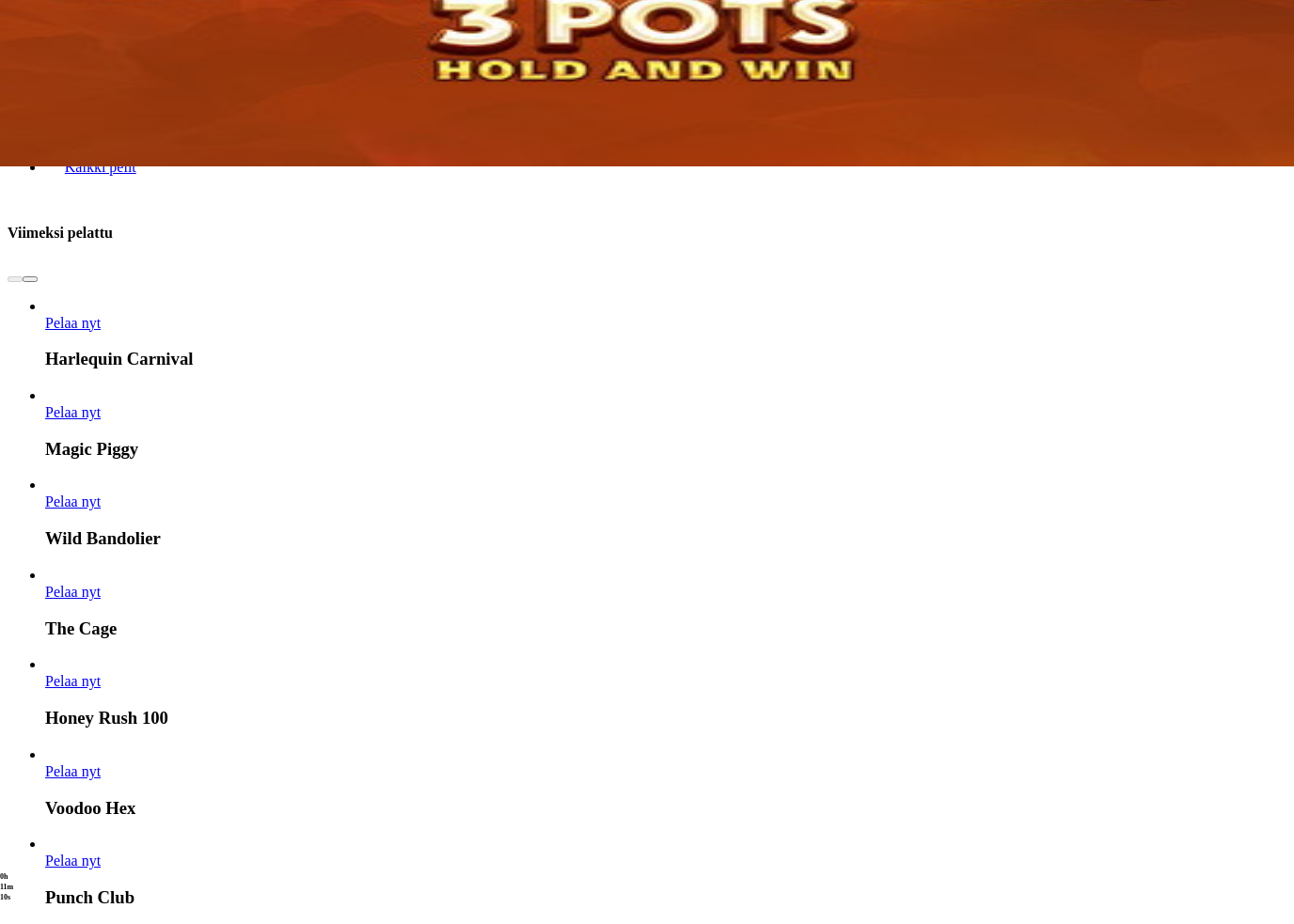 scroll, scrollTop: 845, scrollLeft: 0, axis: vertical 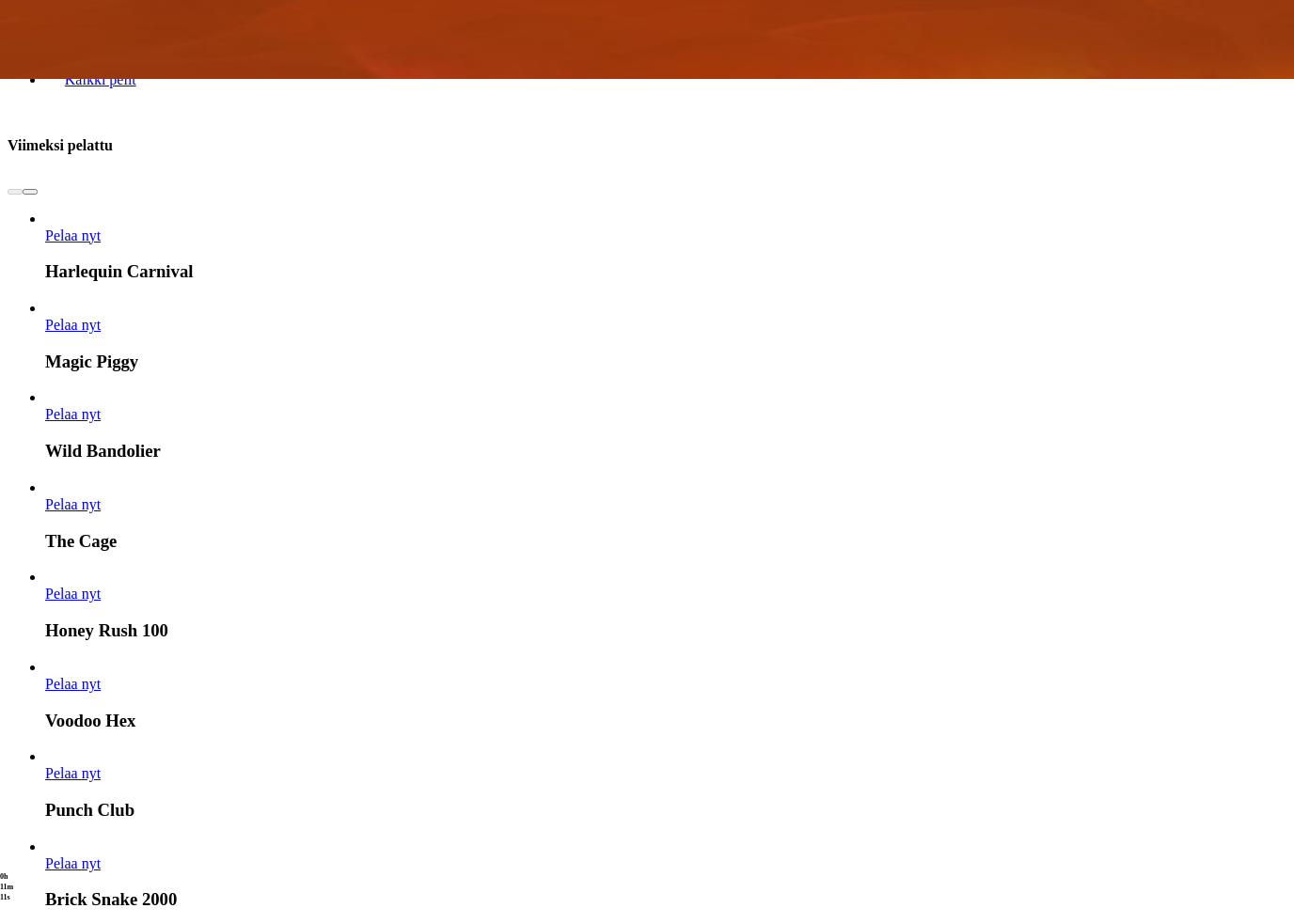 click at bounding box center [726, 6053] 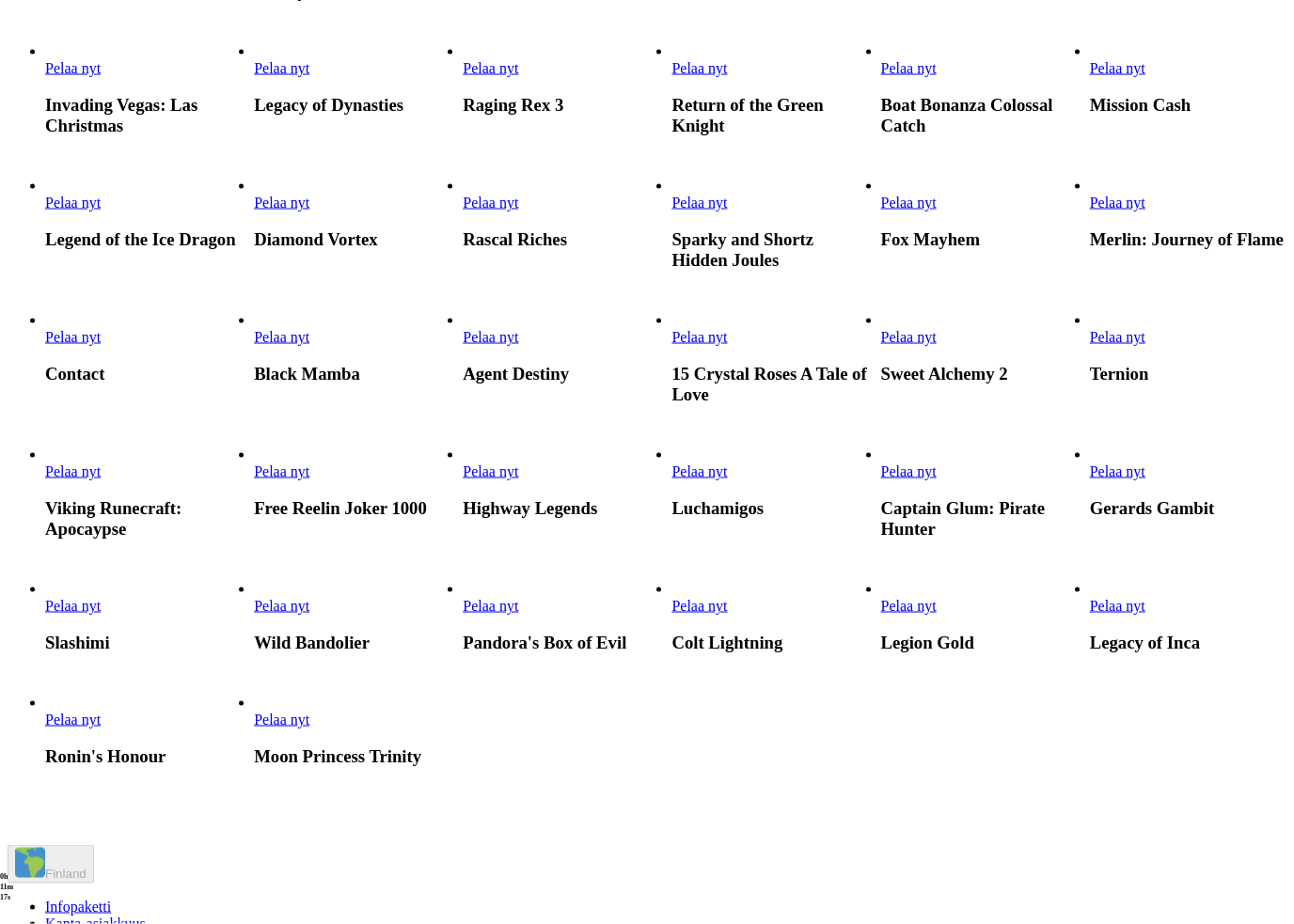 scroll, scrollTop: 892, scrollLeft: 0, axis: vertical 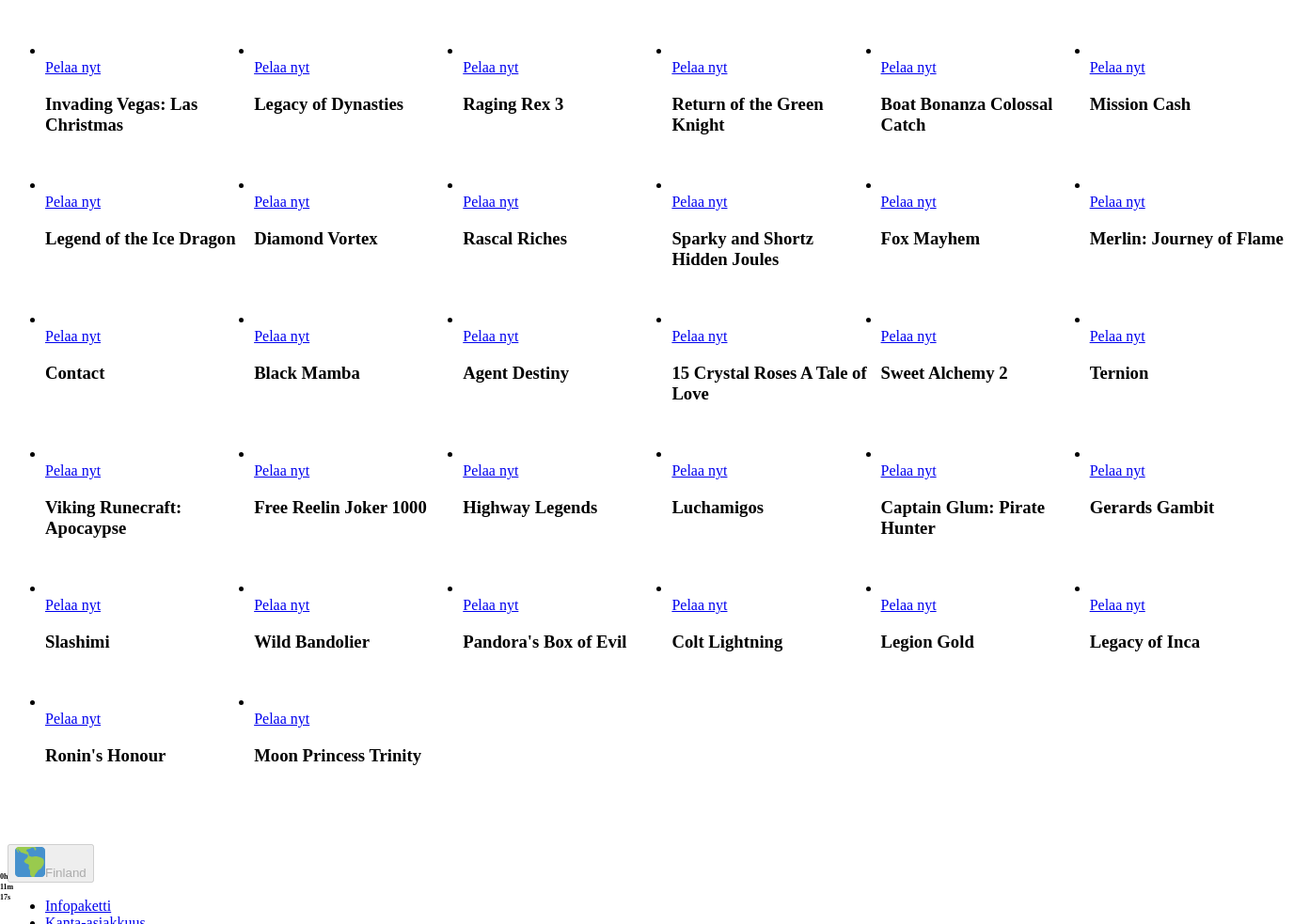 click on "Pelaa nyt" at bounding box center (72, 67) 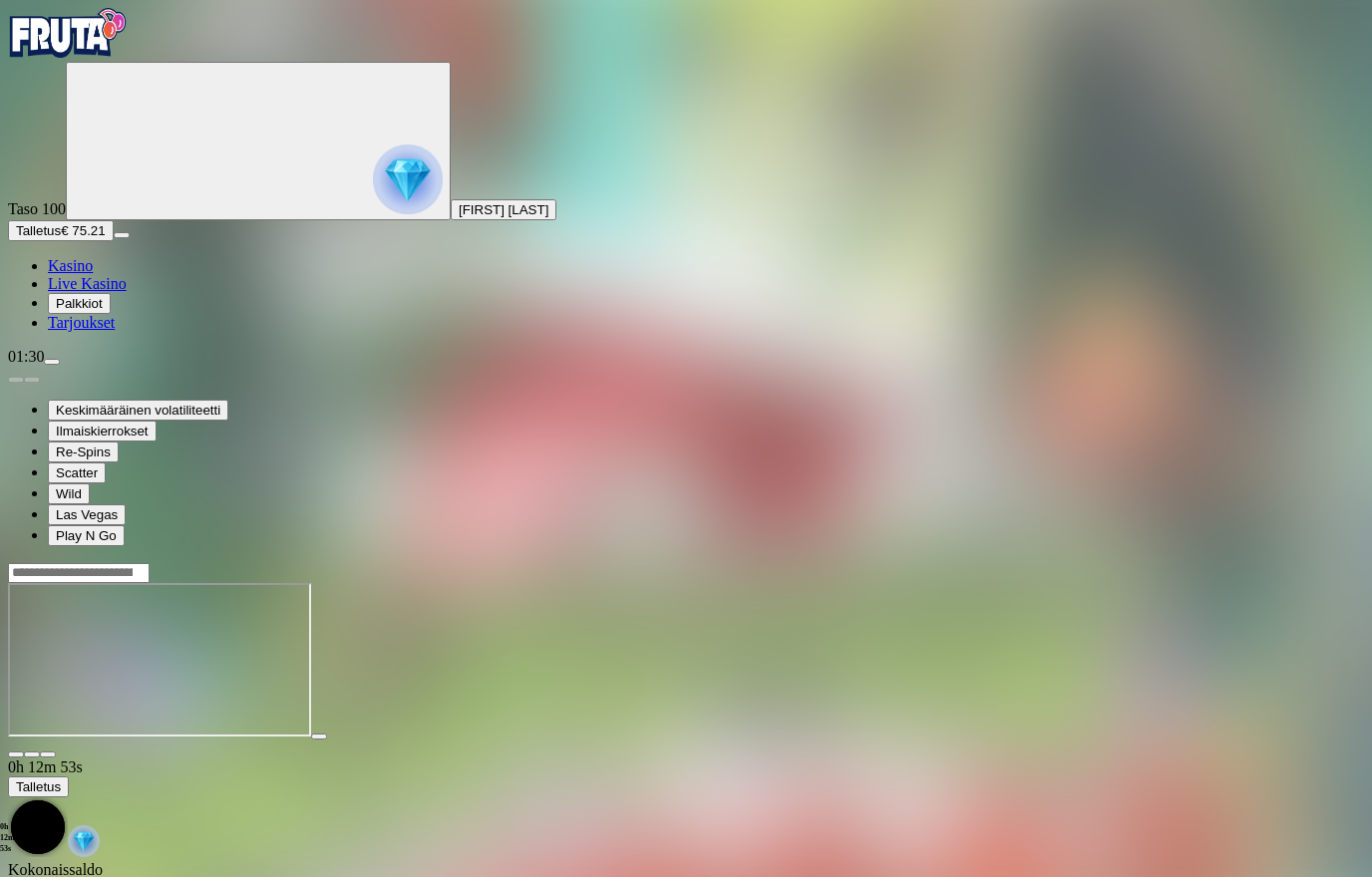 scroll, scrollTop: 1, scrollLeft: 0, axis: vertical 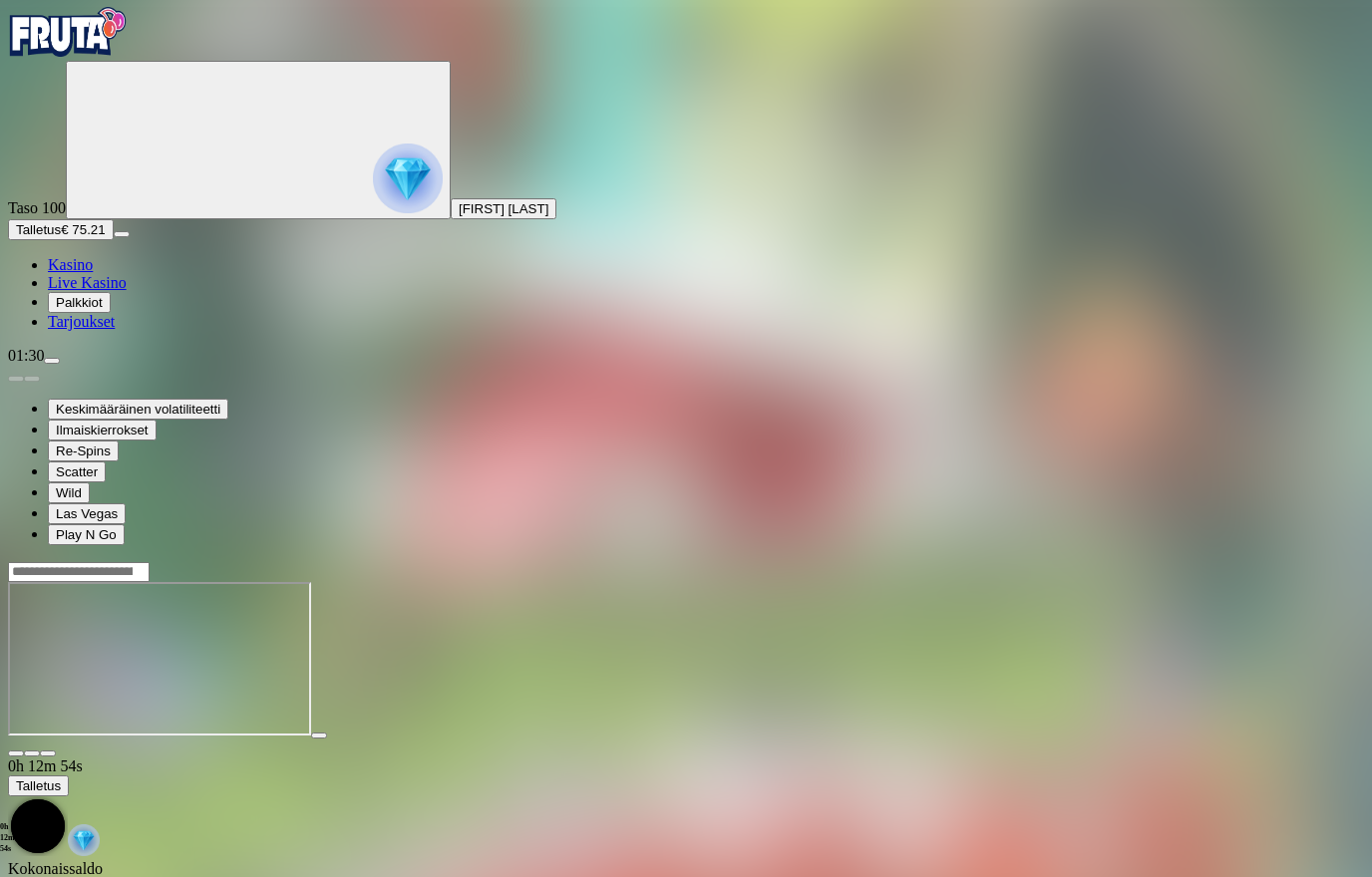 click on "Kasino" at bounding box center [70, 264] 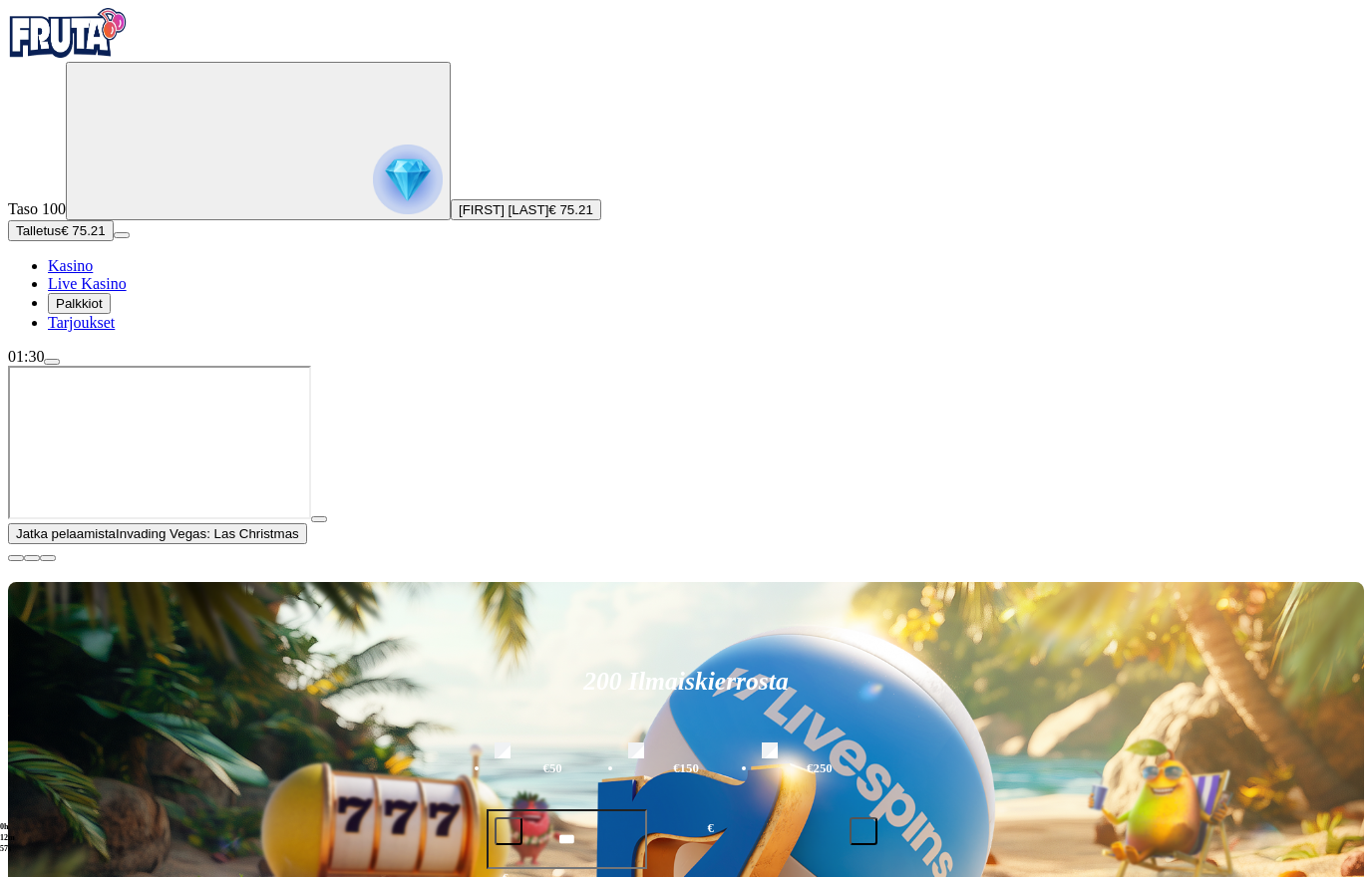 click on "Pelaa nyt Harlequin Carnival Pelaa nyt Magic Piggy Pelaa nyt Wild Bandolier Pelaa nyt The Cage Pelaa nyt Honey Rush 100 Pelaa nyt Voodoo Hex Pelaa nyt Invading Vegas: Las Christmas Pelaa nyt Brick Snake 2000	 Pelaa nyt Cherry Pop Deluxe Pelaa nyt Scarab Rising Pelaa nyt Rich Wilde and the Pearls of Vishnu" at bounding box center (750, 1821) 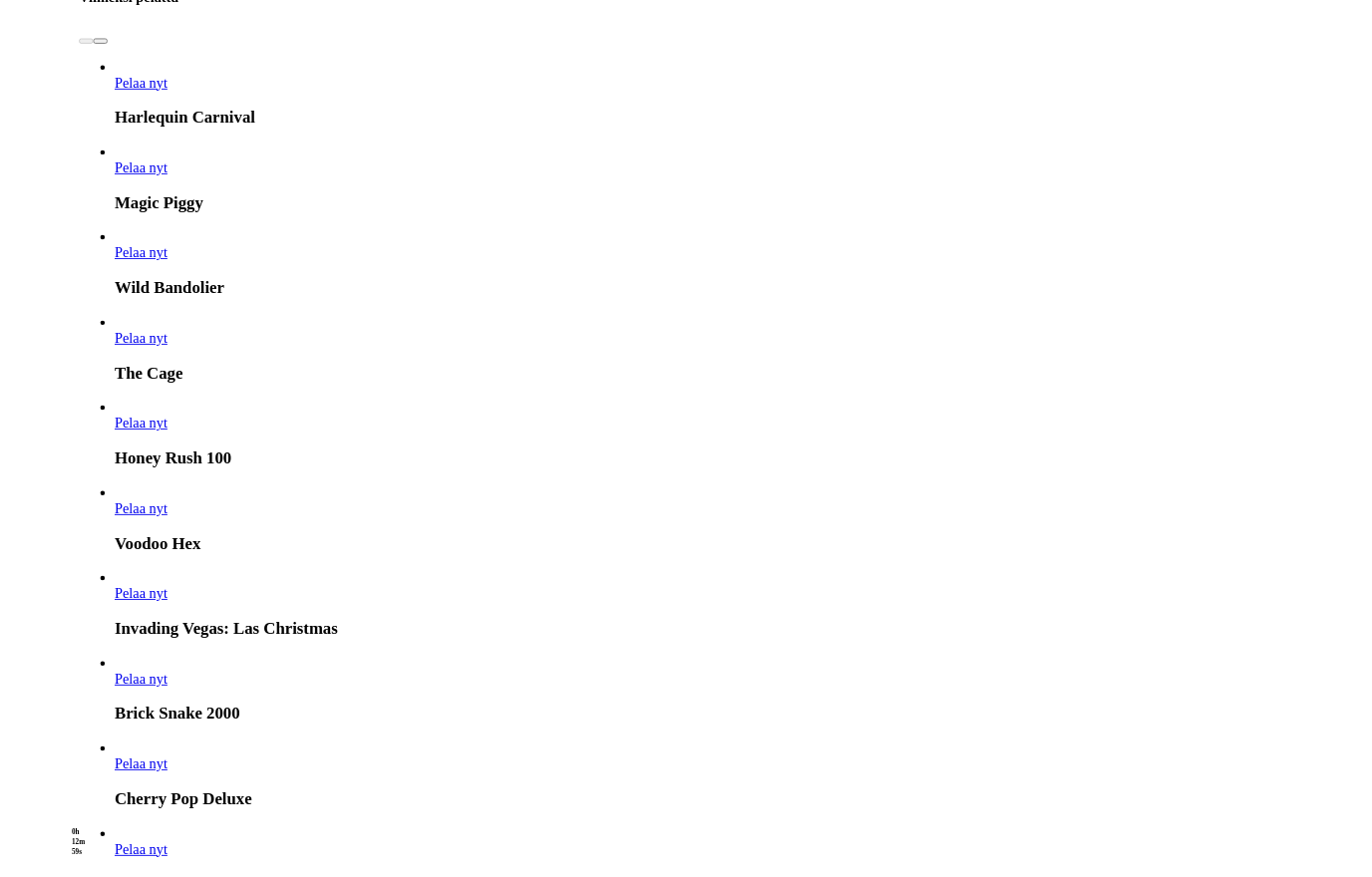 scroll, scrollTop: 1052, scrollLeft: 0, axis: vertical 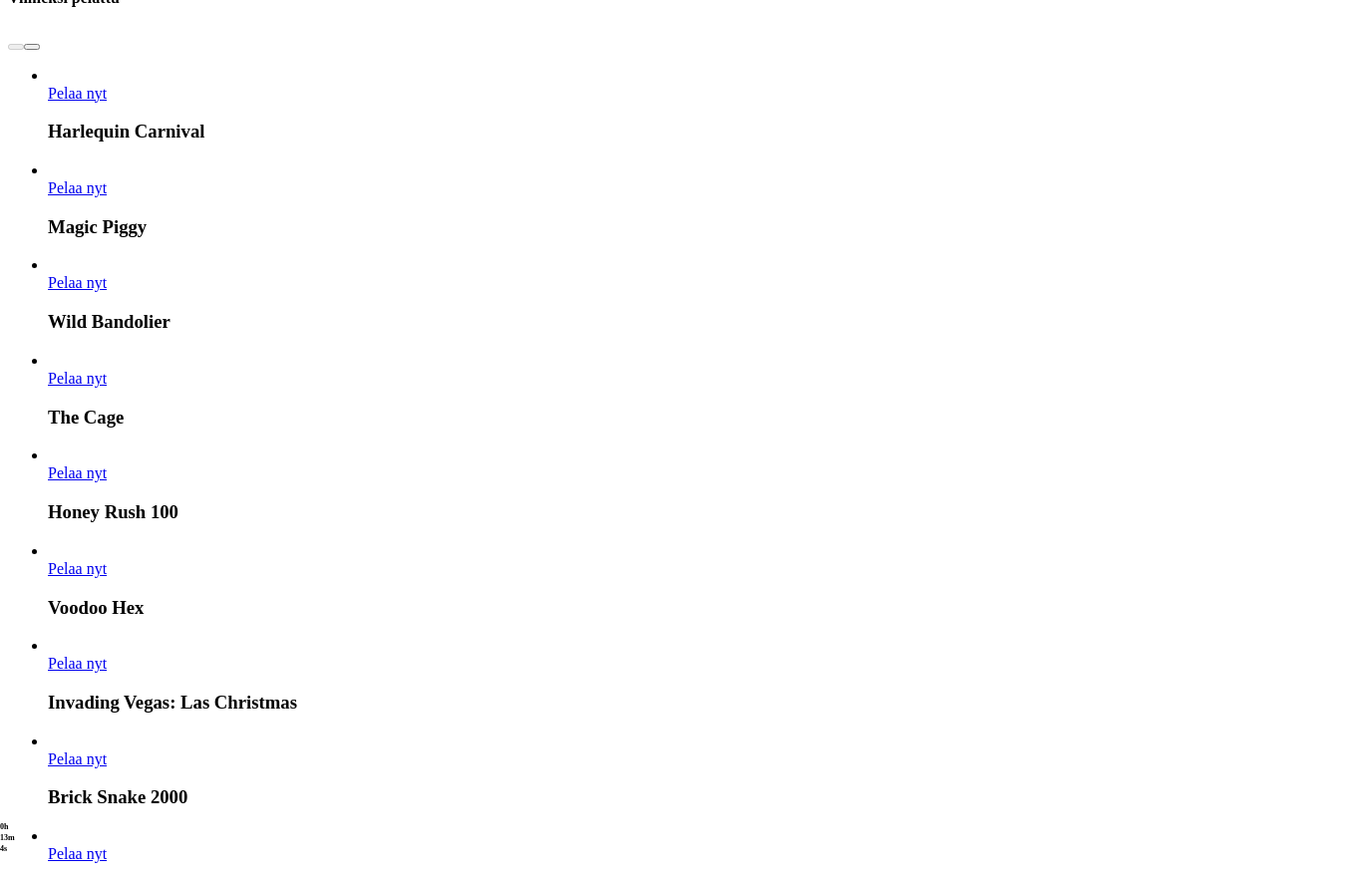 click at bounding box center (2, 8606) 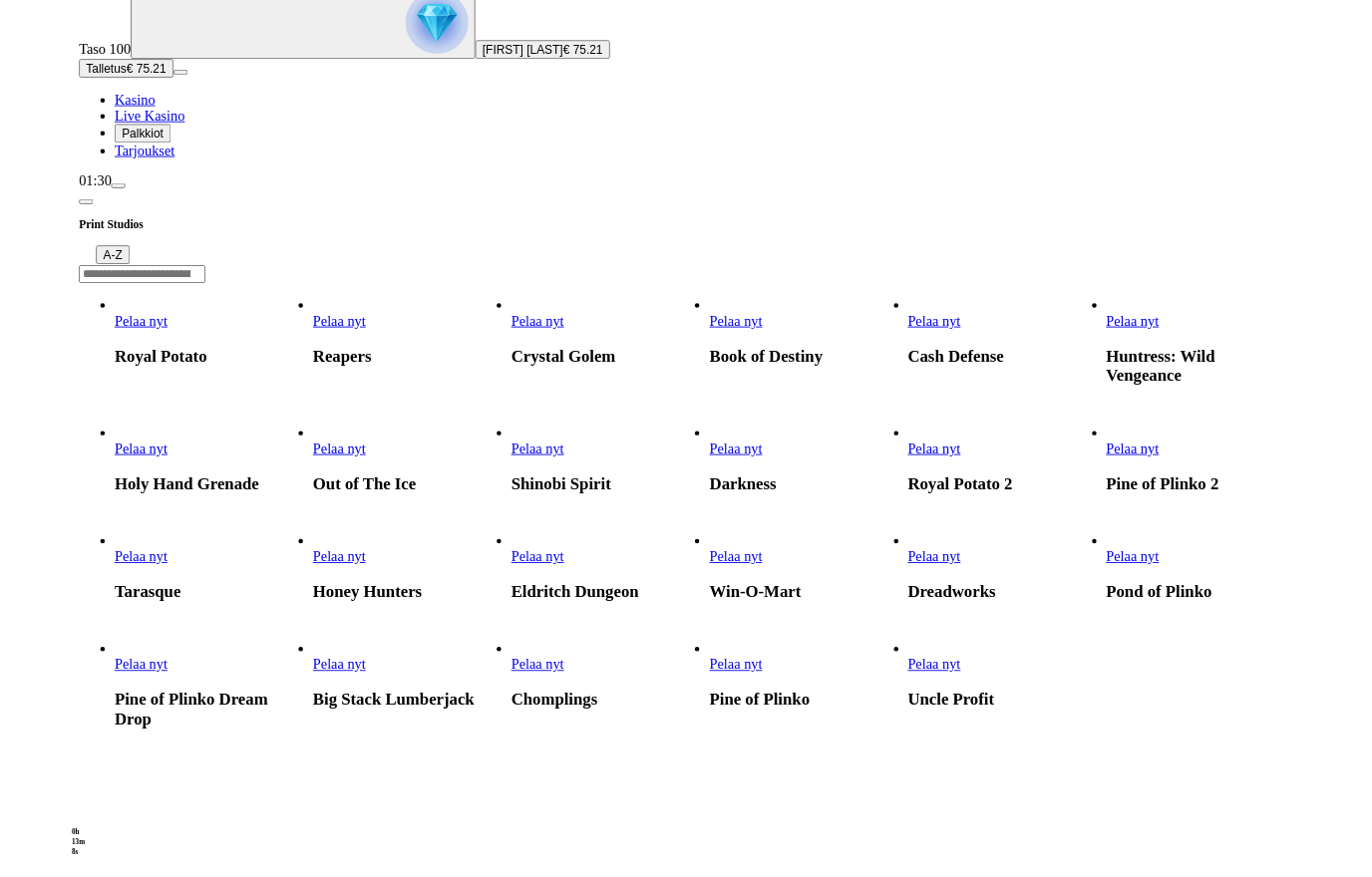 scroll, scrollTop: 150, scrollLeft: 0, axis: vertical 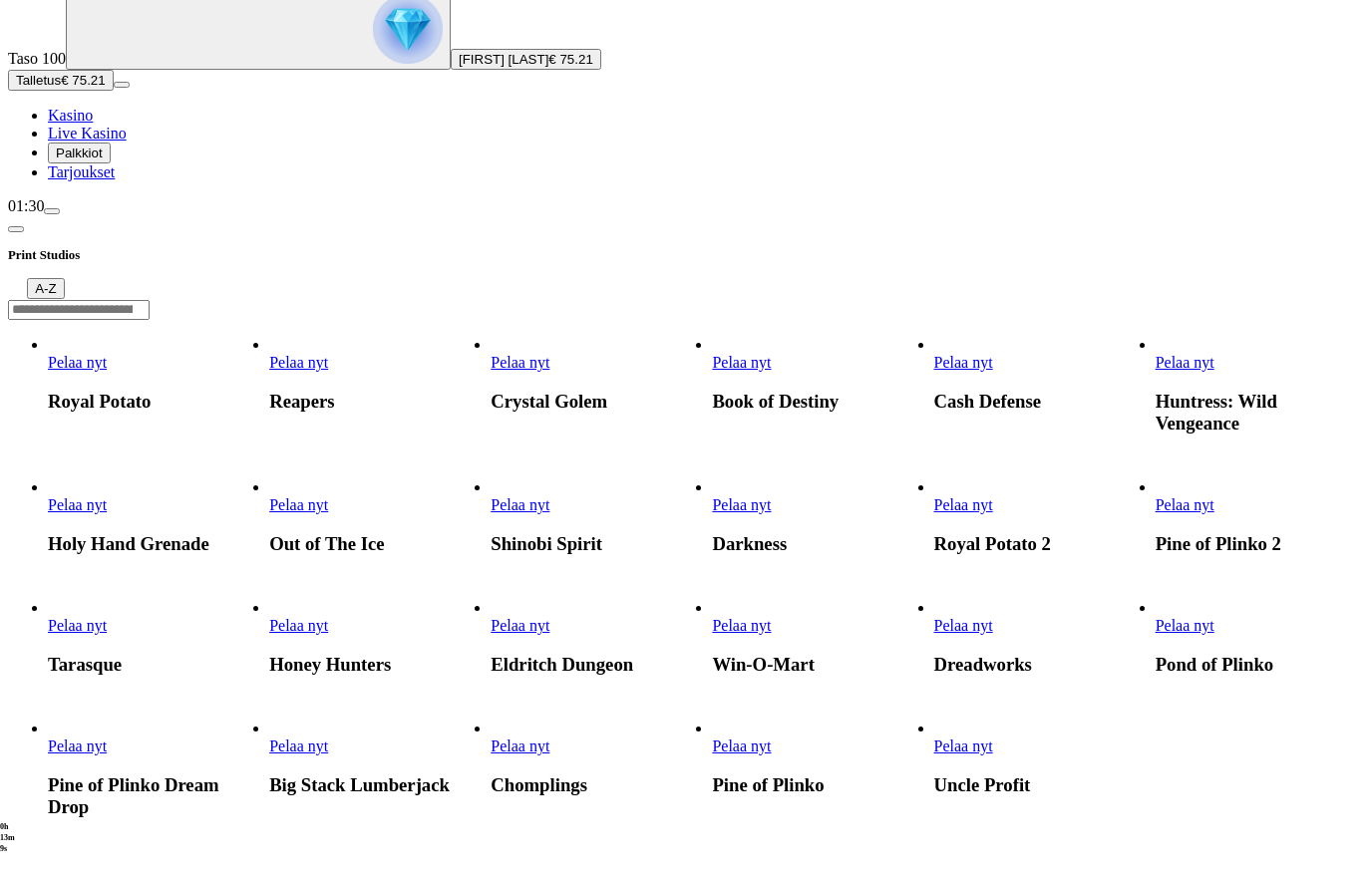 click at bounding box center [712, 514] 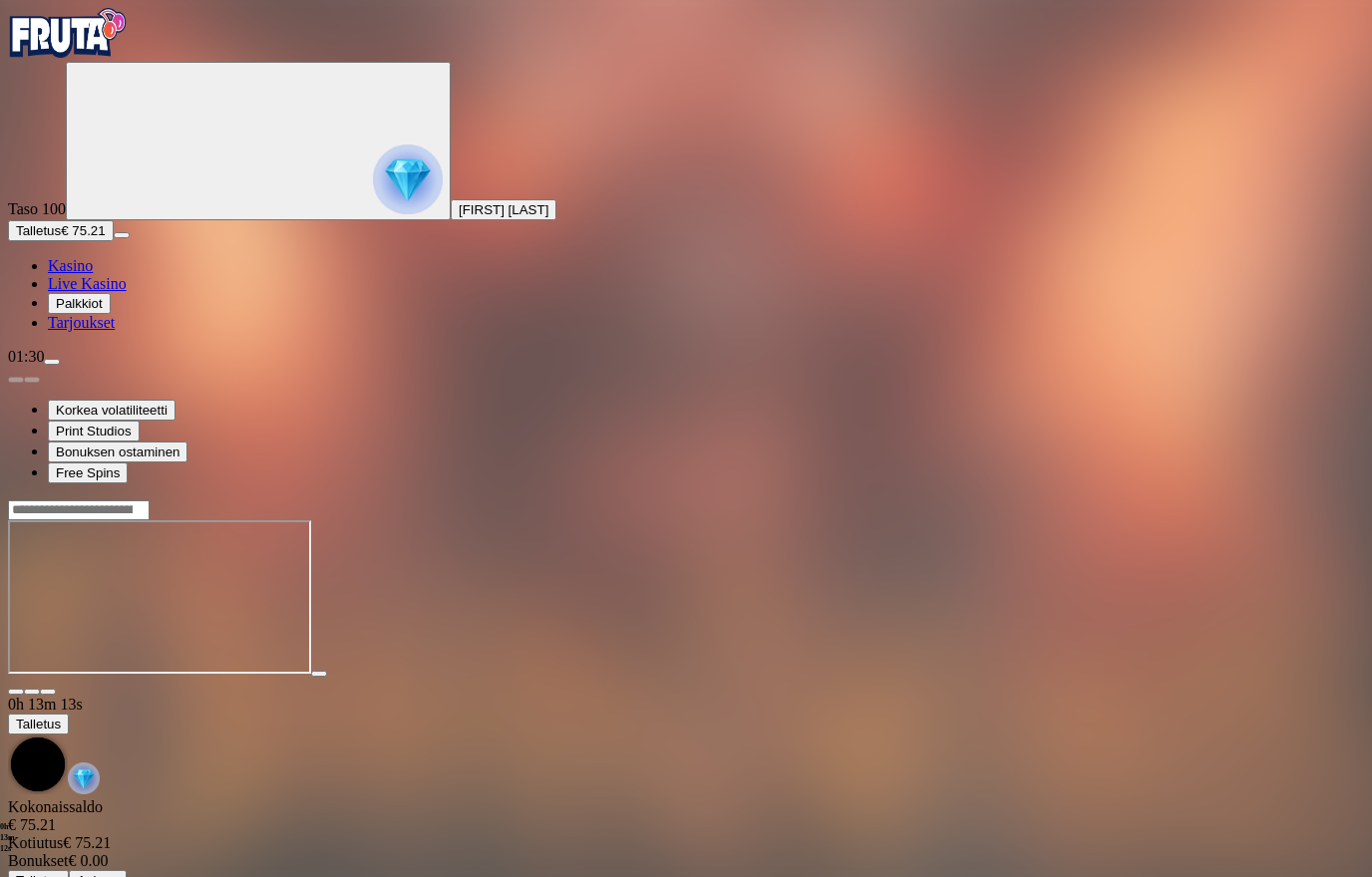 click on "0h 13m 13s Talletus Kokonaissaldo € 75.21 Kotiutus € 75.21 Bonukset € 0.00 Talletus Aulaan" at bounding box center [686, 695] 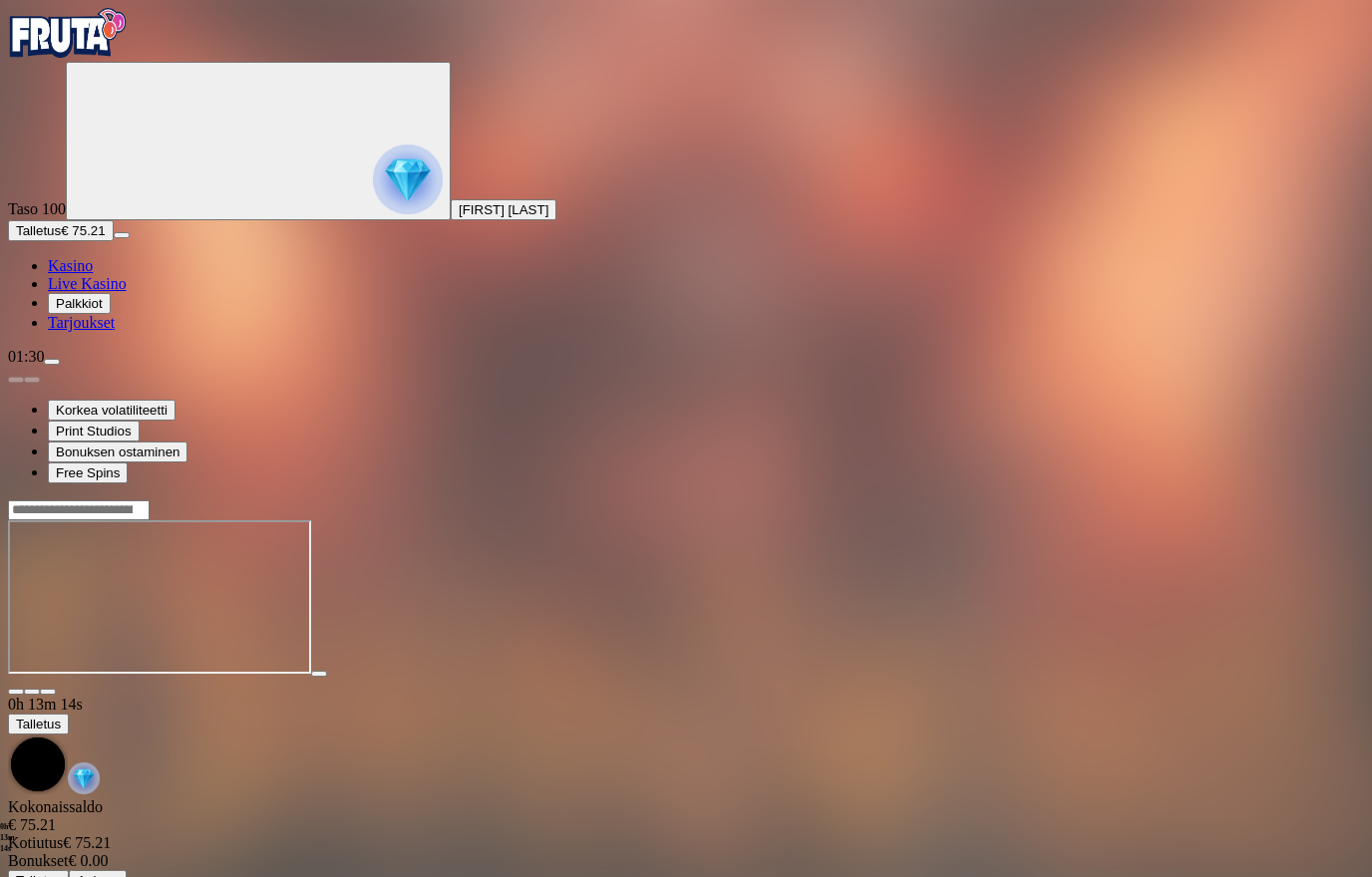 click at bounding box center [48, 692] 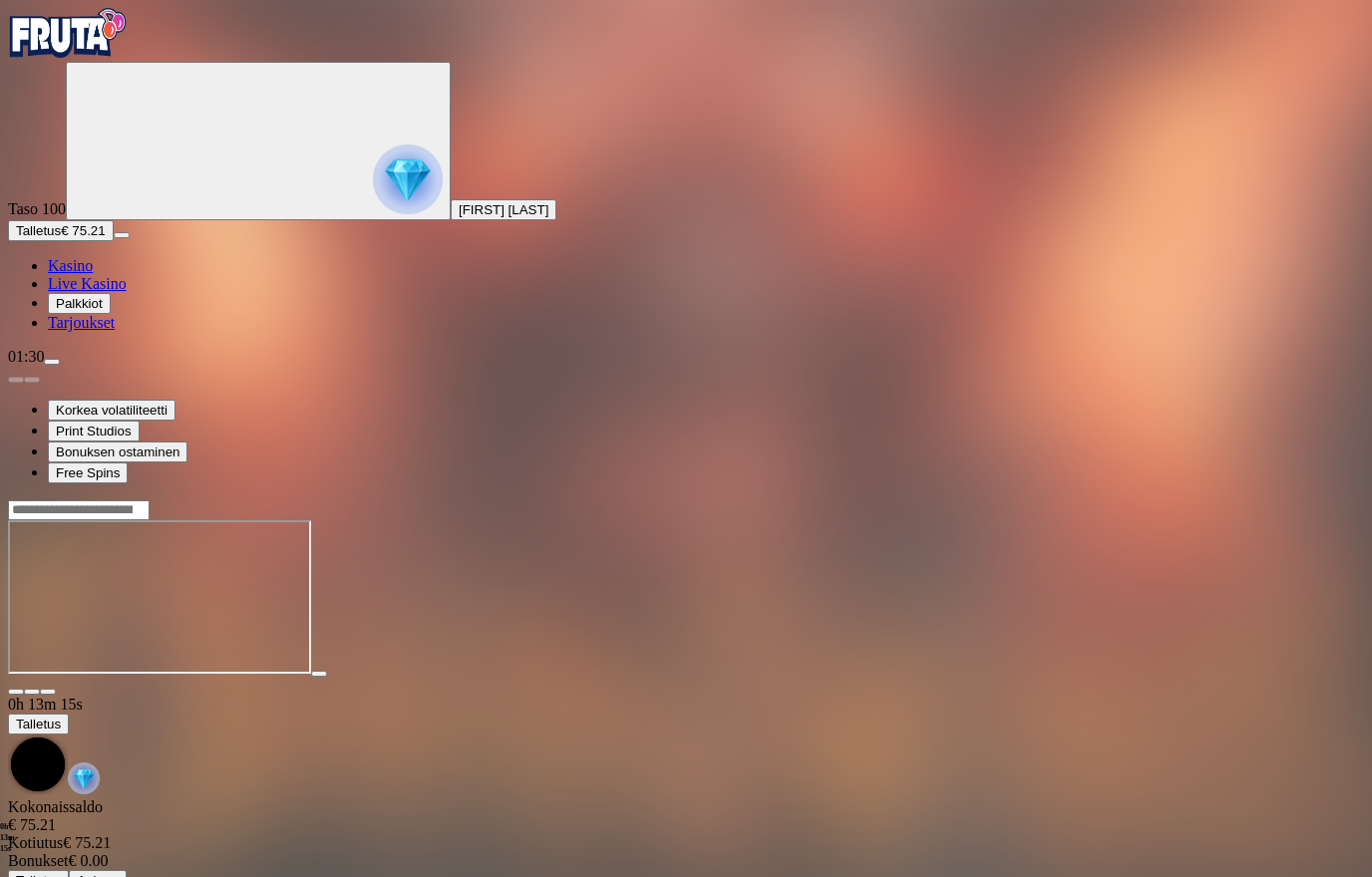 click at bounding box center [48, 692] 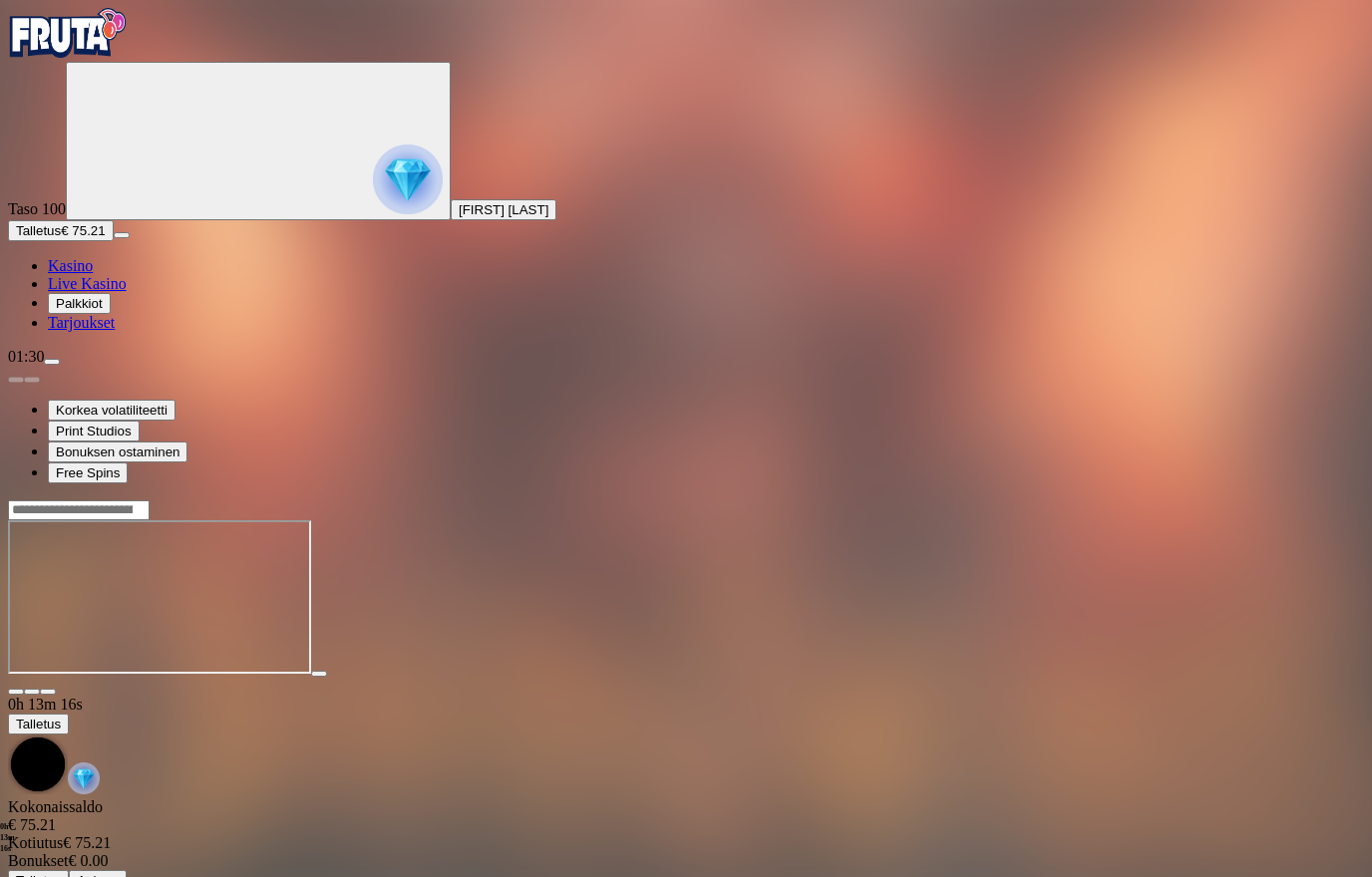 click at bounding box center (48, 692) 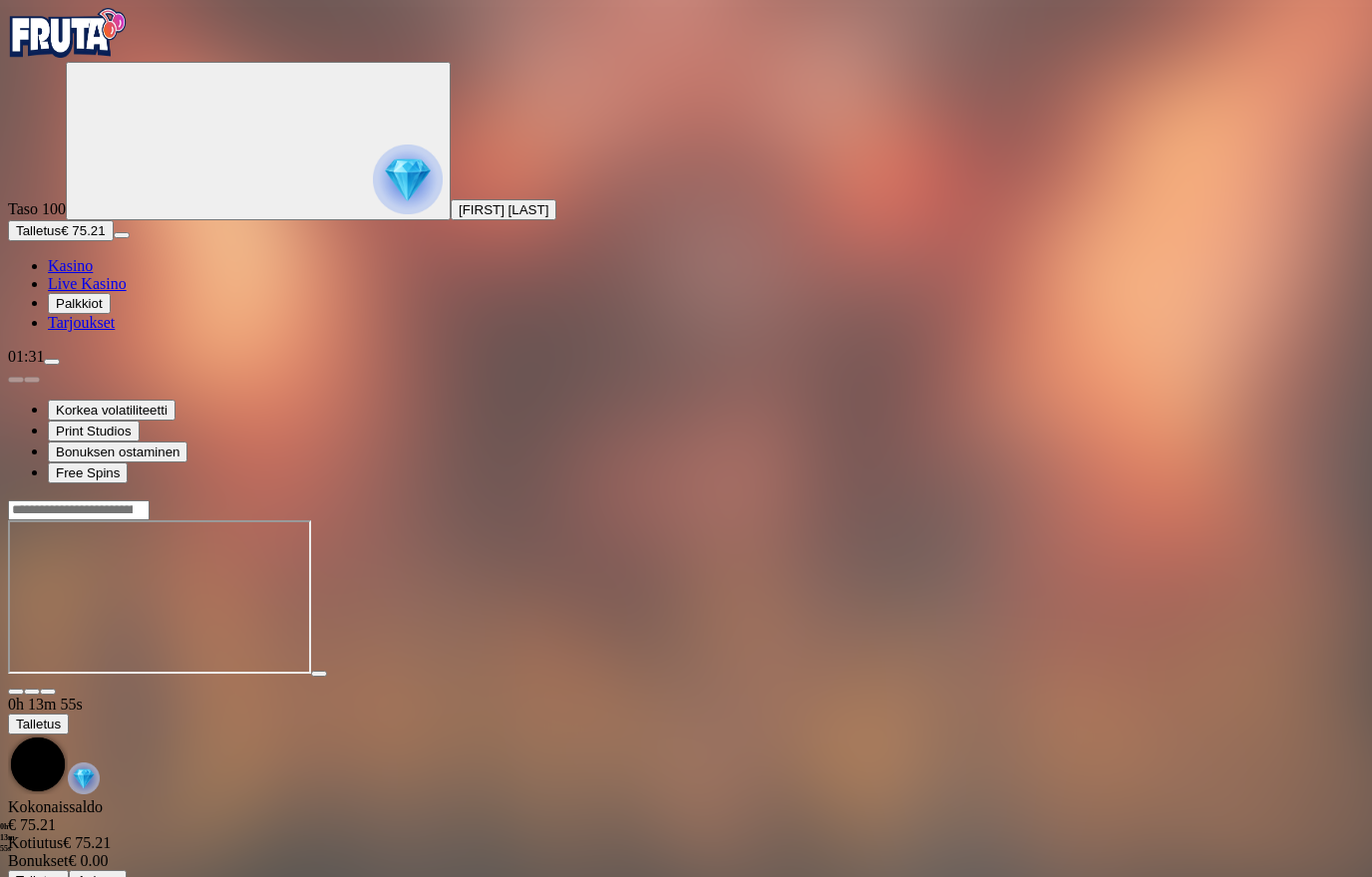 click at bounding box center (48, 692) 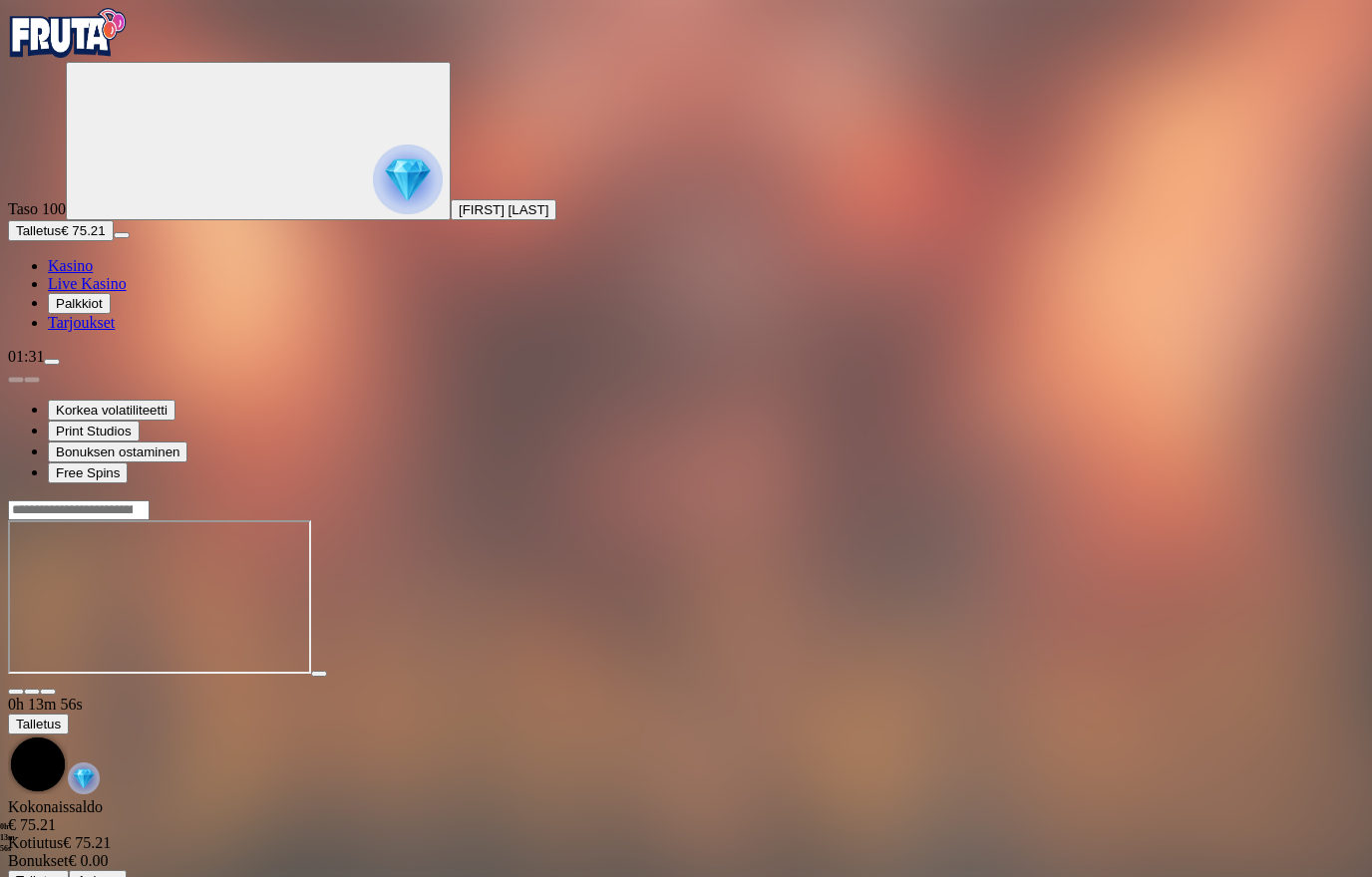click at bounding box center [48, 692] 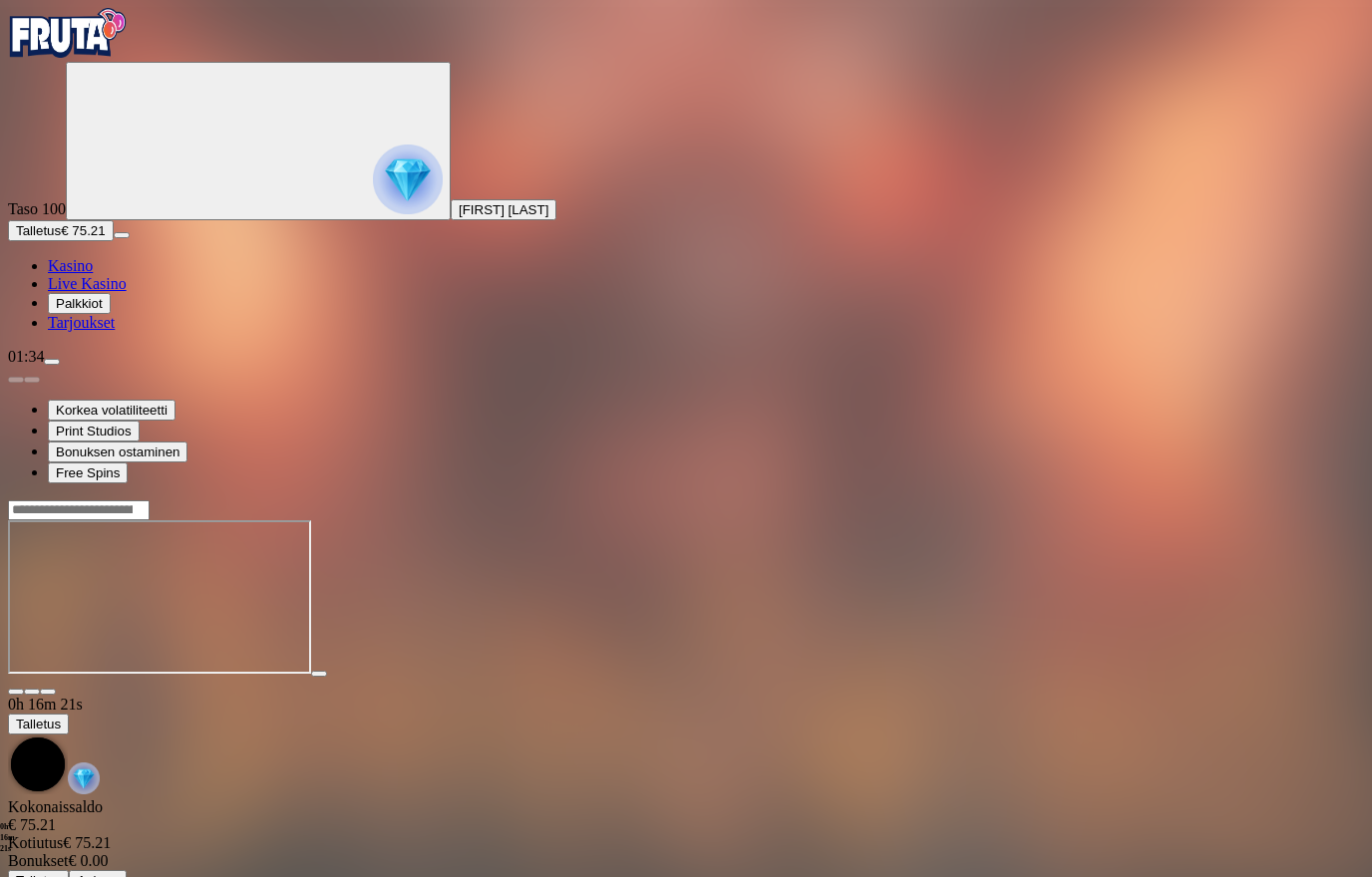 click on "Kasino" at bounding box center [70, 265] 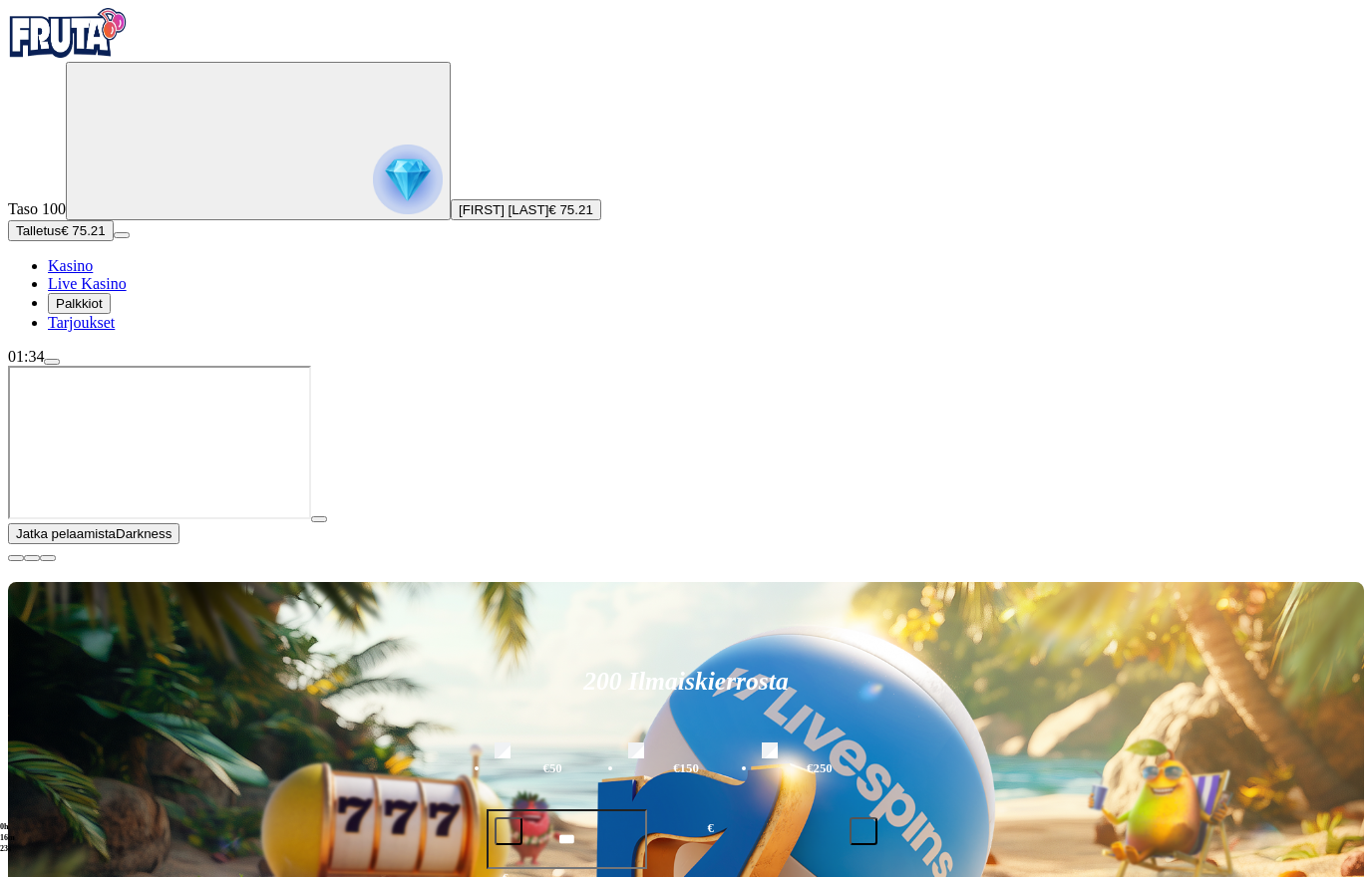 click at bounding box center [16, 558] 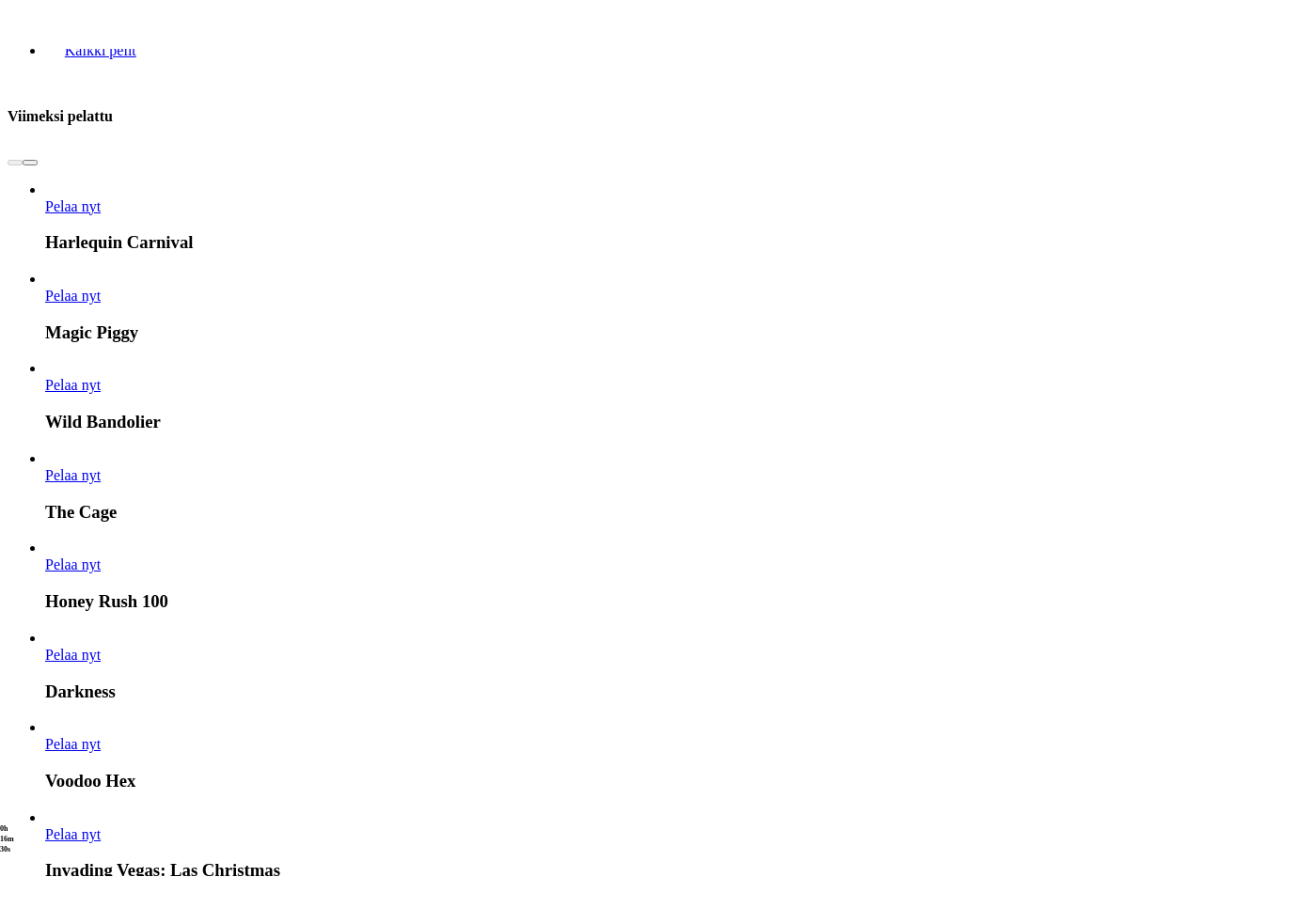 scroll, scrollTop: 924, scrollLeft: 0, axis: vertical 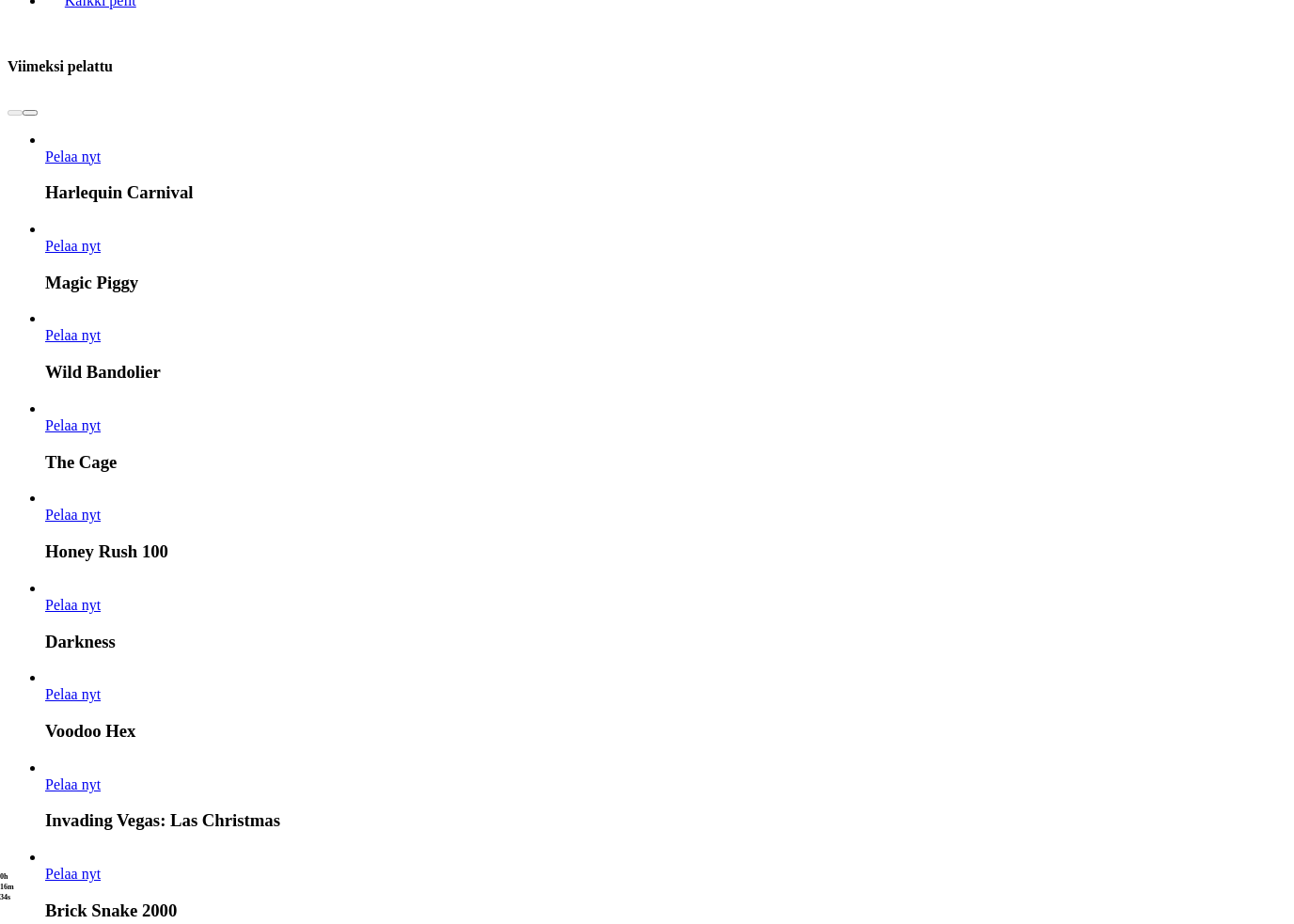 click at bounding box center (30, 3375) 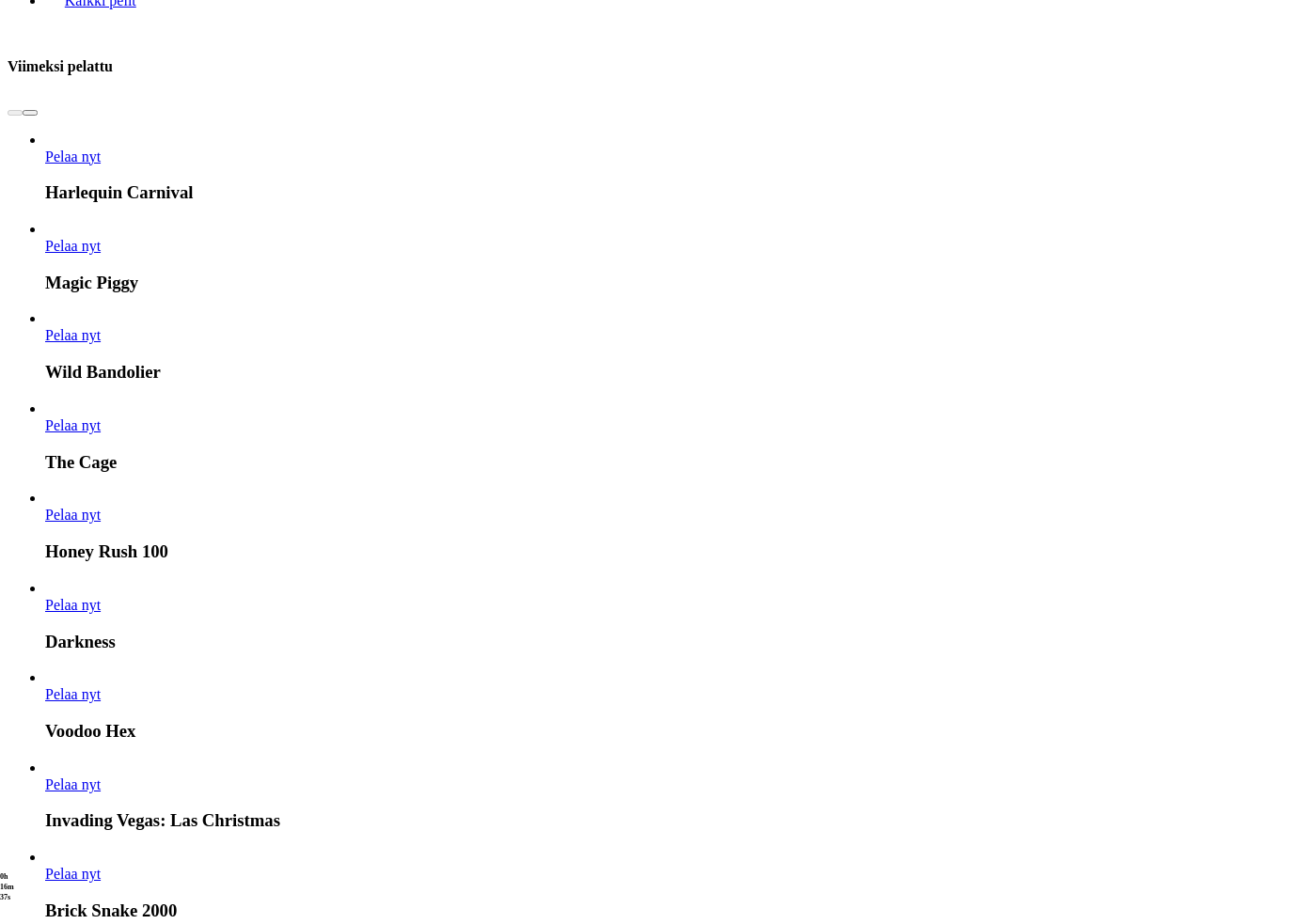 click at bounding box center (30, 3375) 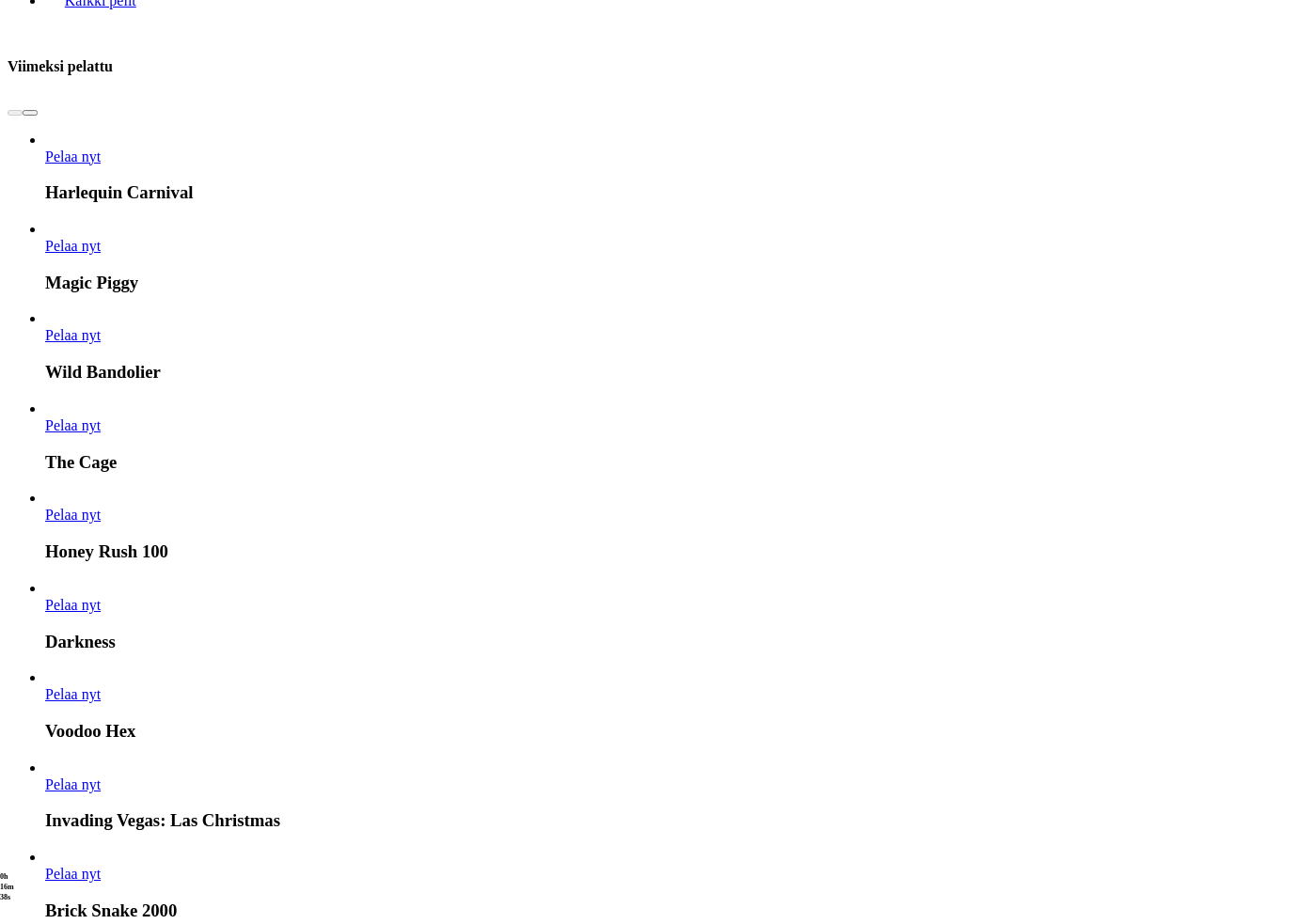 click at bounding box center [30, 3375] 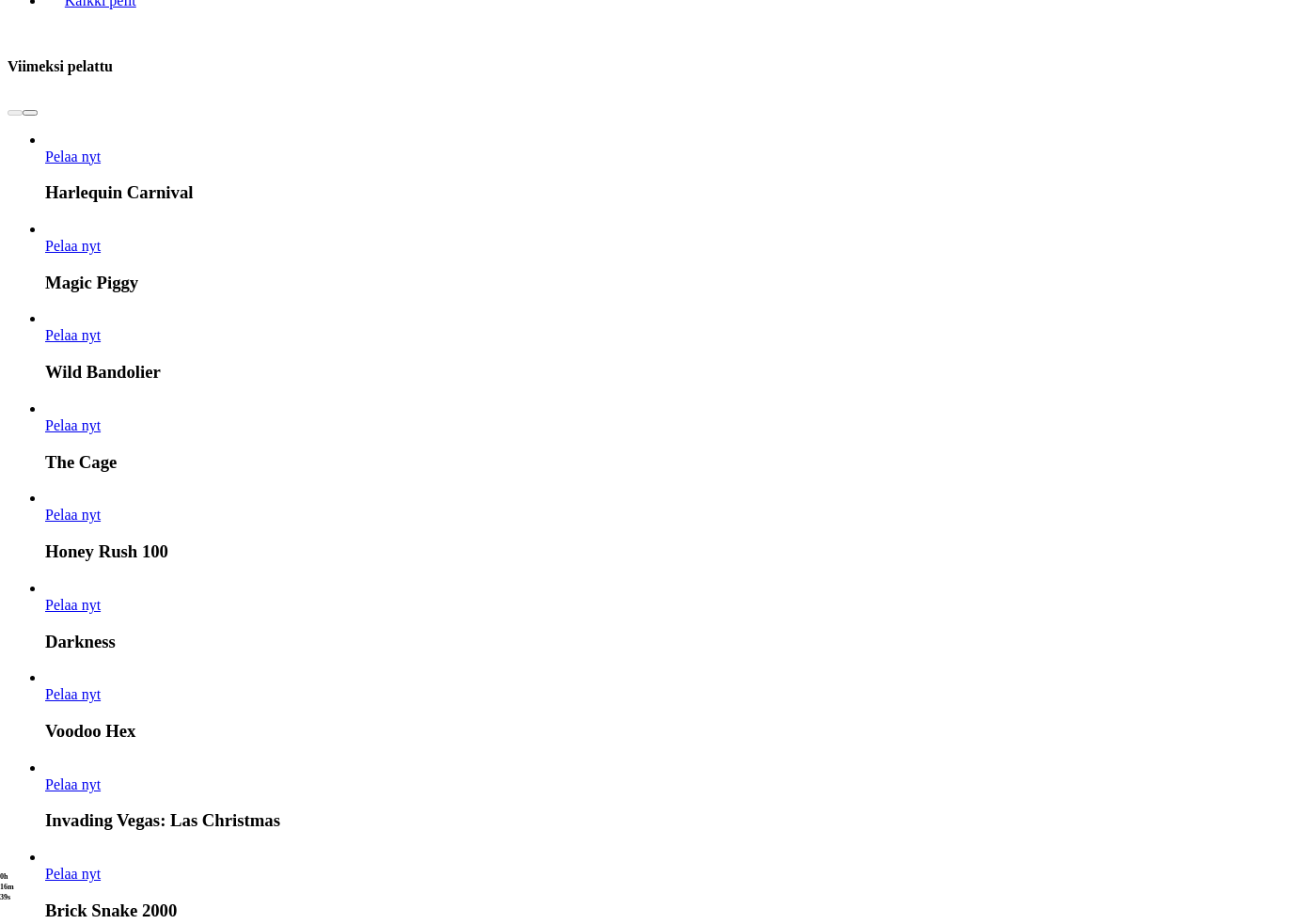 click at bounding box center (-702, 14084) 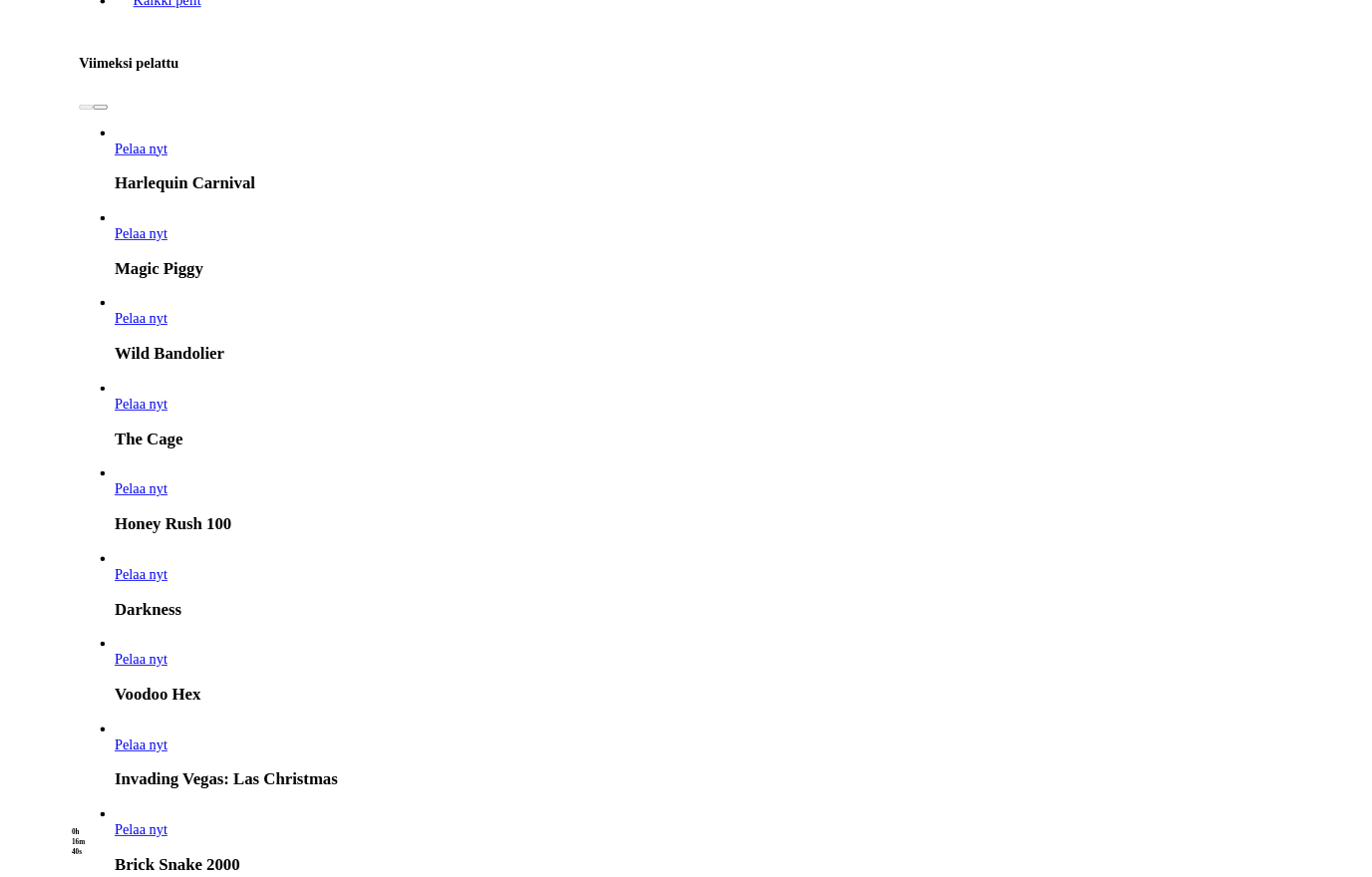 scroll, scrollTop: 0, scrollLeft: 0, axis: both 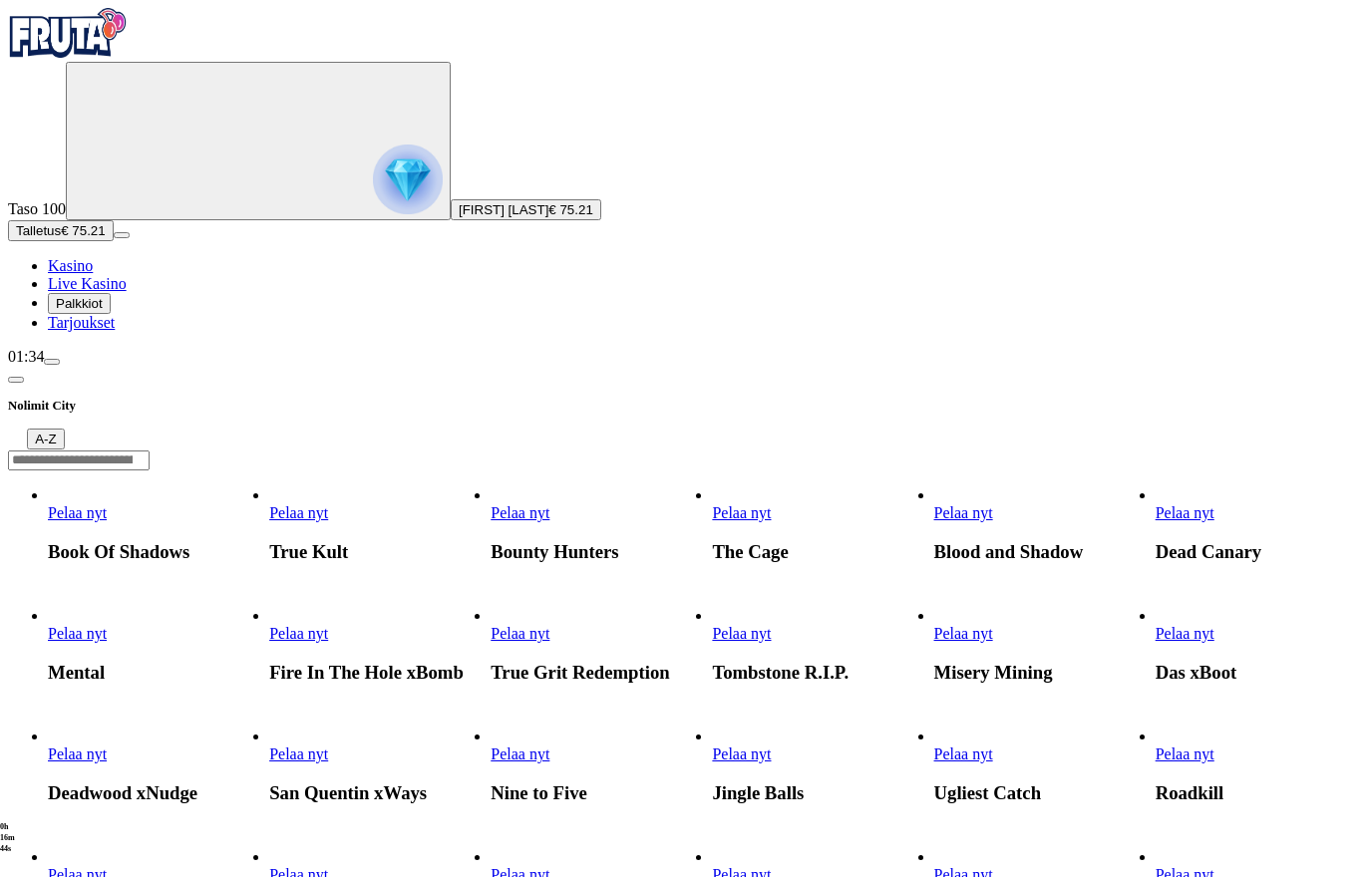 click on "Pelaa nyt" at bounding box center (519, 633) 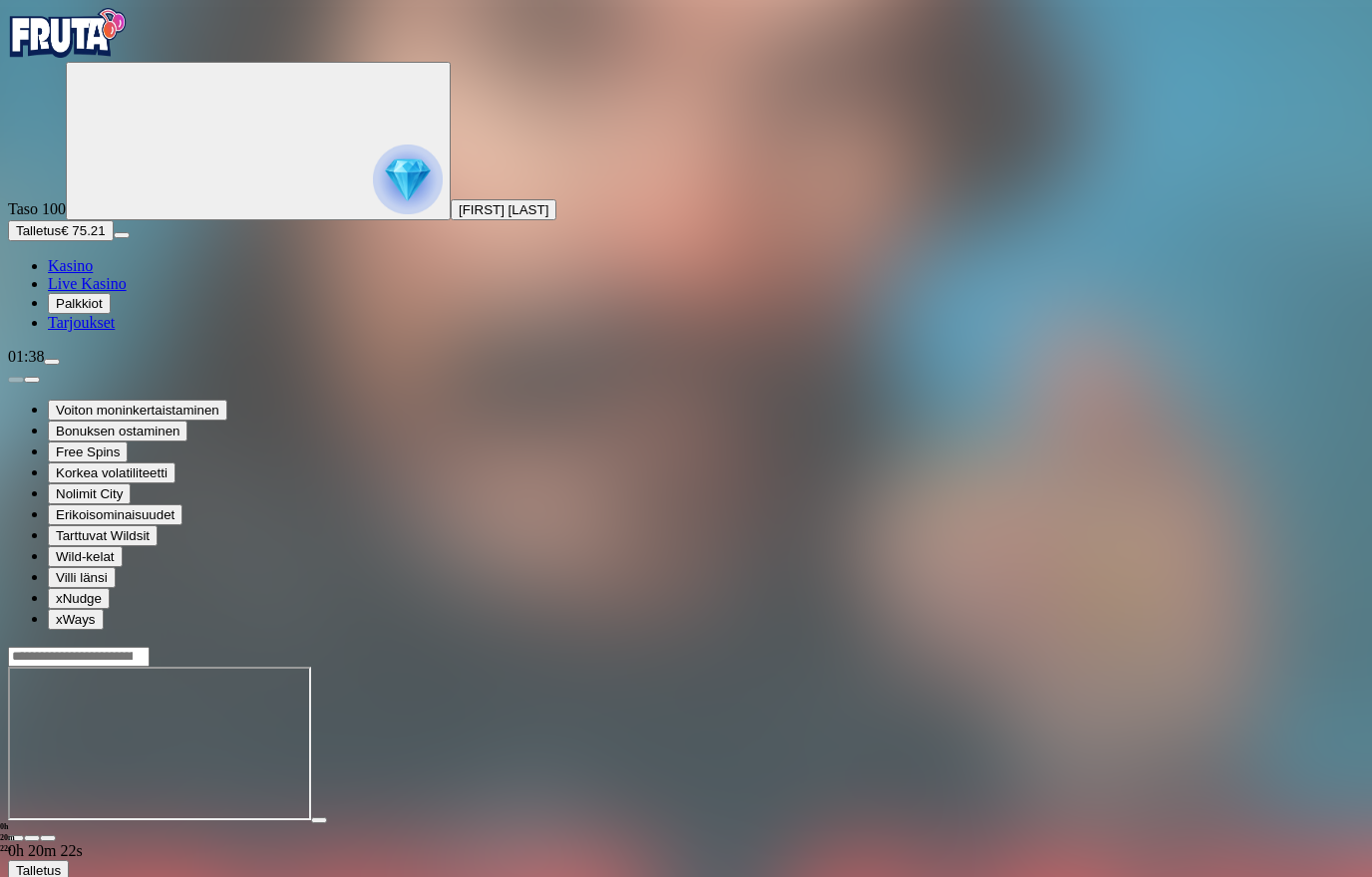click on "Kasino" at bounding box center [70, 265] 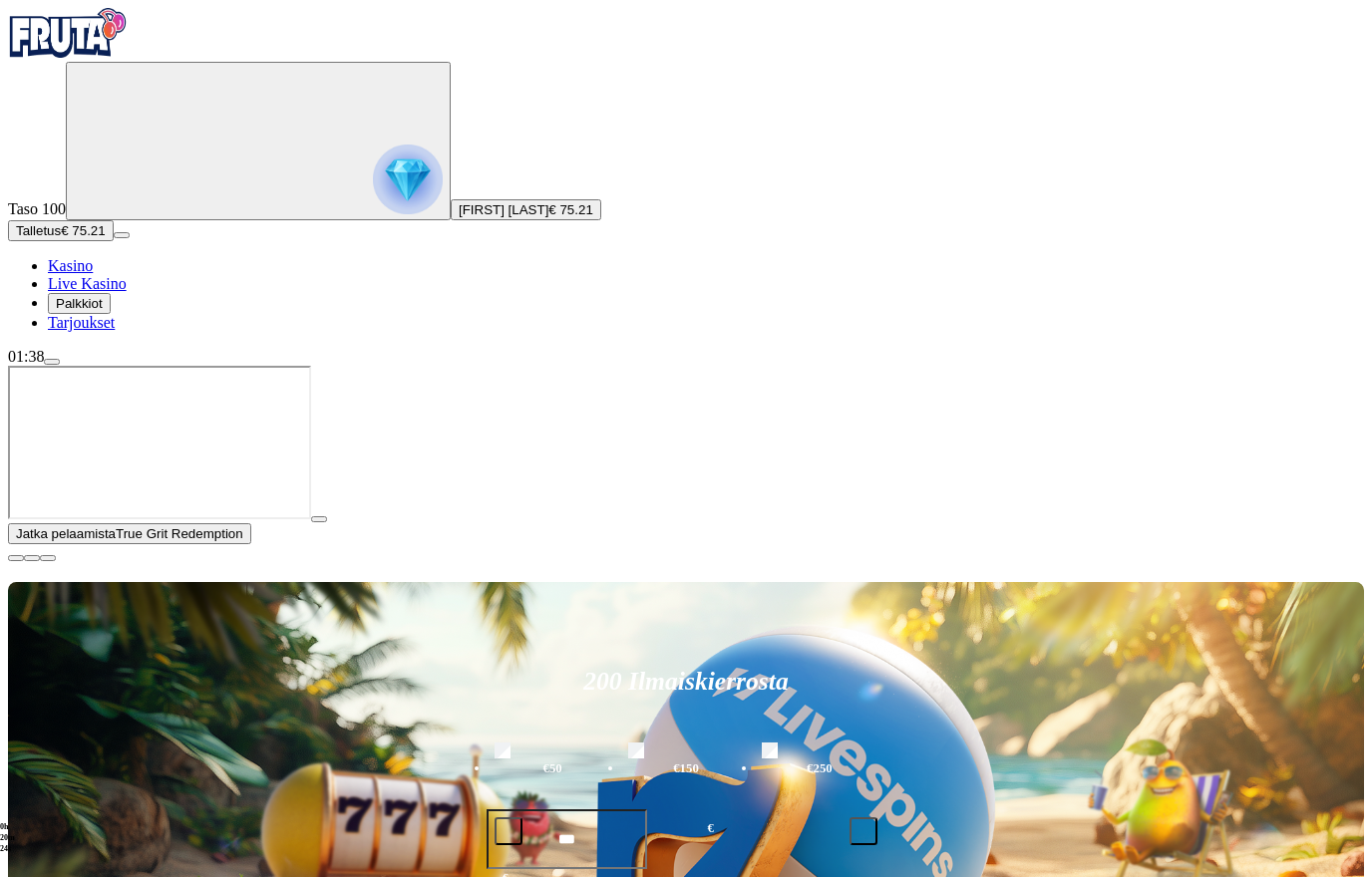 click on "Pelaa nyt Harlequin Carnival Pelaa nyt True Grit Redemption Pelaa nyt Magic Piggy Pelaa nyt Wild Bandolier Pelaa nyt The Cage Pelaa nyt Darkness Pelaa nyt Voodoo Hex Pelaa nyt Invading Vegas: Las Christmas Pelaa nyt Brick Snake 2000	 Pelaa nyt Cherry Pop Deluxe Pelaa nyt Scarab Rising" at bounding box center (750, 1821) 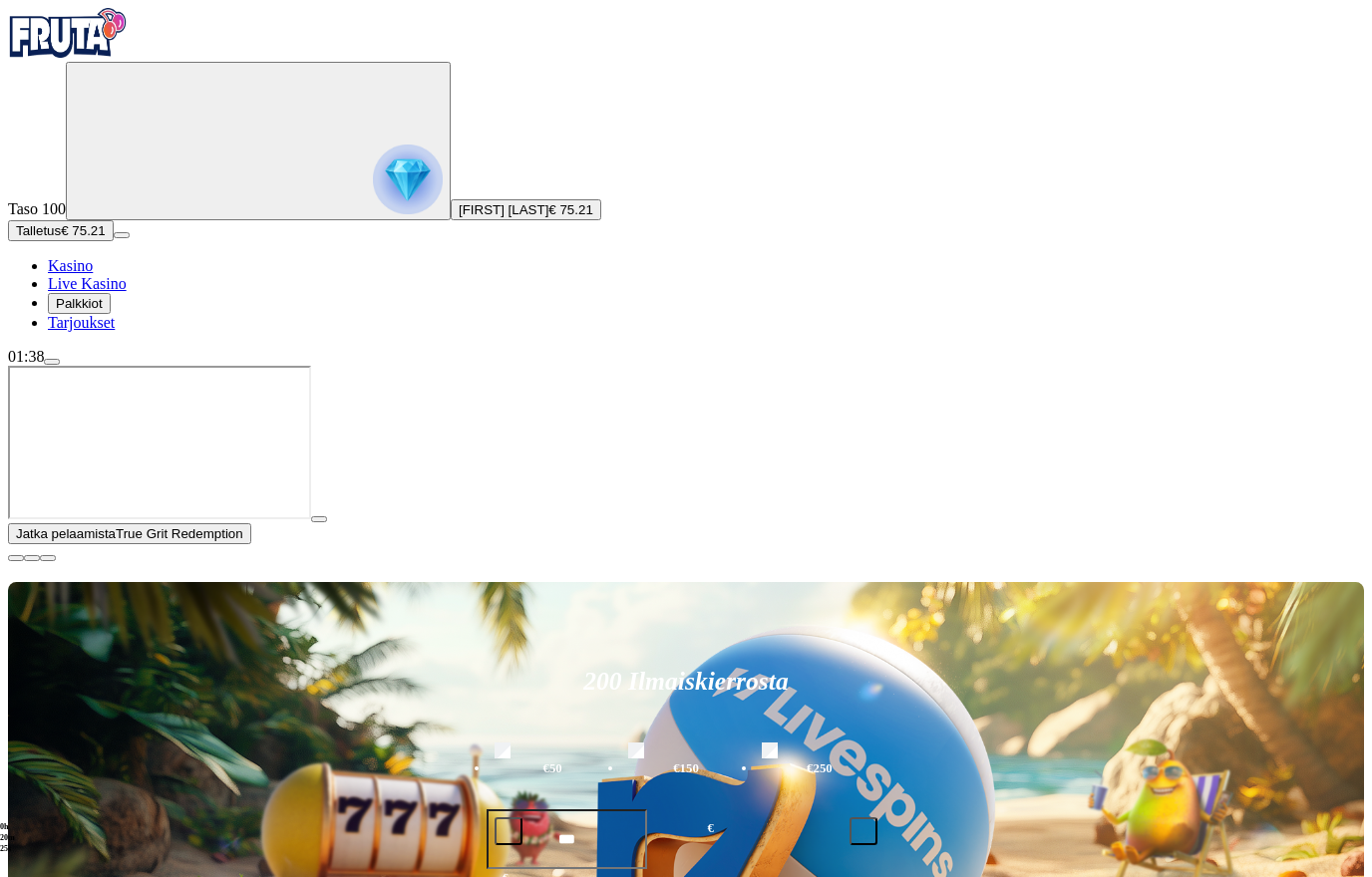 click at bounding box center (16, 558) 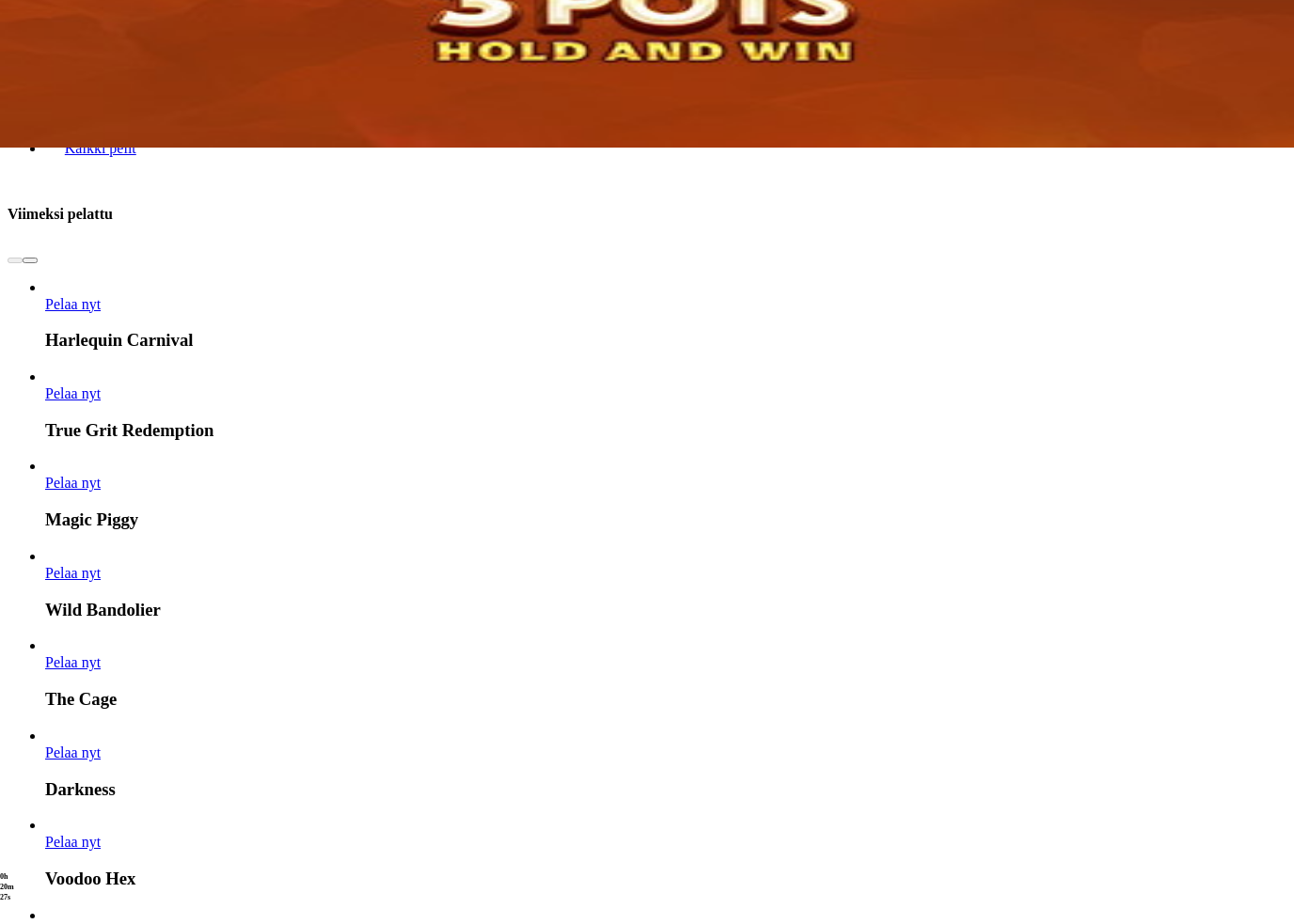 scroll, scrollTop: 777, scrollLeft: 0, axis: vertical 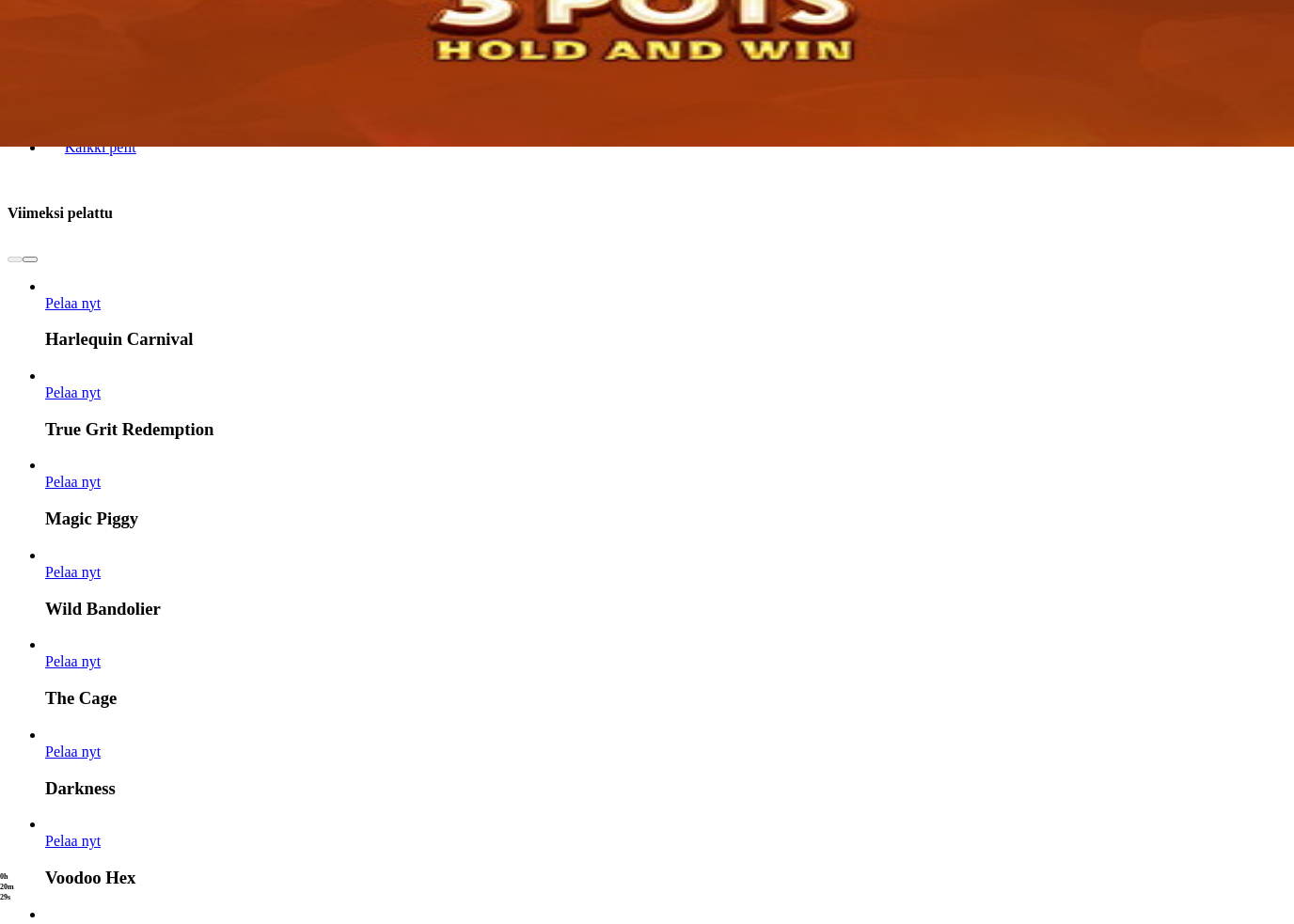 click at bounding box center (726, 5383) 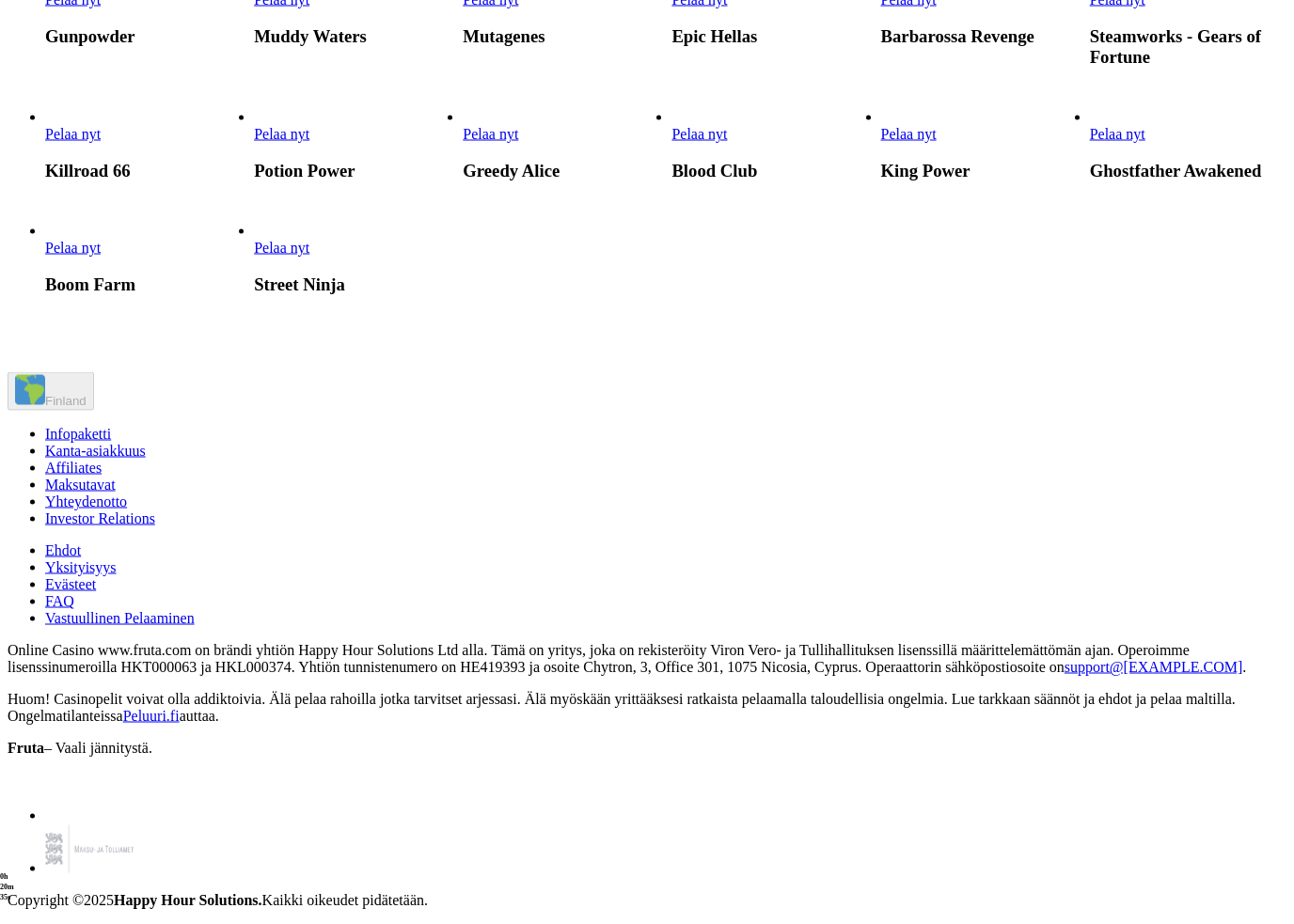 scroll, scrollTop: 1396, scrollLeft: 0, axis: vertical 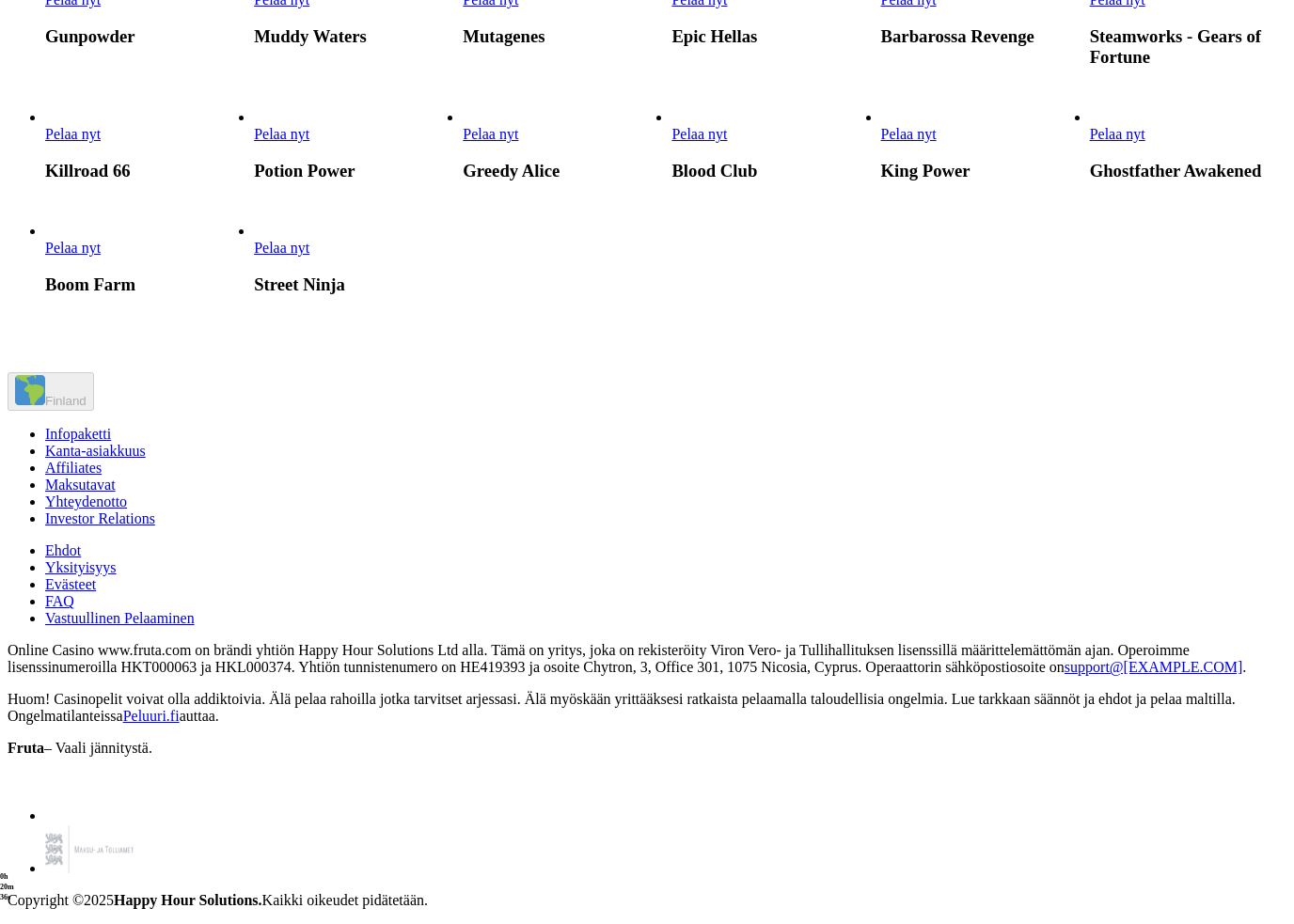 click at bounding box center (1090, 143) 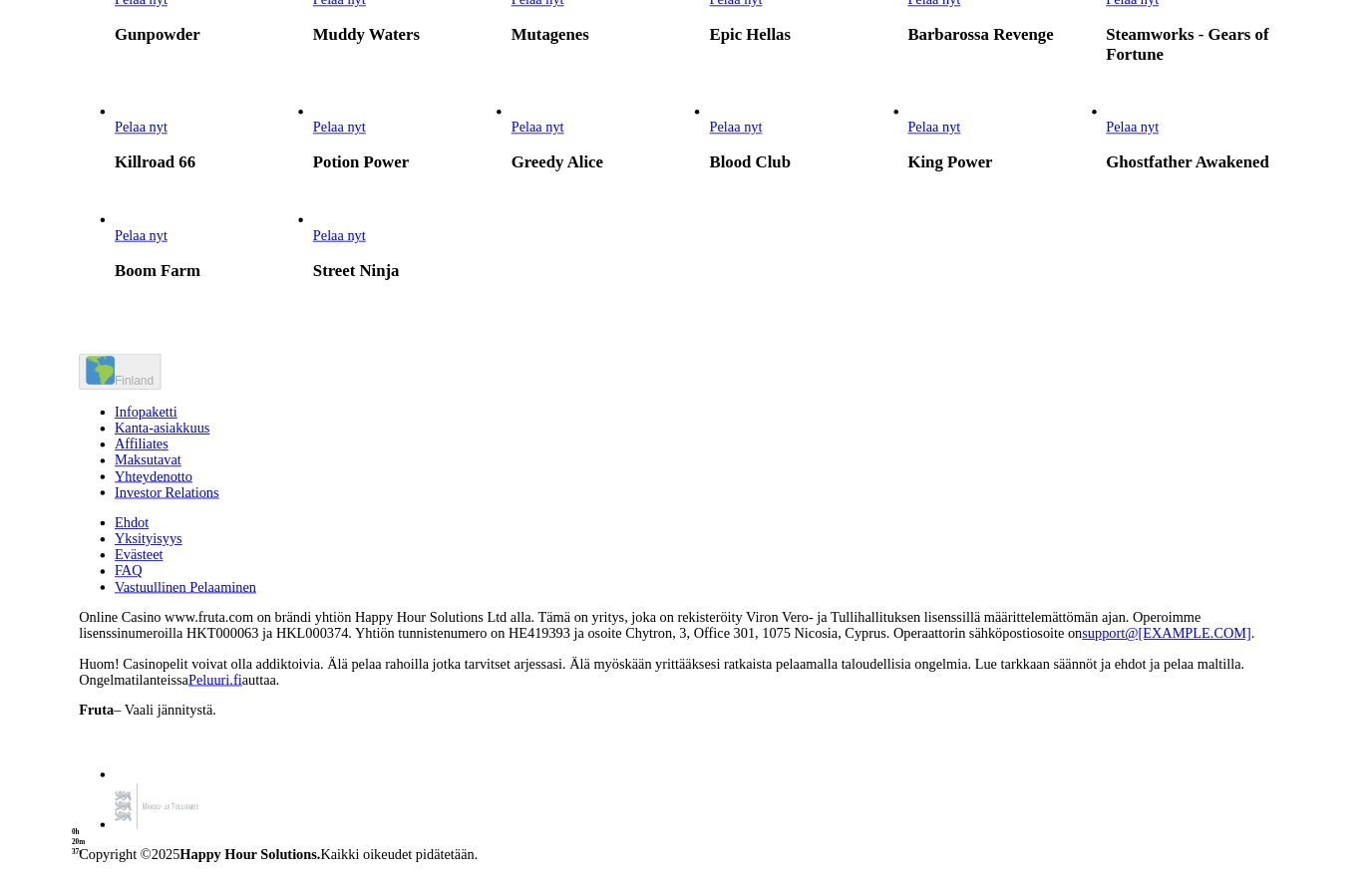 scroll, scrollTop: 0, scrollLeft: 0, axis: both 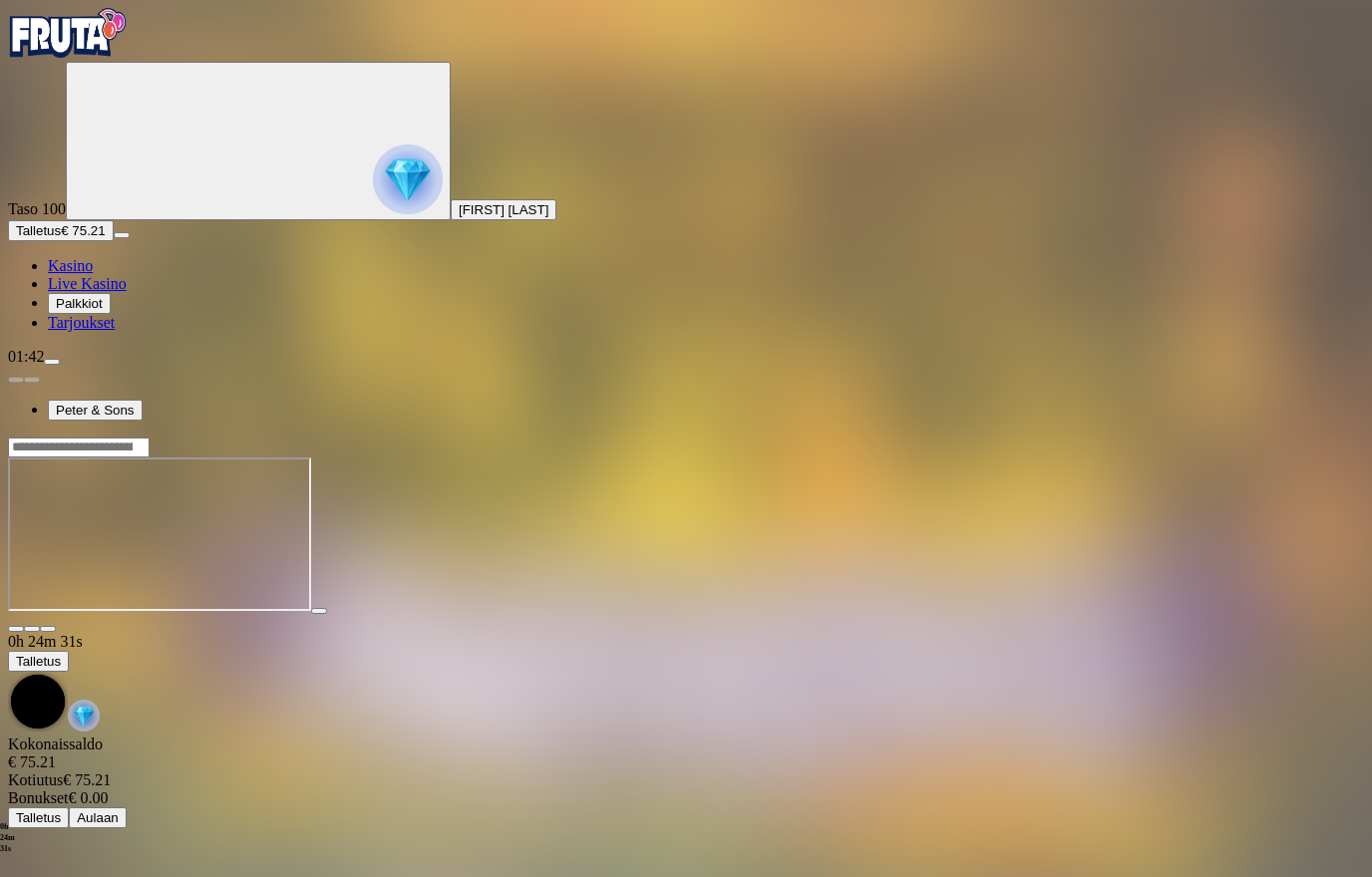 click on "Kasino" at bounding box center [70, 265] 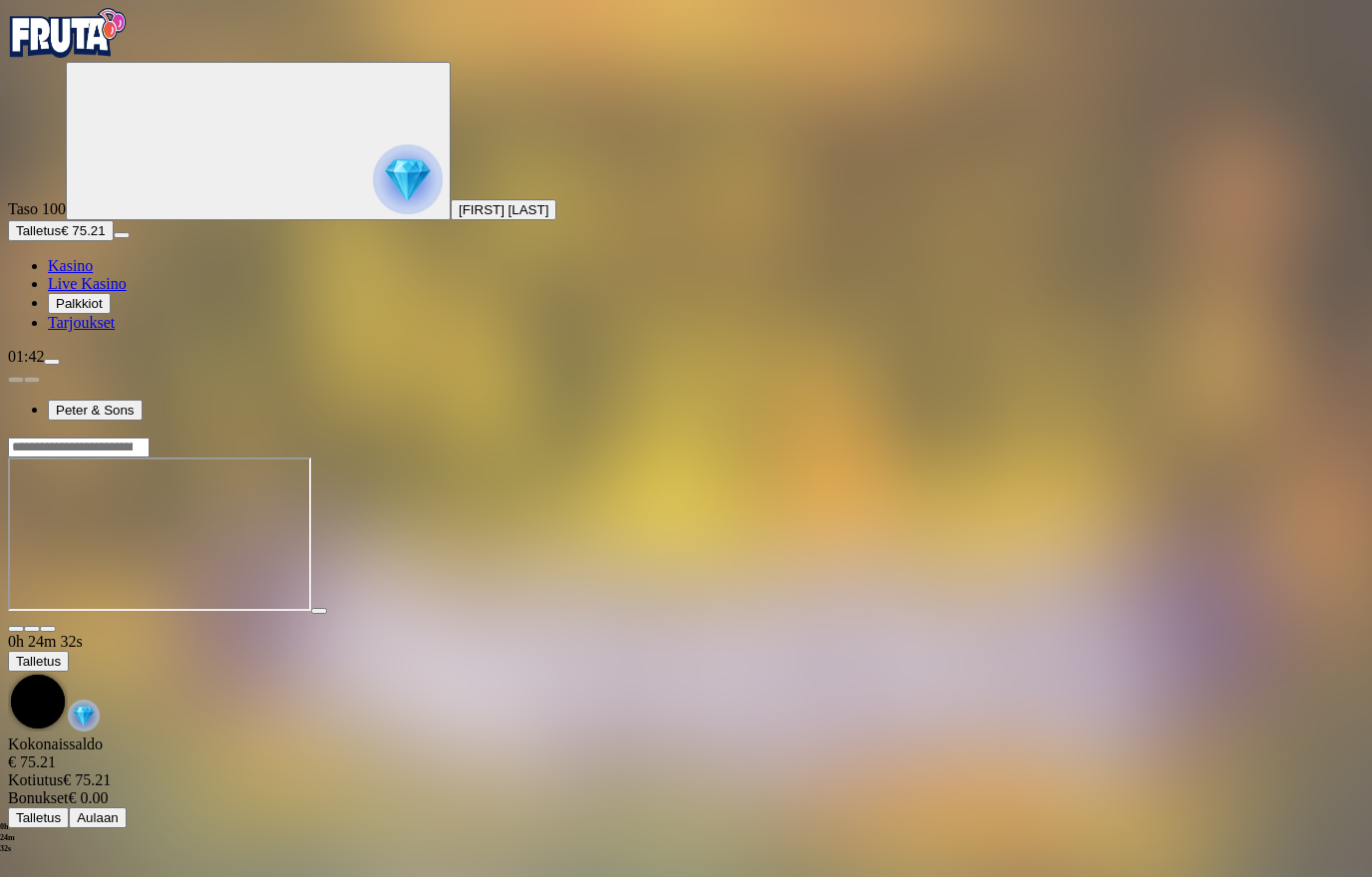 click on "Kasino" at bounding box center [70, 265] 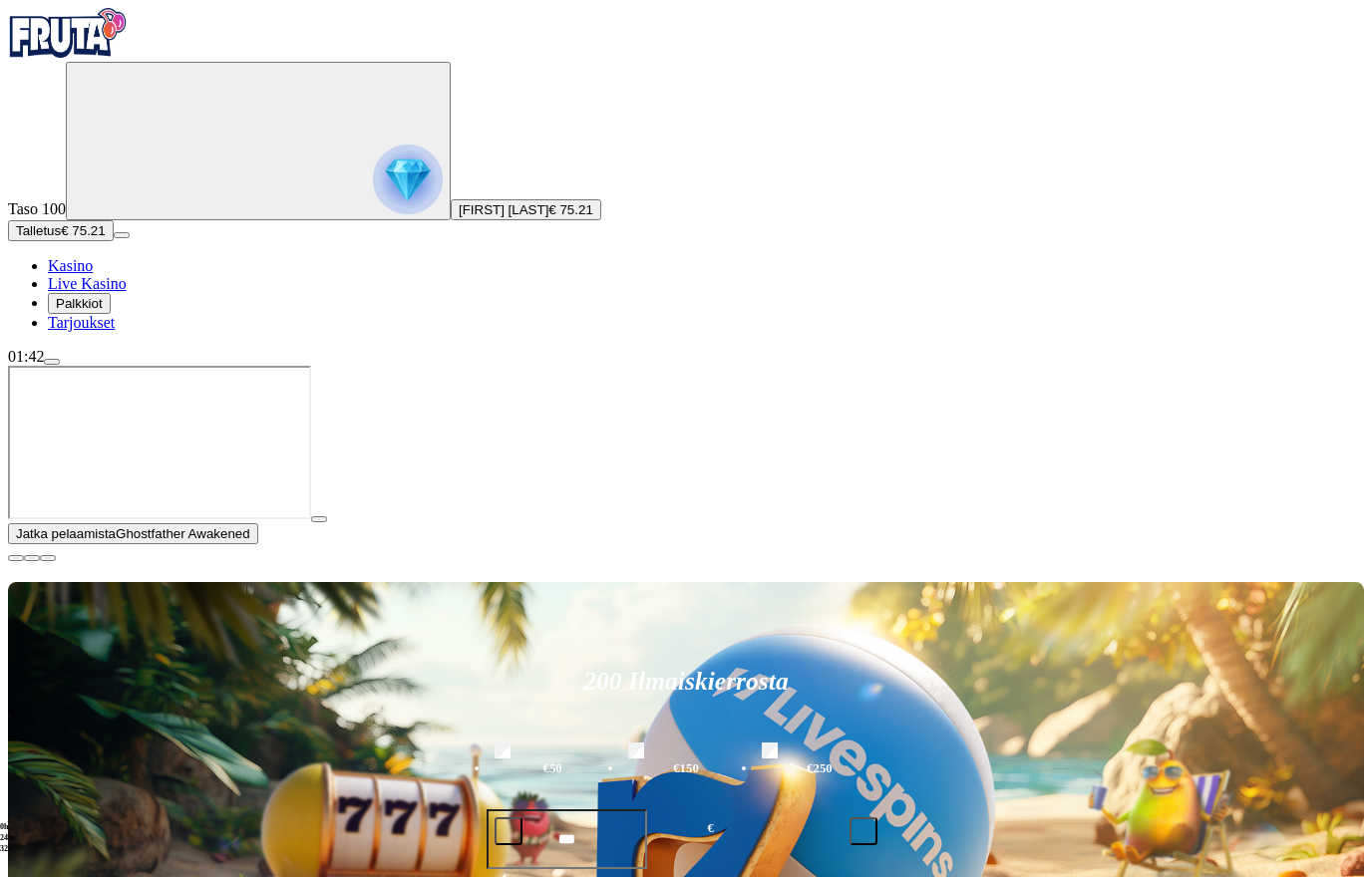 click on "Kasino" at bounding box center (70, 265) 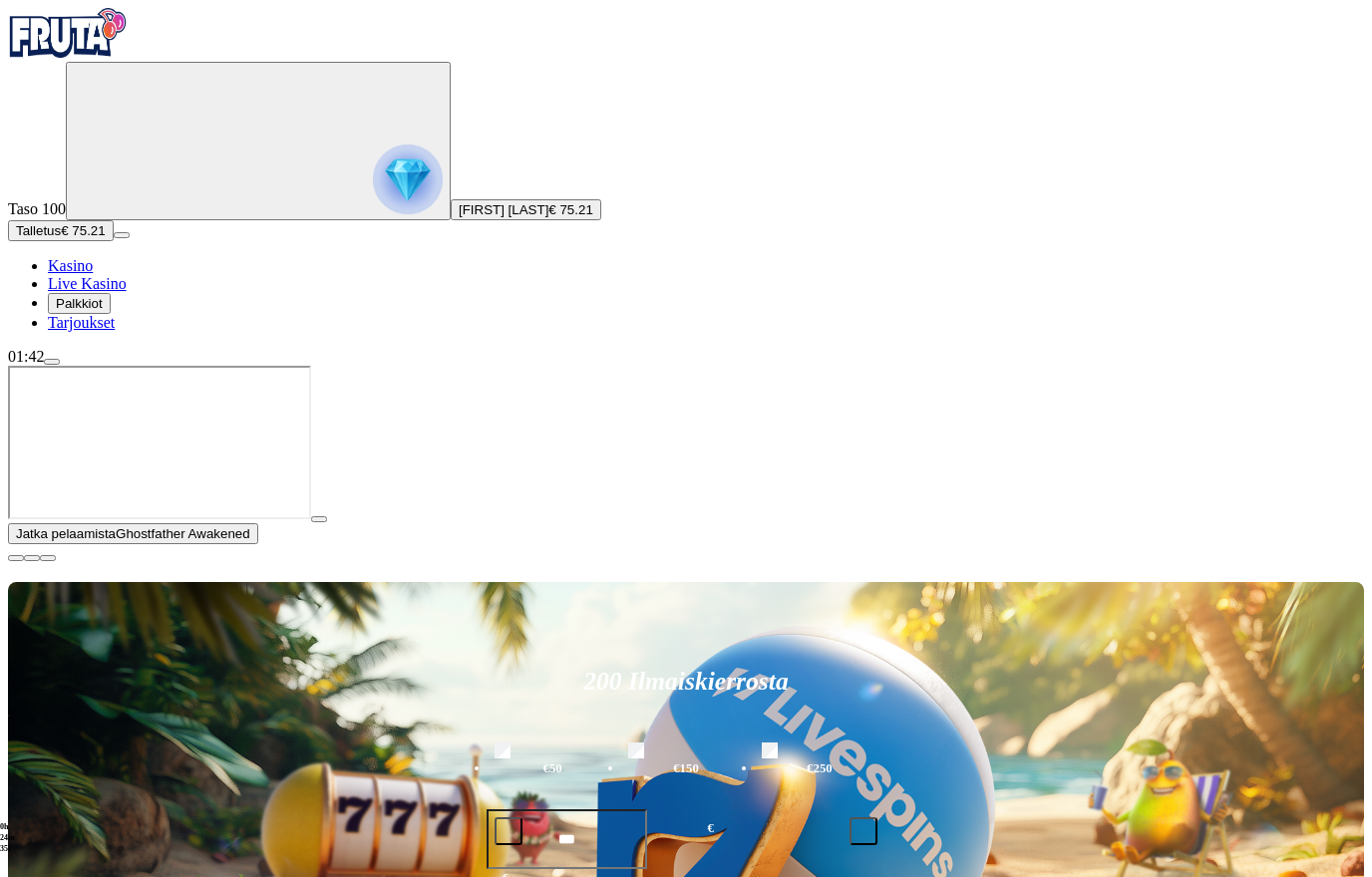 click at bounding box center [16, 558] 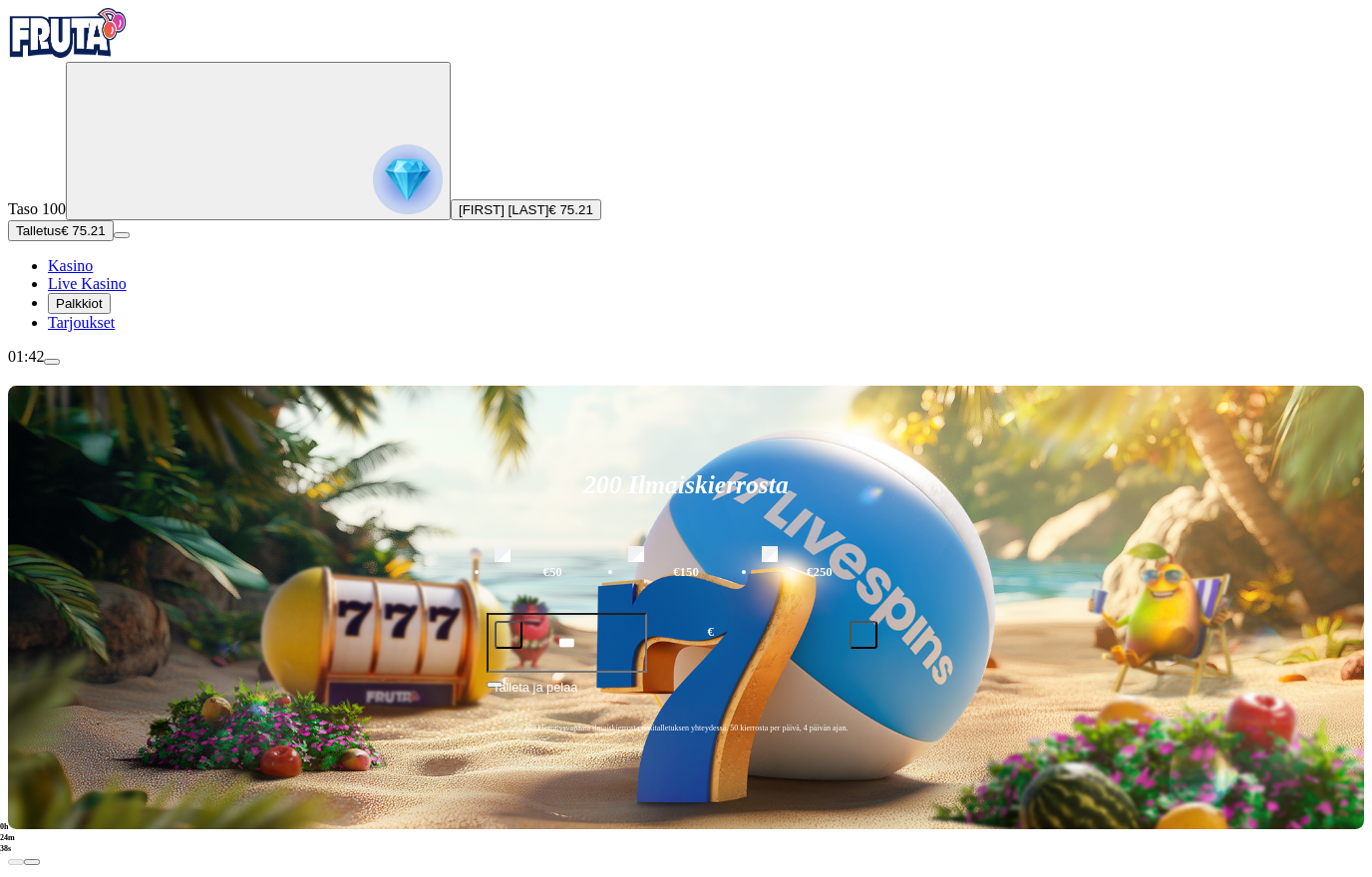 click at bounding box center [52, 362] 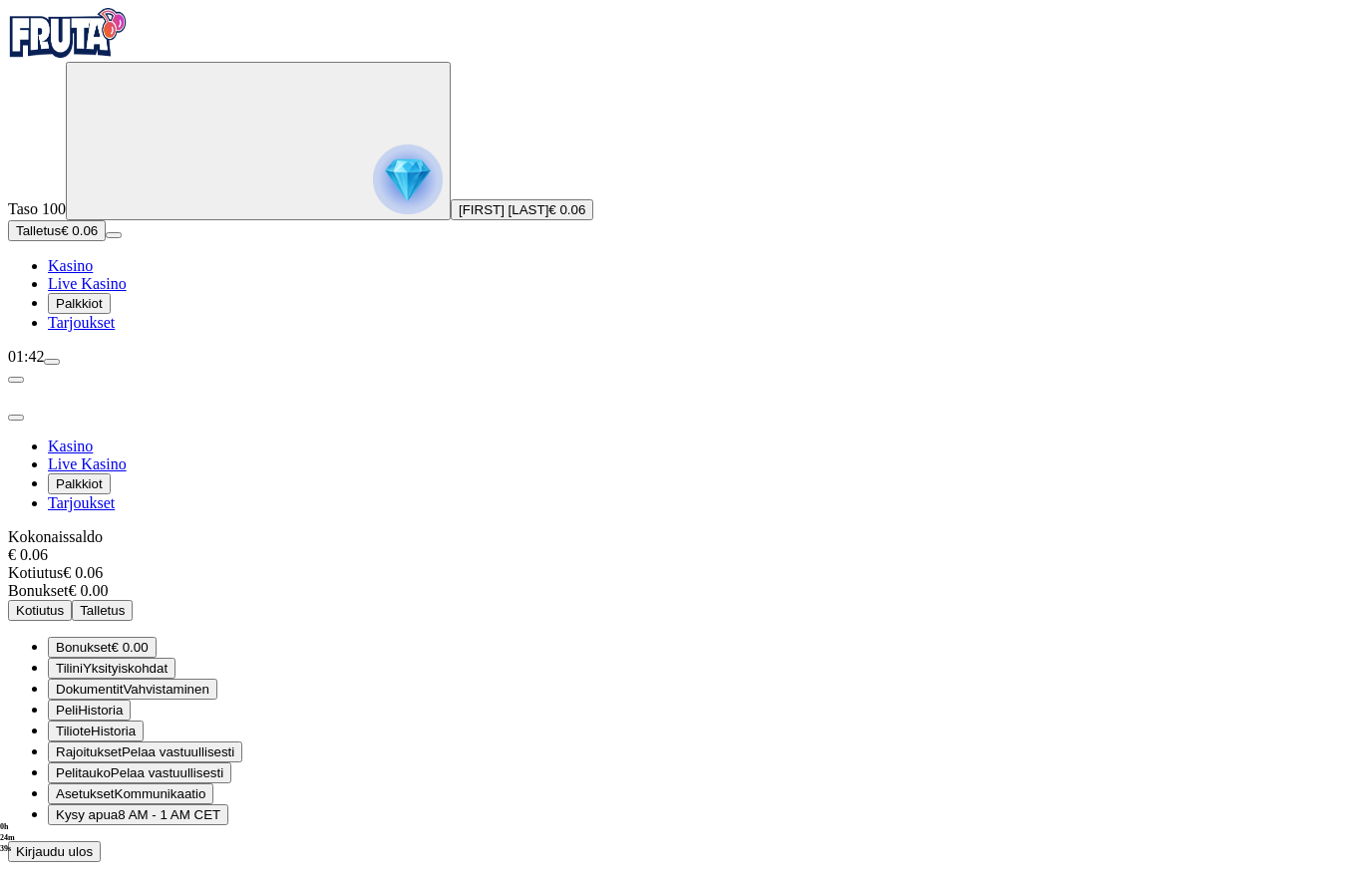 click on "Kasino Live Kasino Palkkiot Tarjoukset Kokonaissaldo € 0.06 Kotiutus € 0.06 Bonukset € 0.00 Kotiutus Talletus Bonukset € 0.00 Tilini Yksityiskohdat Dokumentit Vahvistaminen Peli Historia Tiliote Historia Rajoitukset Pelaa vastuullisesti Pelitauko Pelaa vastuullisesti Asetukset Kommunikaatio Kysy apua 8 AM - 1 AM CET Kirjaudu ulos" at bounding box center (686, 650) 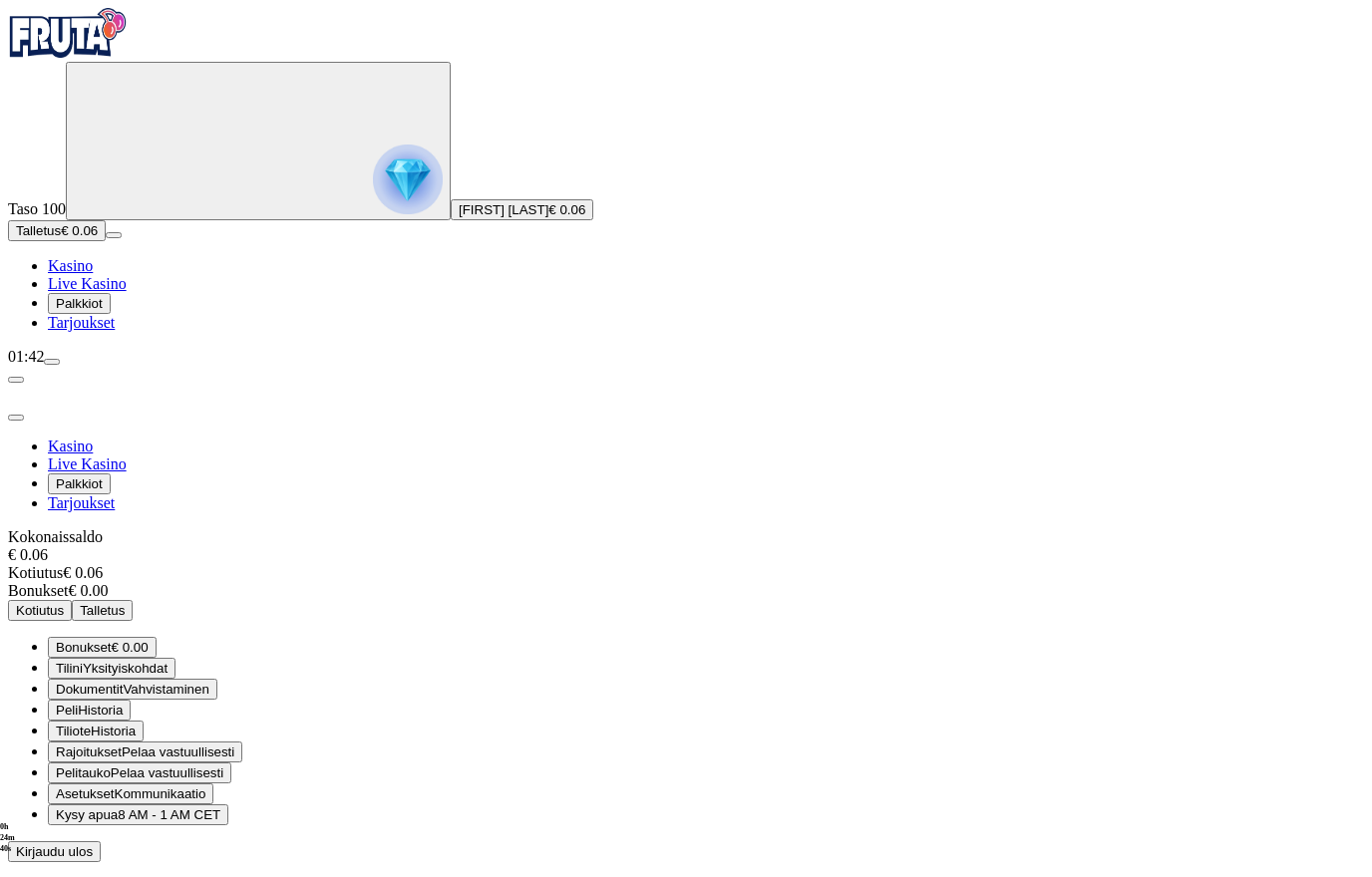 click on "Kasino Live Kasino Palkkiot Tarjoukset Kokonaissaldo € 0.06 Kotiutus € 0.06 Bonukset € 0.00 Kotiutus Talletus Bonukset € 0.00 Tilini Yksityiskohdat Dokumentit Vahvistaminen Peli Historia Tiliote Historia Rajoitukset Pelaa vastuullisesti Pelitauko Pelaa vastuullisesti Asetukset Kommunikaatio Kysy apua 8 AM - 1 AM CET Kirjaudu ulos" at bounding box center [686, 650] 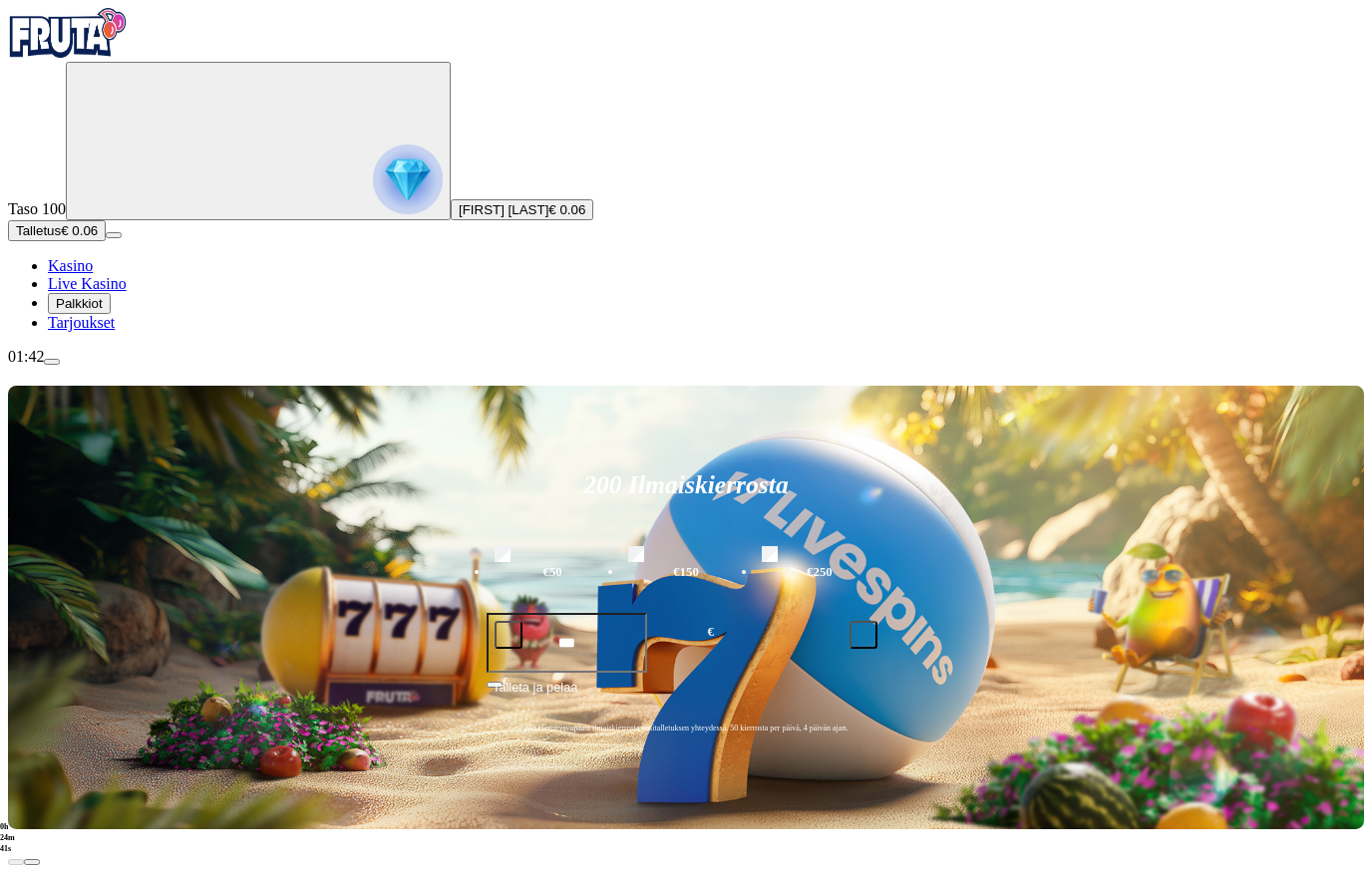 click on "Uusia pelejä Näytä kaikki" at bounding box center (686, 3356) 